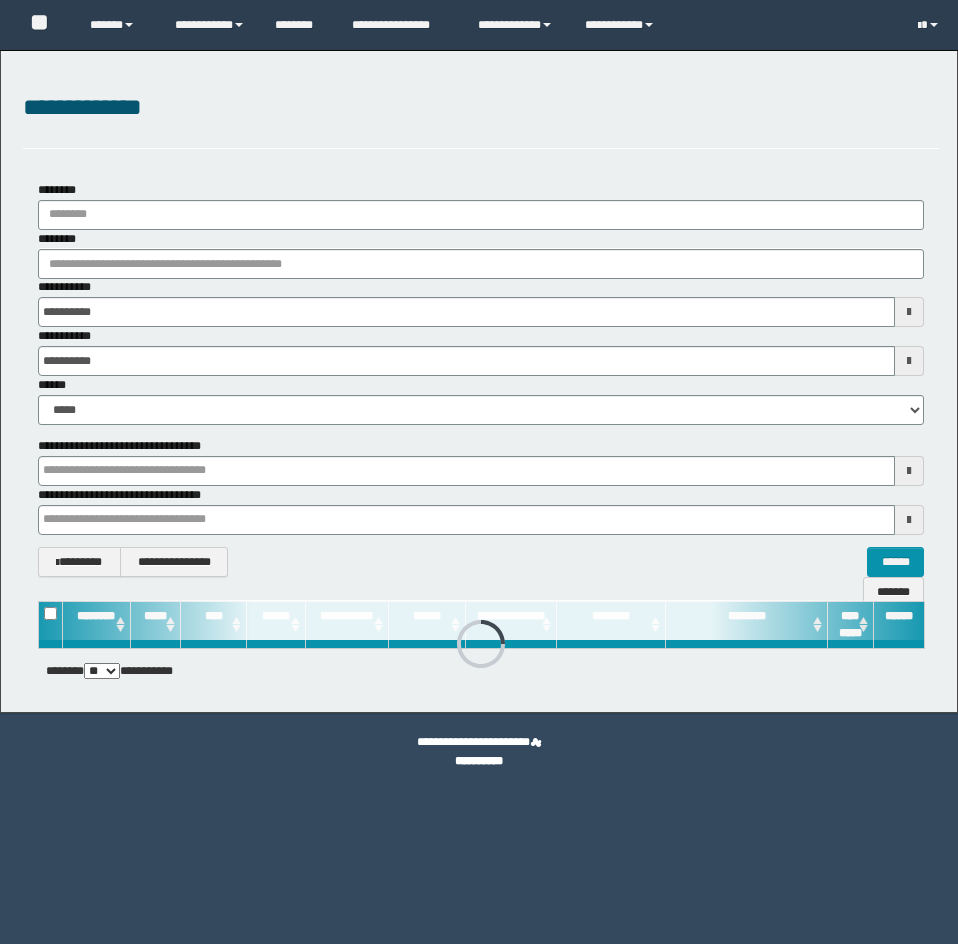 scroll, scrollTop: 0, scrollLeft: 0, axis: both 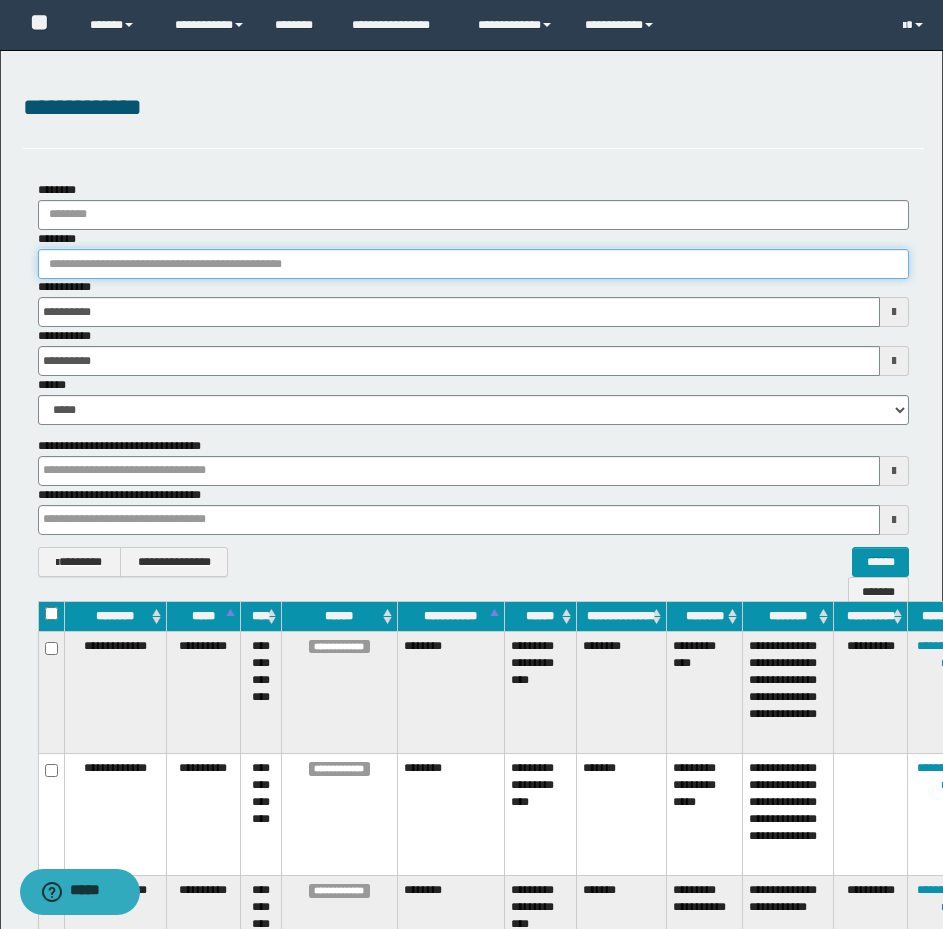 click on "********" at bounding box center (473, 264) 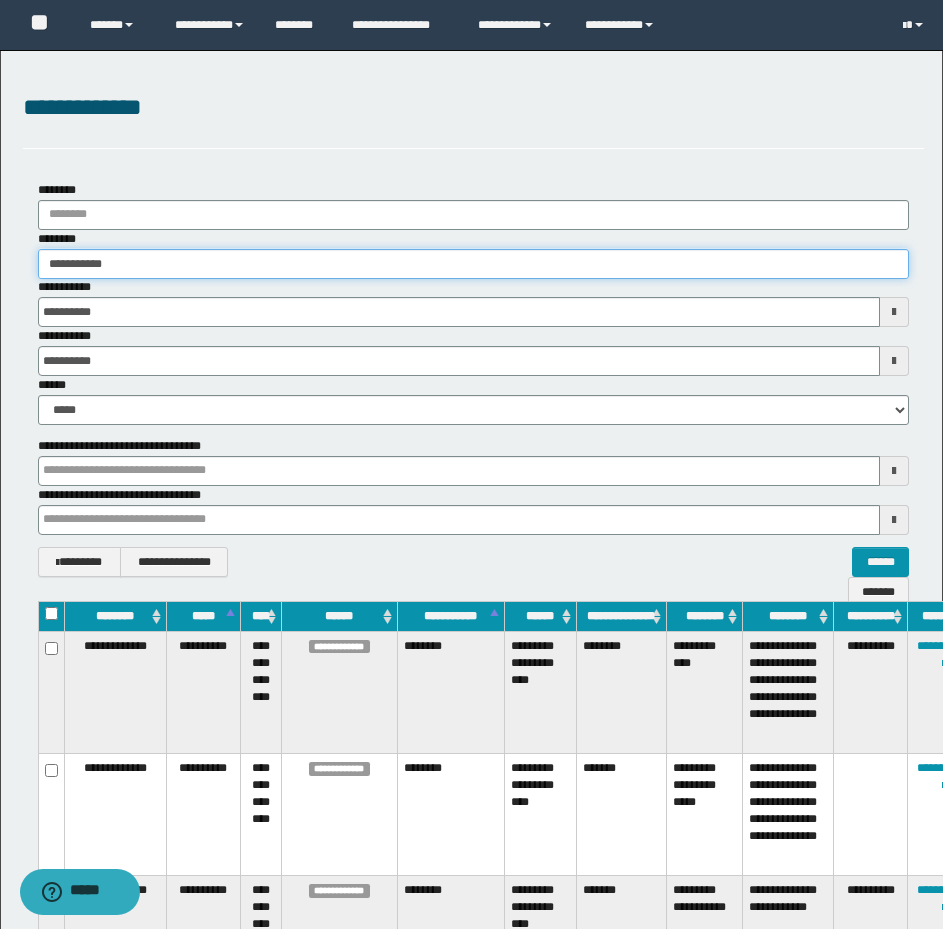 type on "**********" 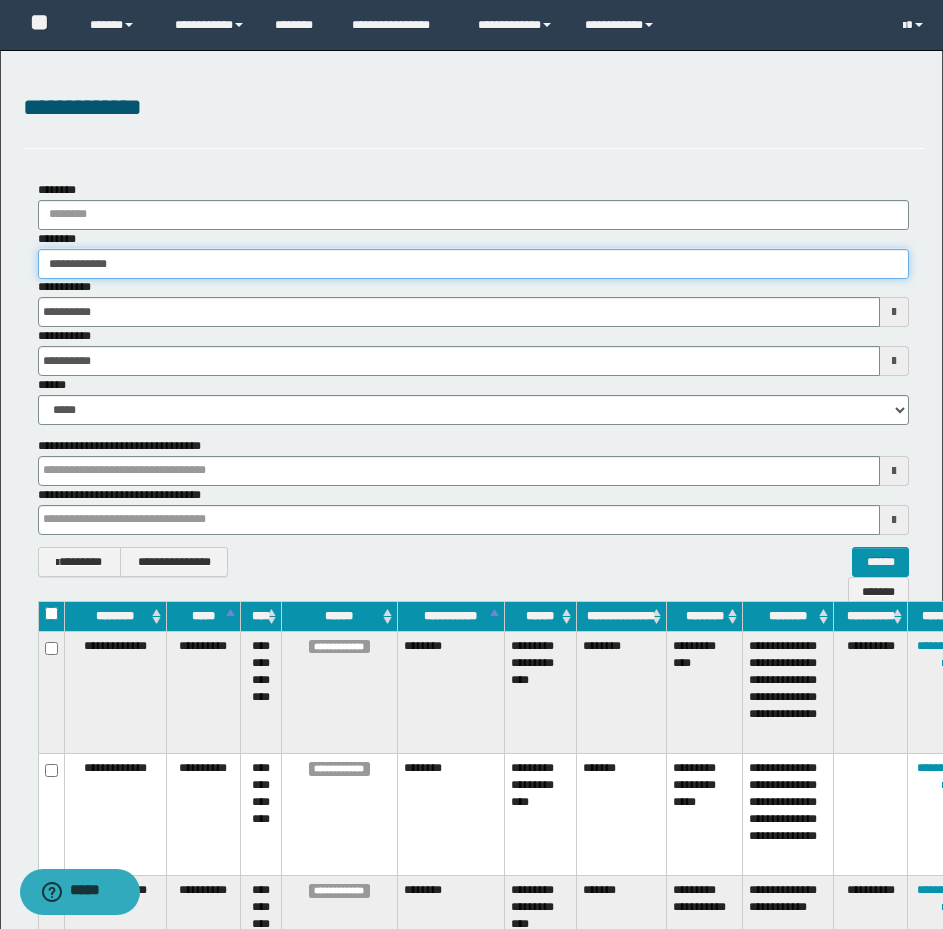 type on "**********" 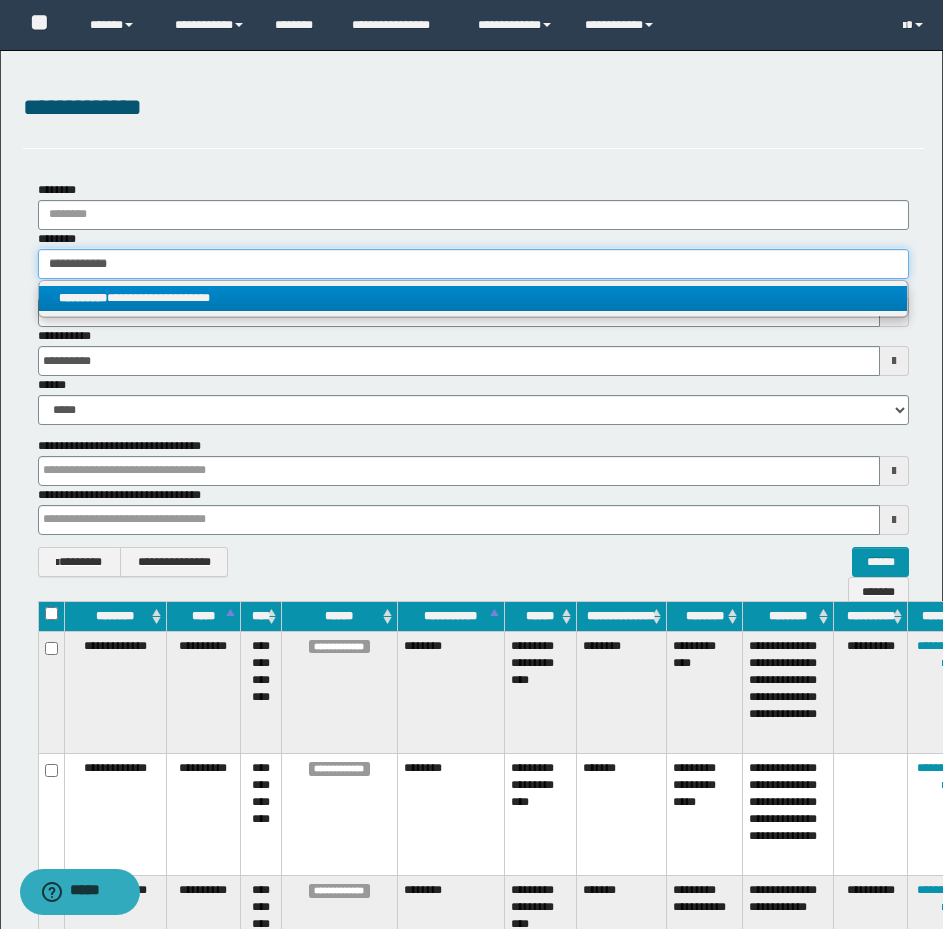 type on "**********" 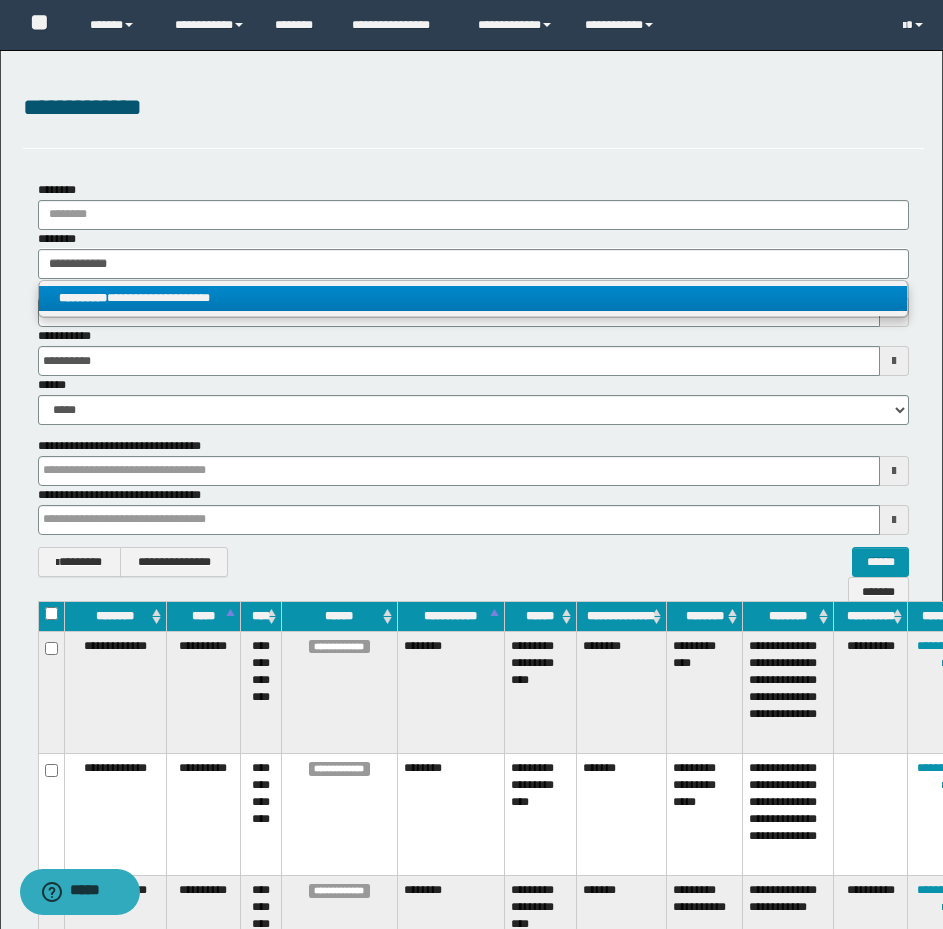 click on "**********" at bounding box center [473, 298] 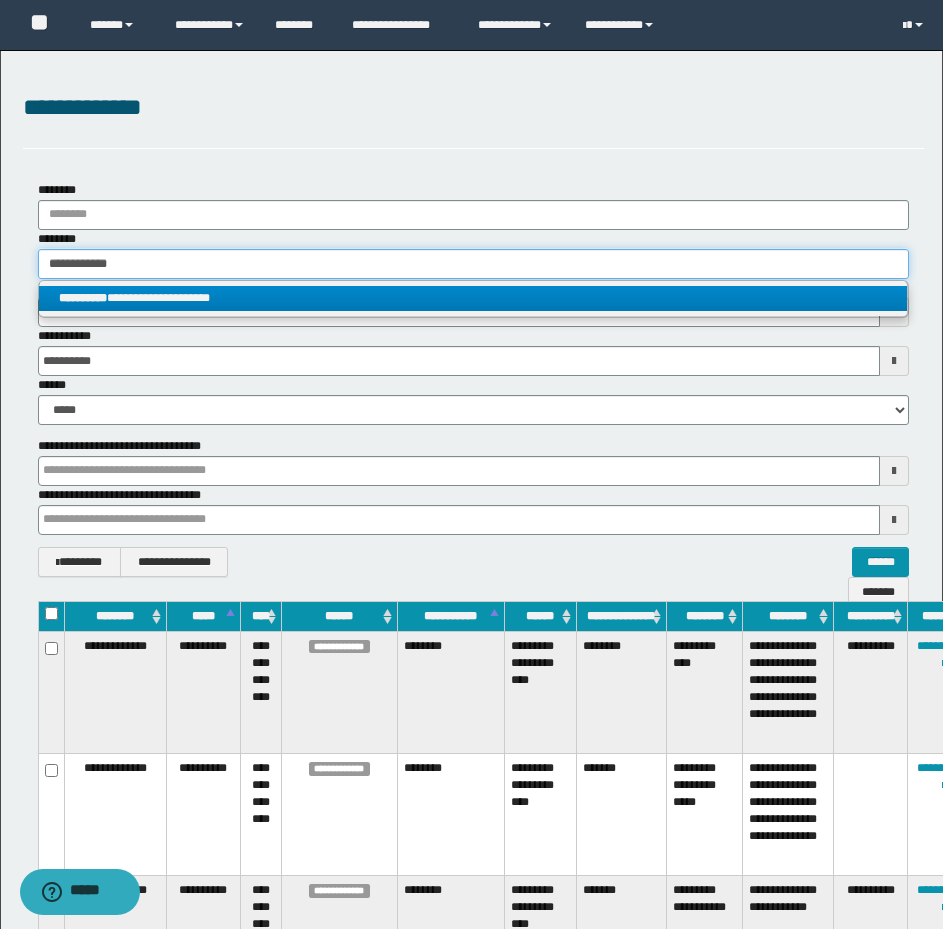 type 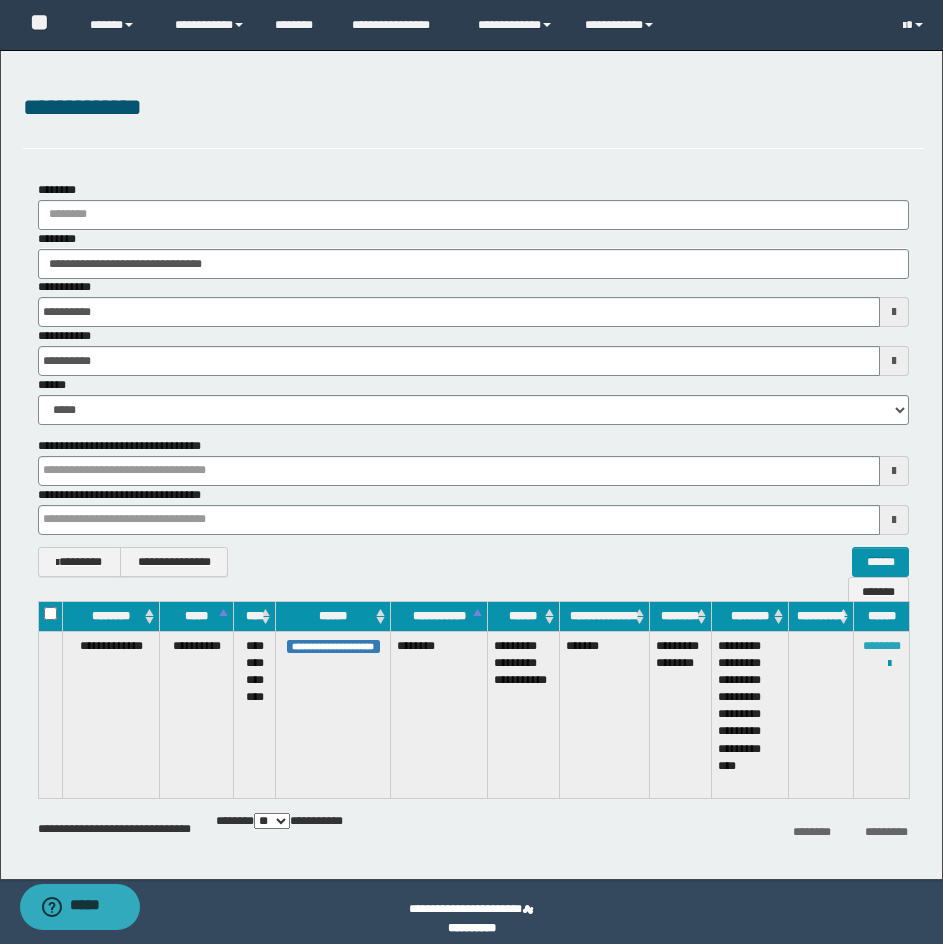 click on "********" at bounding box center (882, 646) 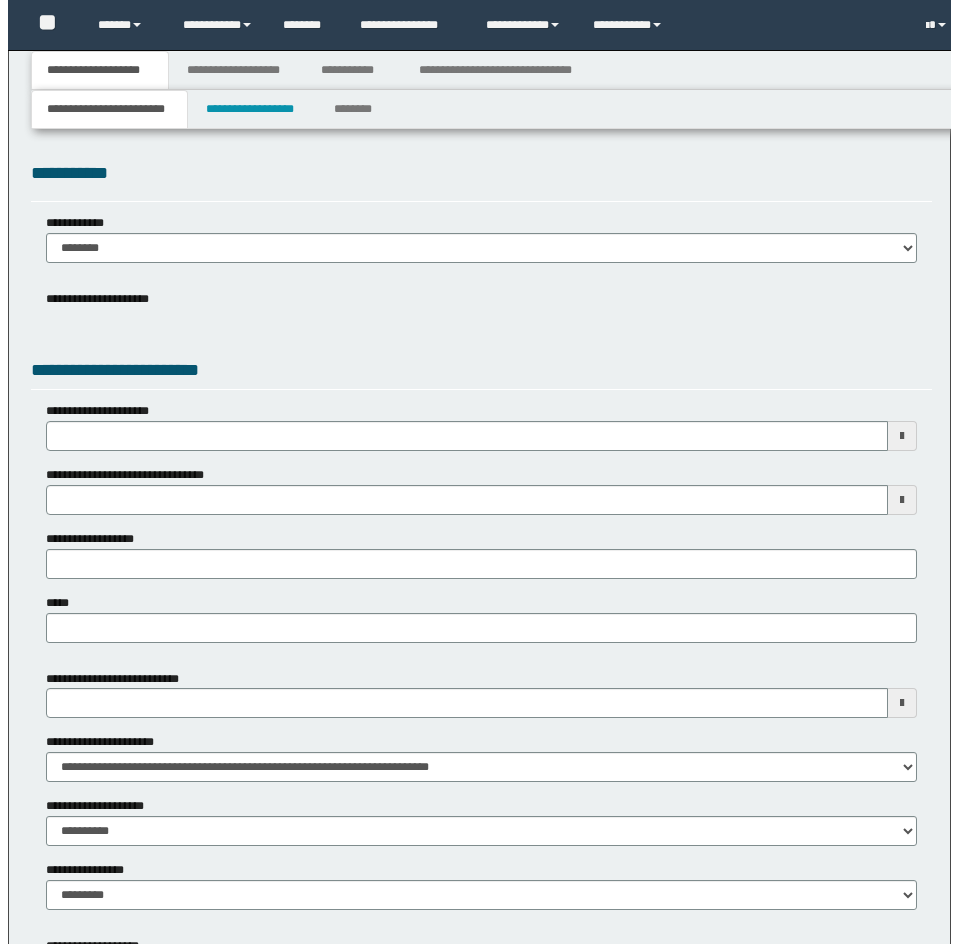 scroll, scrollTop: 0, scrollLeft: 0, axis: both 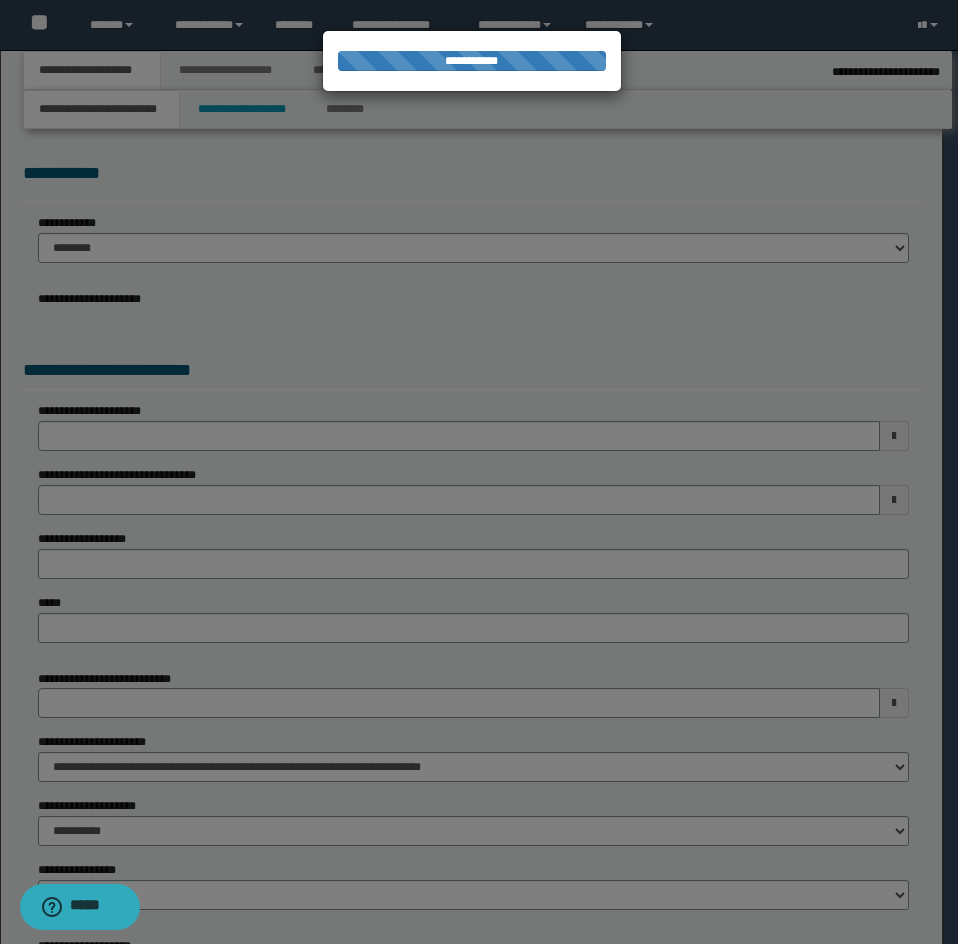 select on "*" 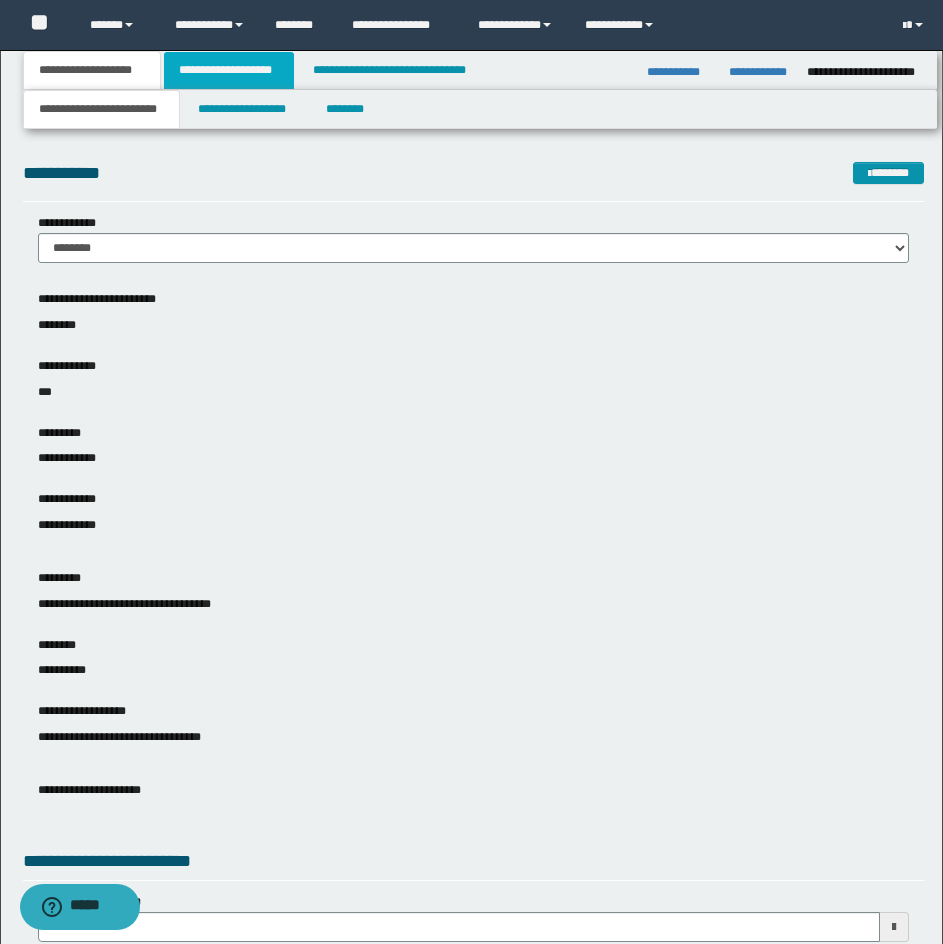 click on "**********" at bounding box center [229, 70] 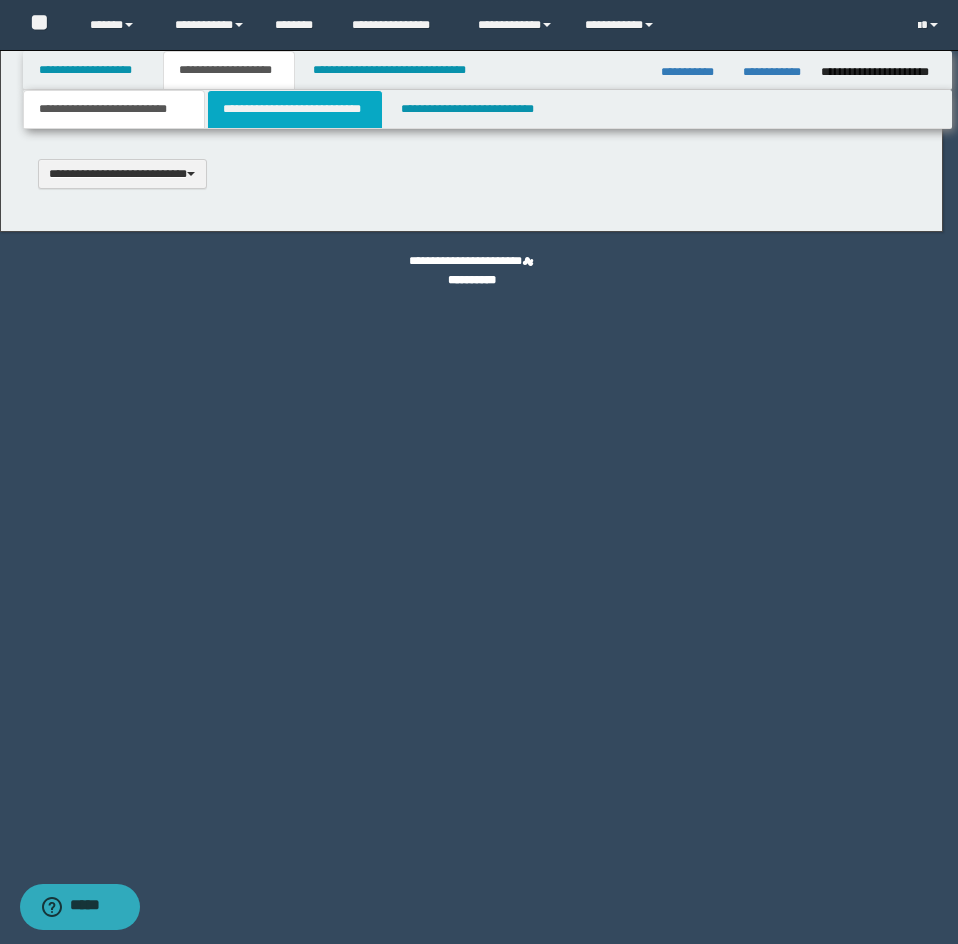 scroll, scrollTop: 0, scrollLeft: 0, axis: both 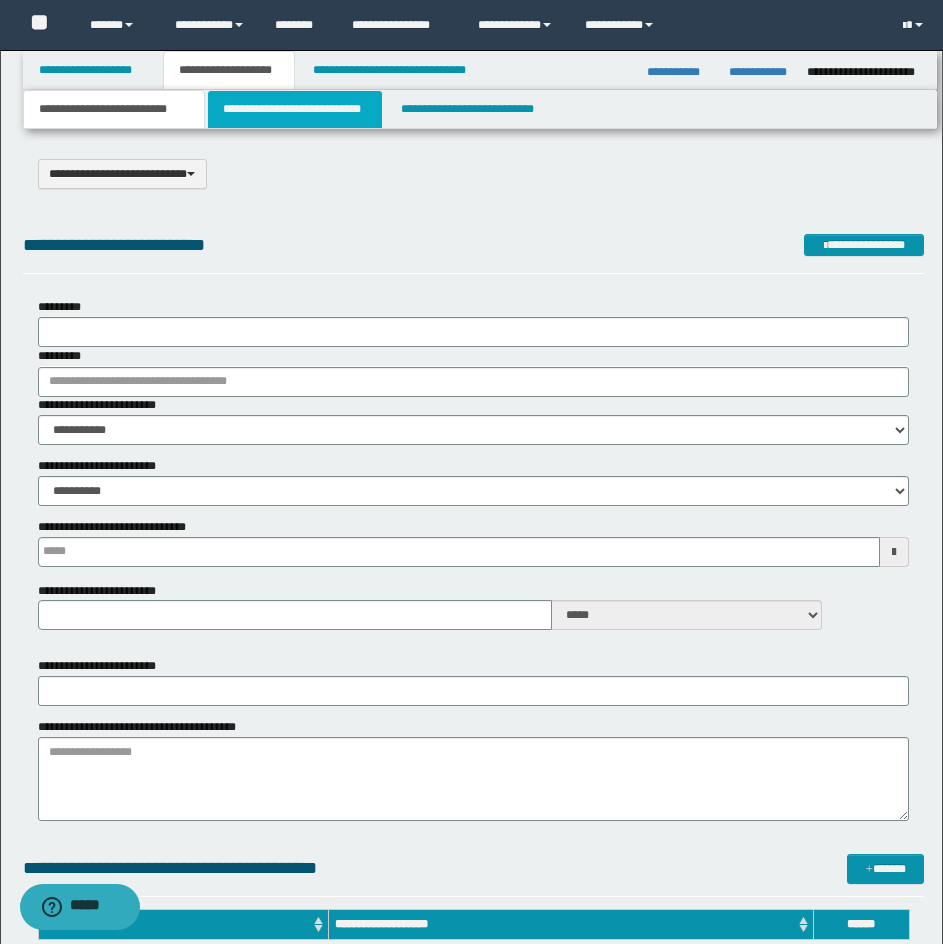 click on "**********" at bounding box center (295, 109) 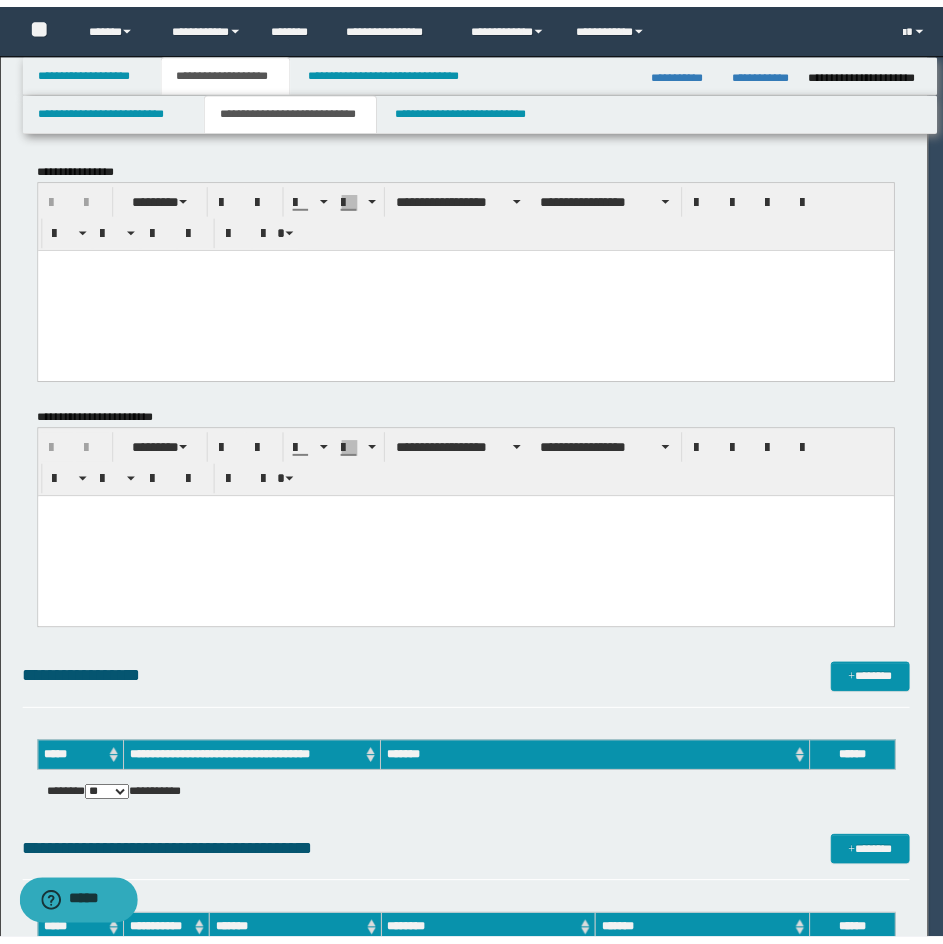 scroll, scrollTop: 0, scrollLeft: 0, axis: both 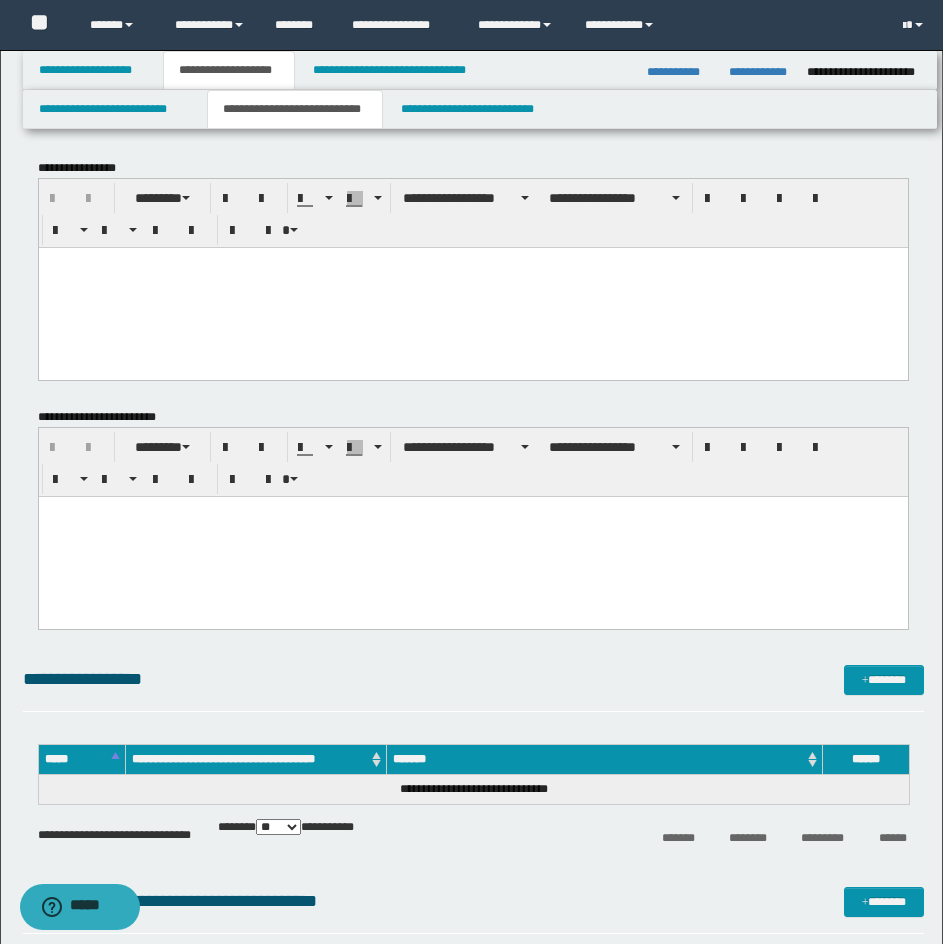 click at bounding box center (472, 287) 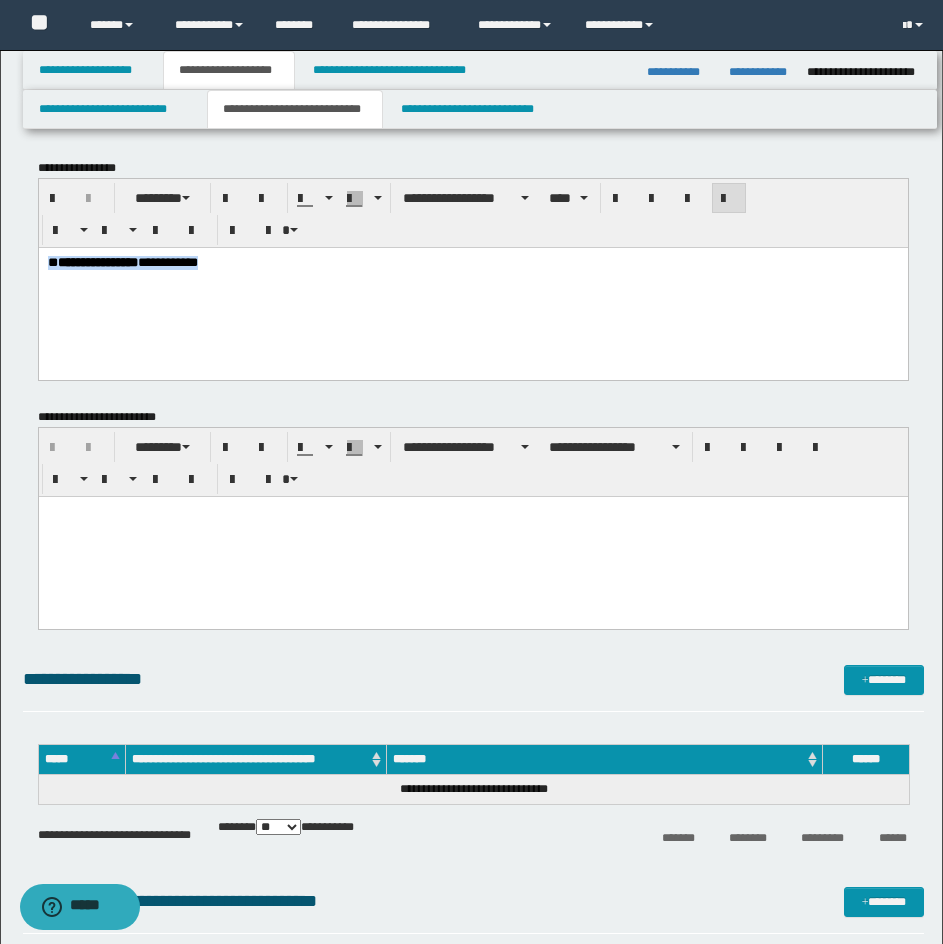 drag, startPoint x: 275, startPoint y: 266, endPoint x: -78, endPoint y: 257, distance: 353.11472 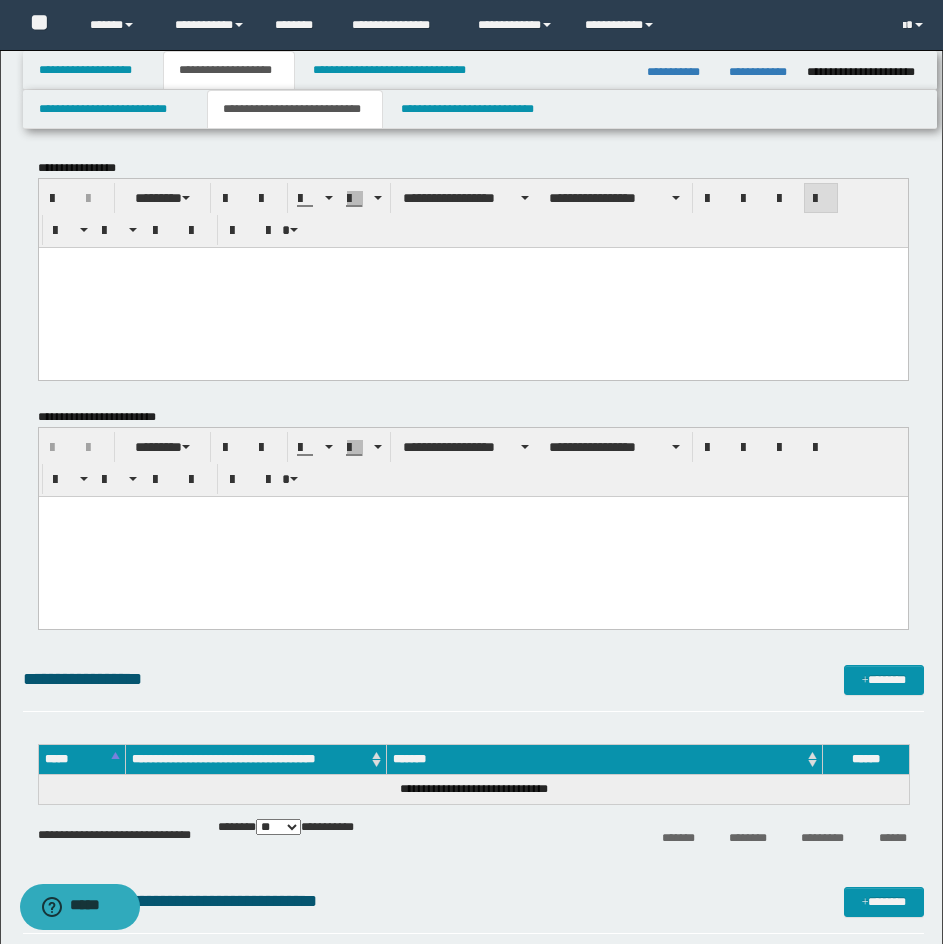 click at bounding box center [472, 262] 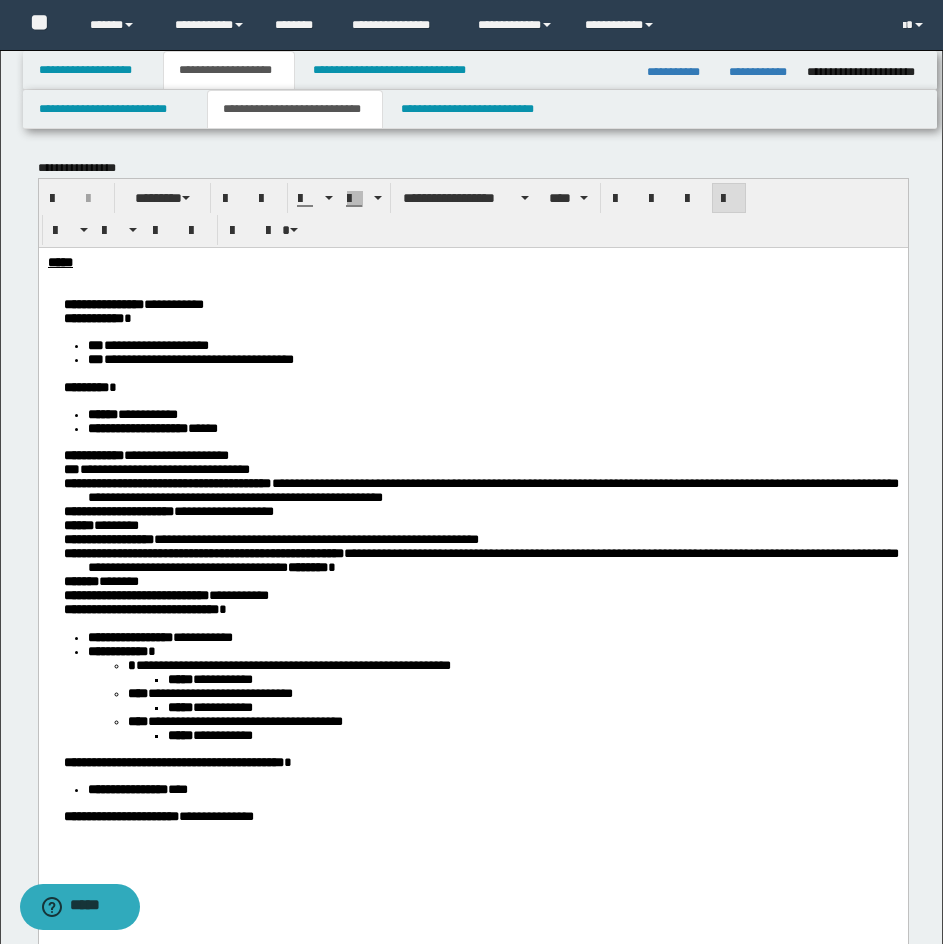 click on "**********" at bounding box center (492, 359) 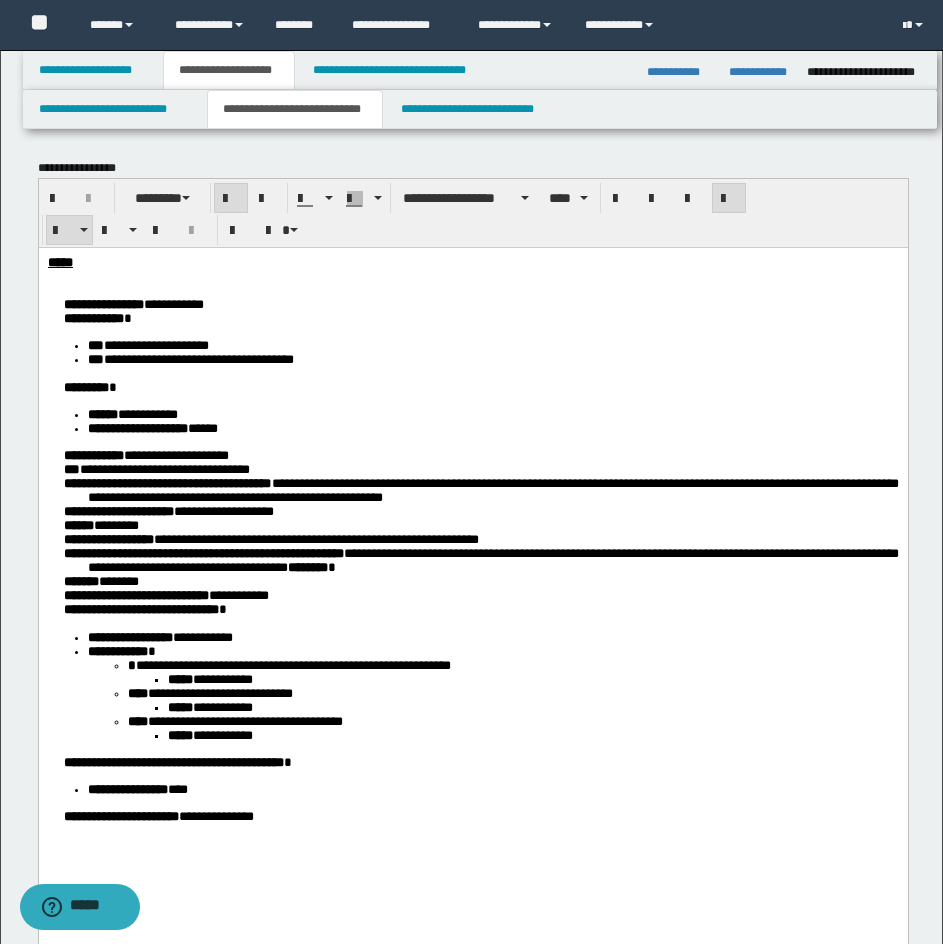 click on "**********" at bounding box center (472, 532) 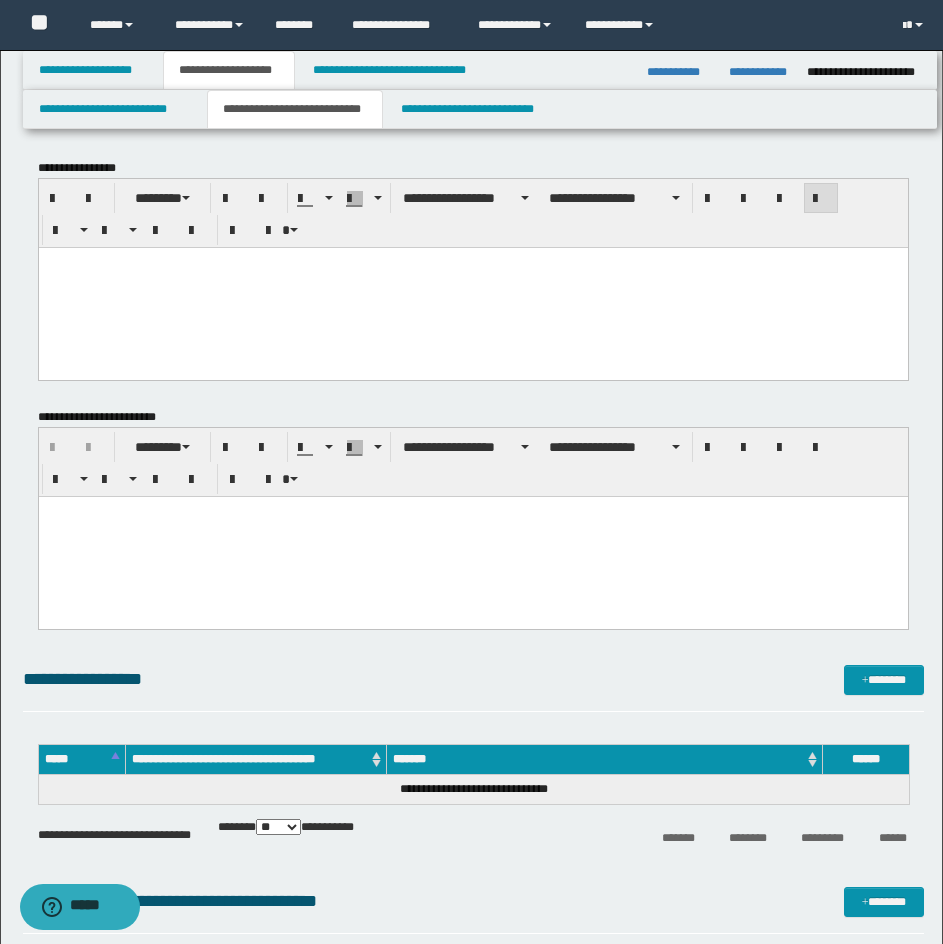 click at bounding box center [472, 287] 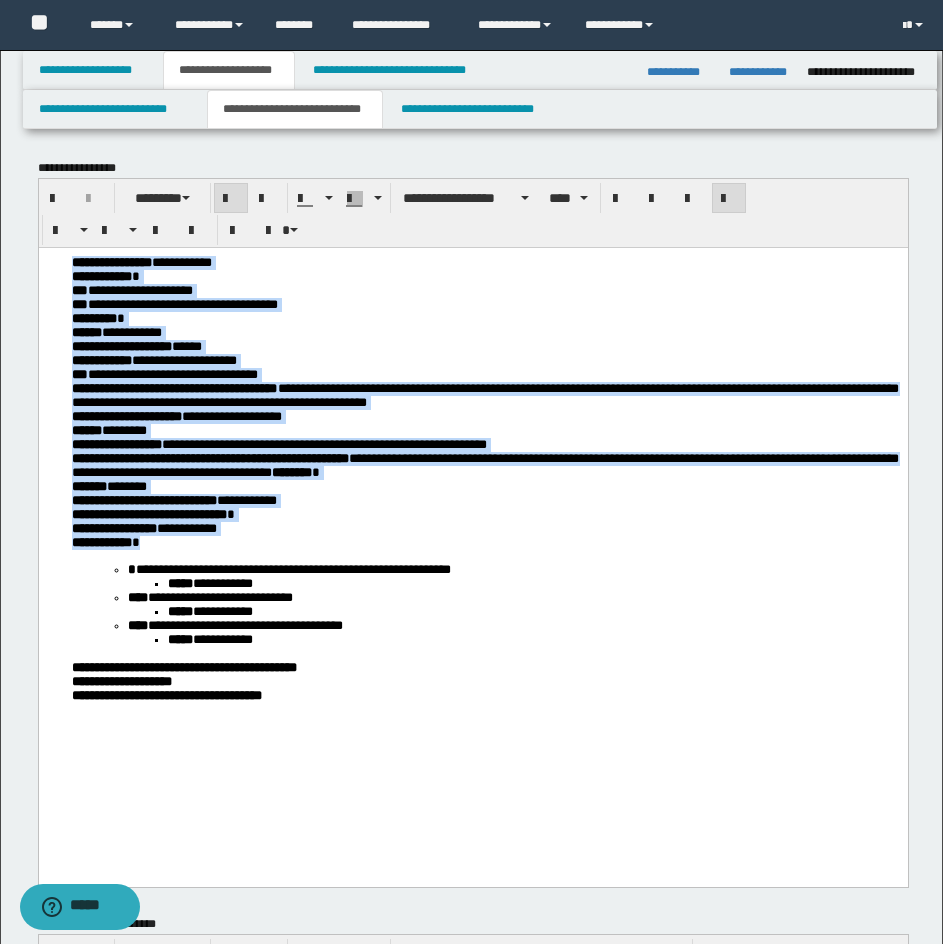 drag, startPoint x: 65, startPoint y: 261, endPoint x: 213, endPoint y: 584, distance: 355.29285 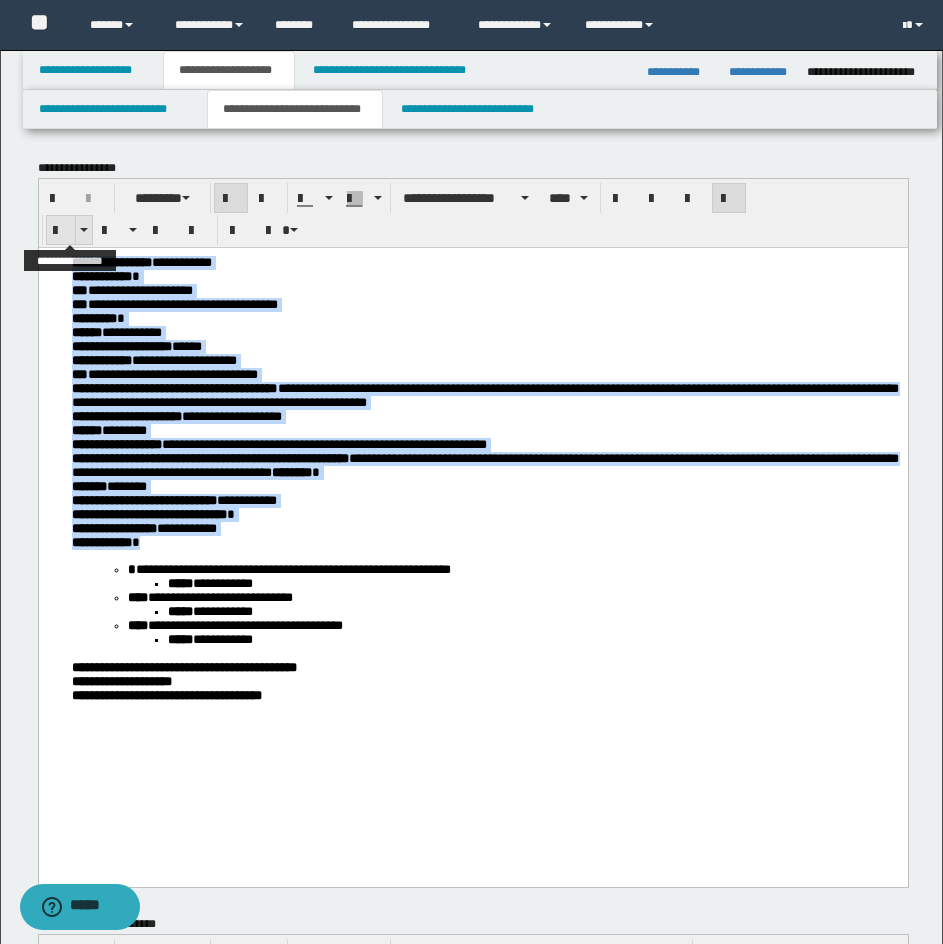 click at bounding box center [61, 231] 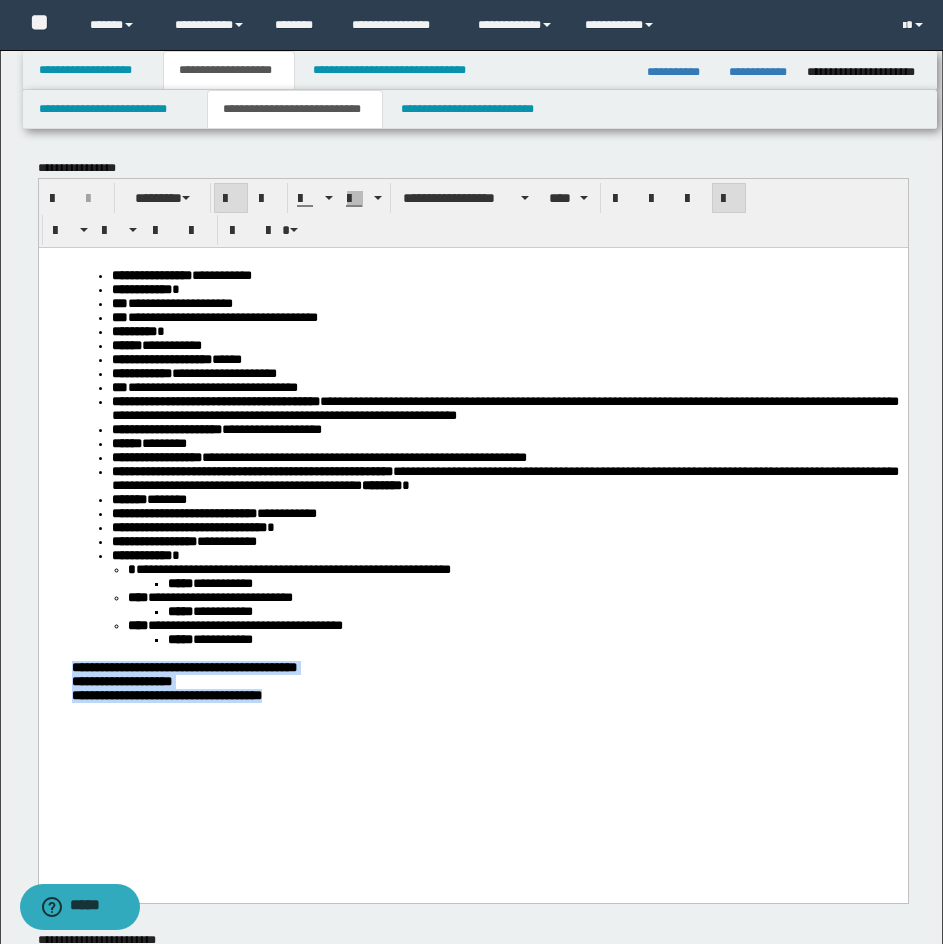 drag, startPoint x: 65, startPoint y: 743, endPoint x: 394, endPoint y: 790, distance: 332.34018 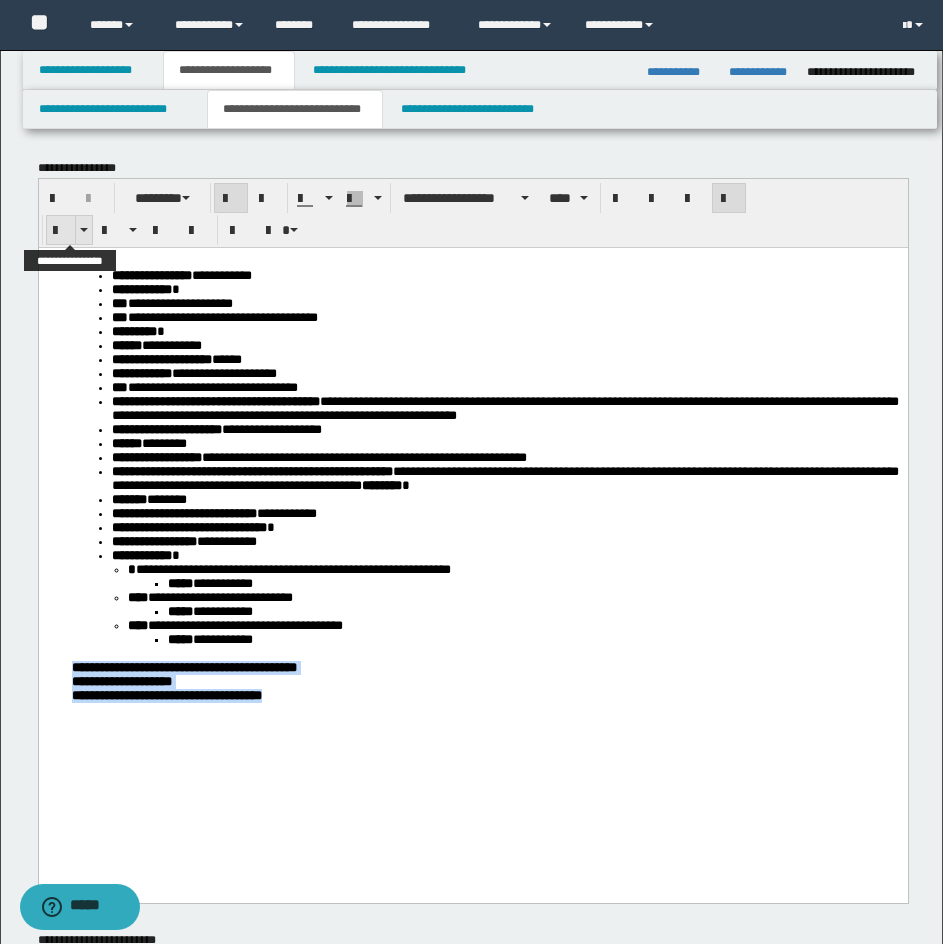 click at bounding box center (61, 231) 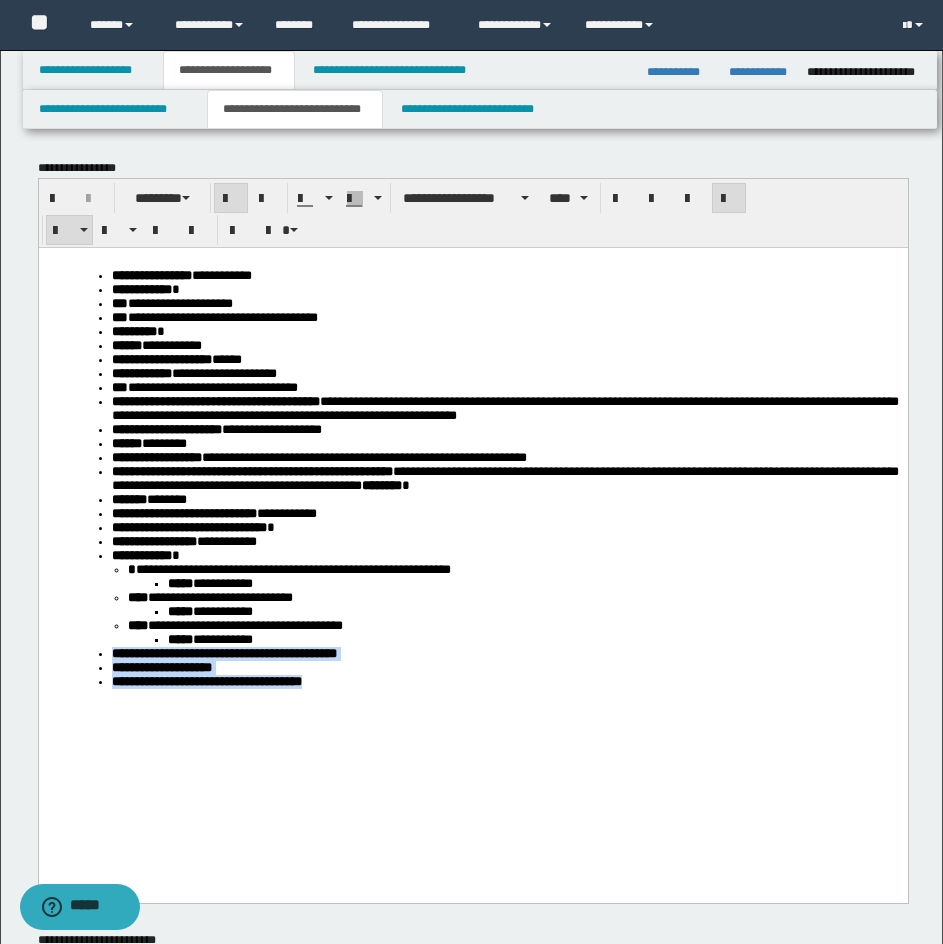click on "**********" at bounding box center [472, 503] 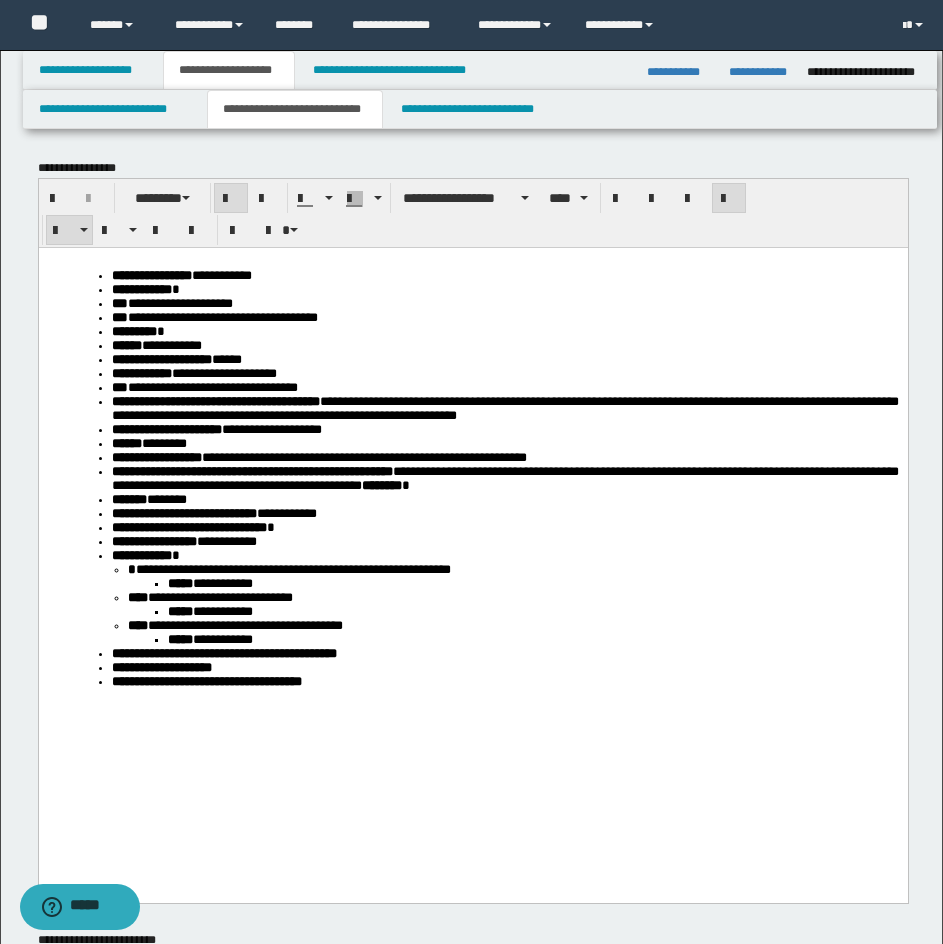 click on "**********" at bounding box center (504, 653) 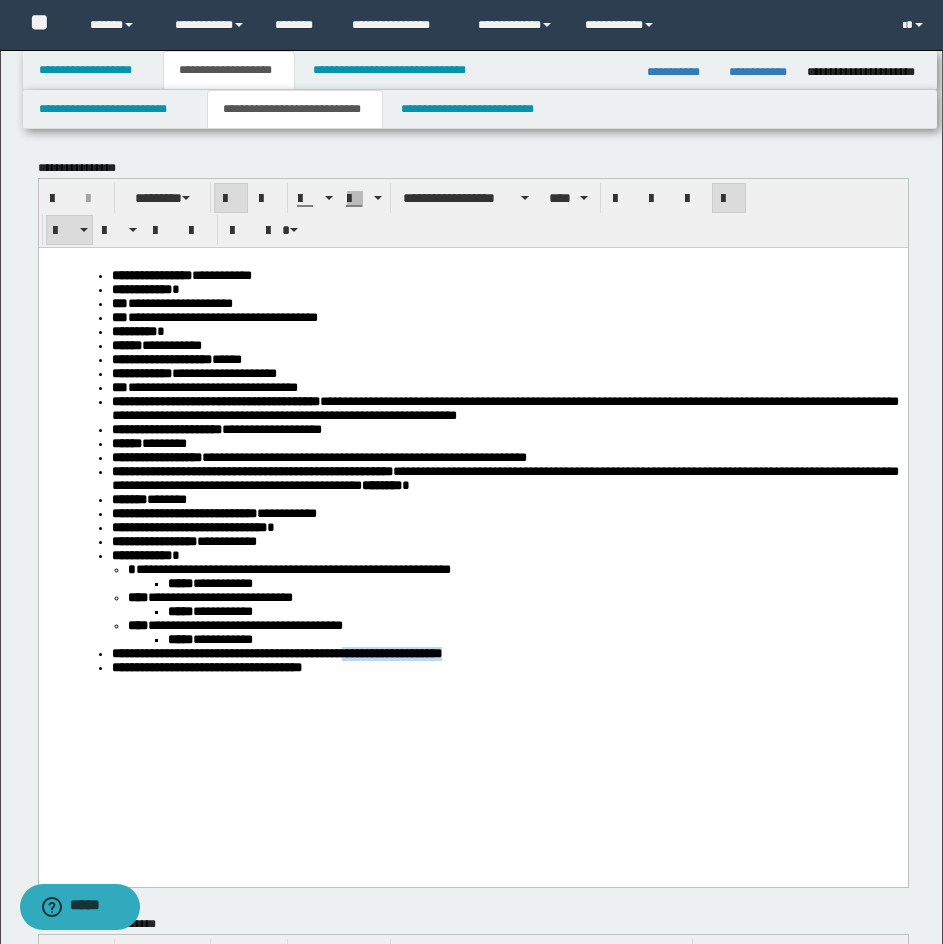 drag, startPoint x: 533, startPoint y: 738, endPoint x: 655, endPoint y: 735, distance: 122.03688 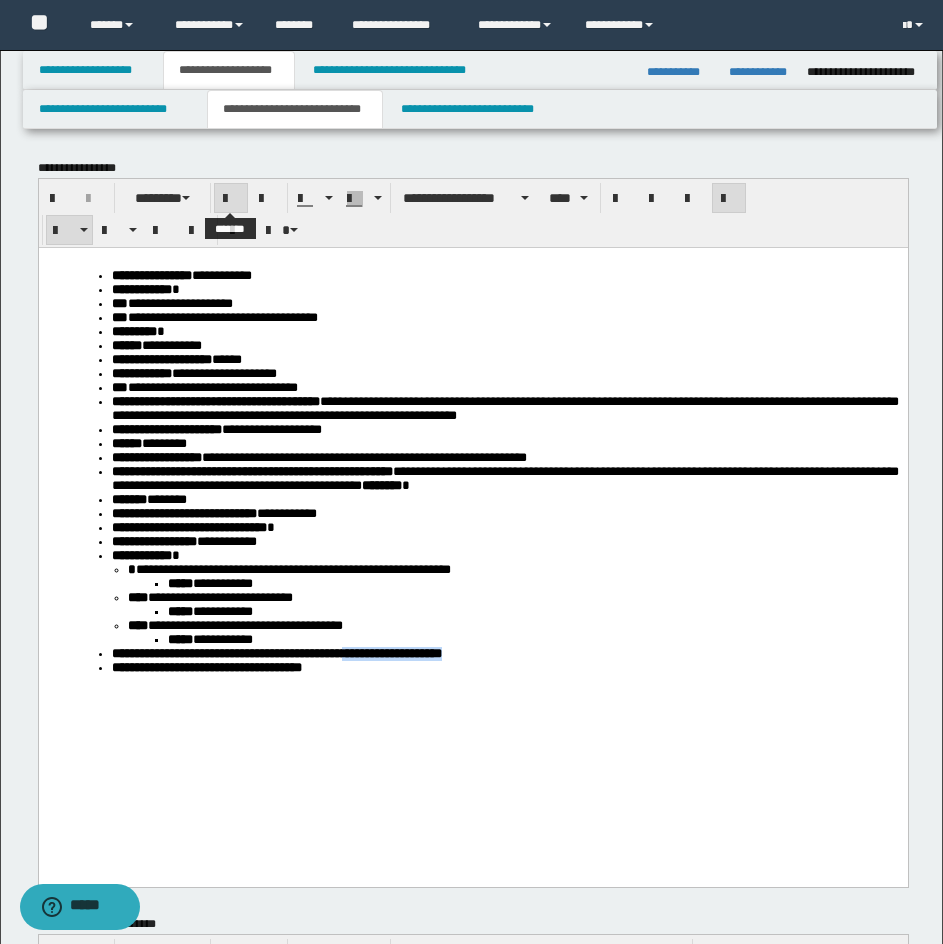 click at bounding box center (231, 199) 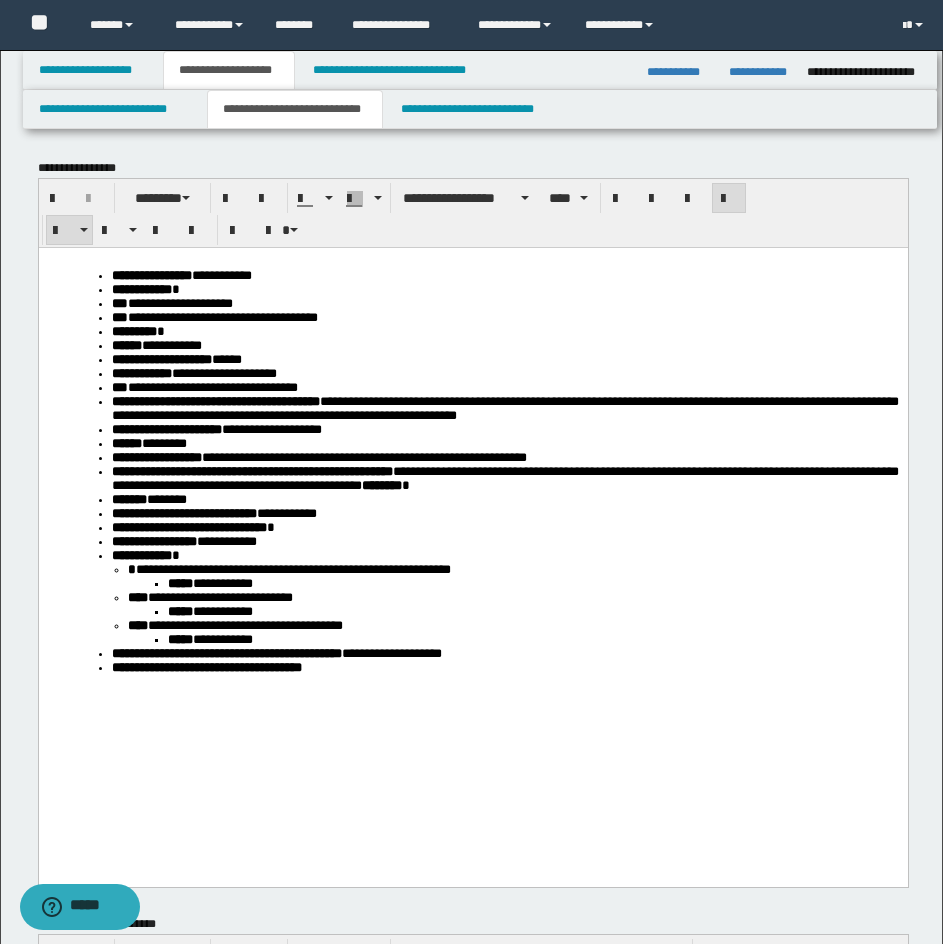click on "**********" at bounding box center (532, 639) 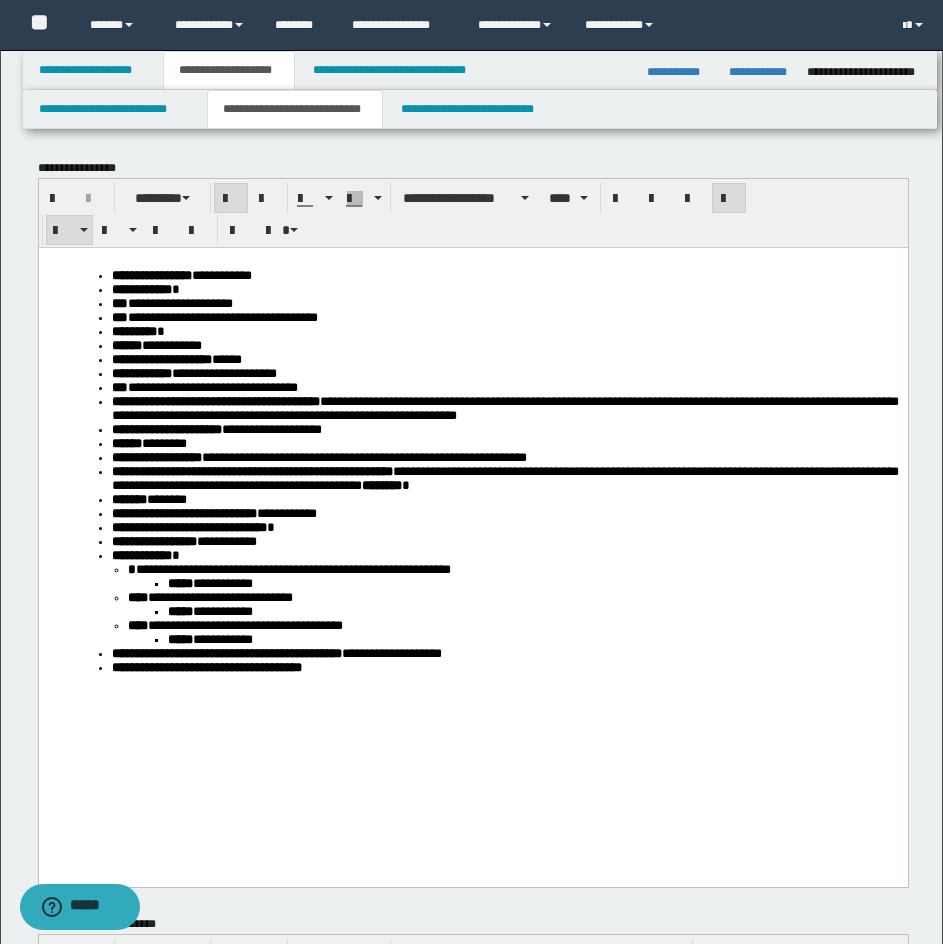 click on "**********" at bounding box center [472, 496] 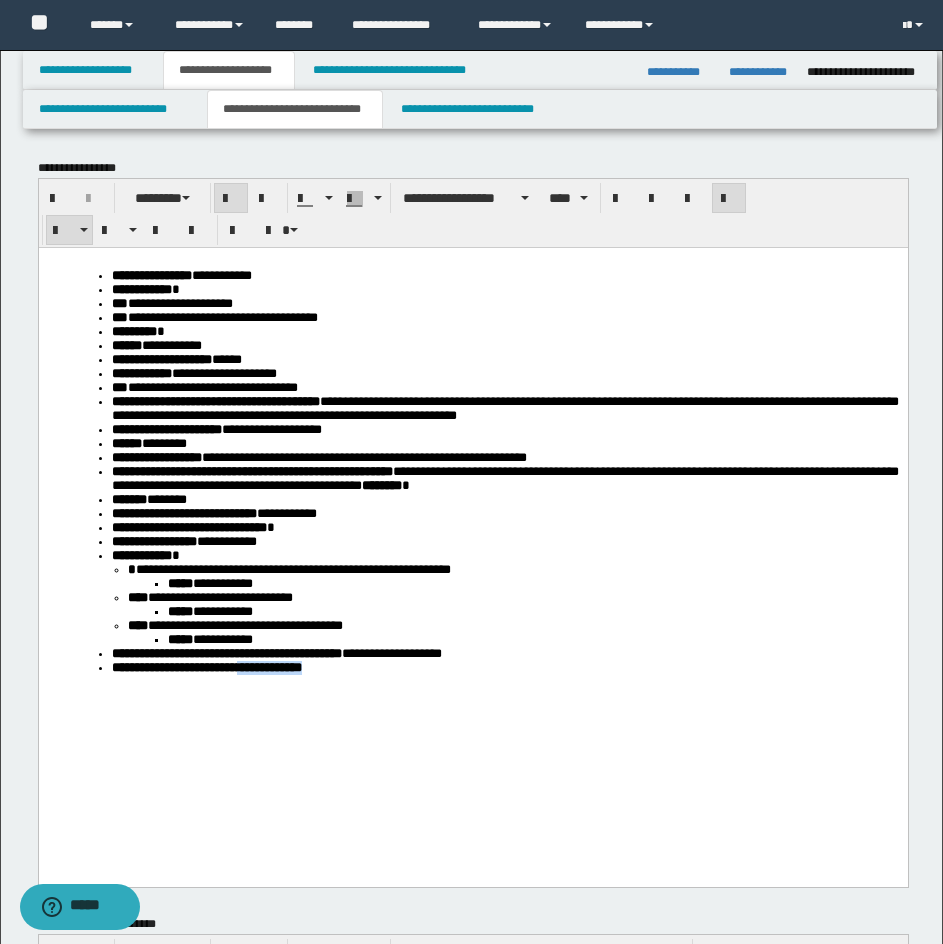 drag, startPoint x: 316, startPoint y: 757, endPoint x: 476, endPoint y: 757, distance: 160 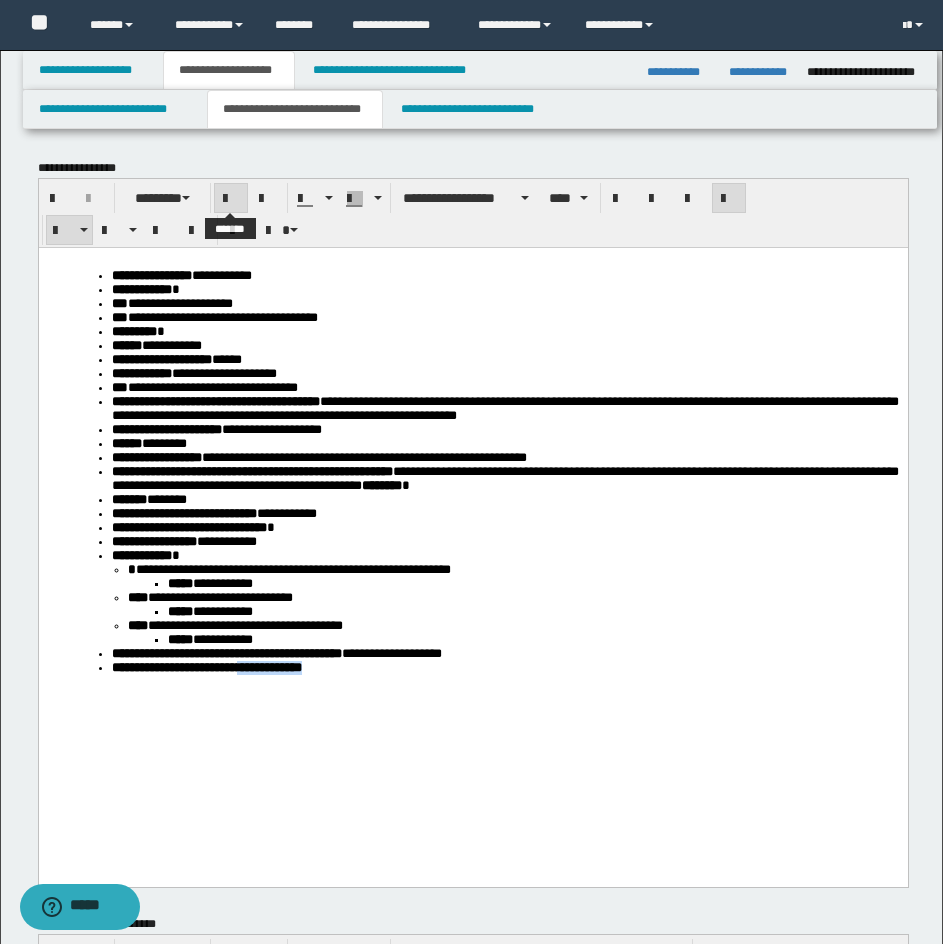 click at bounding box center [231, 198] 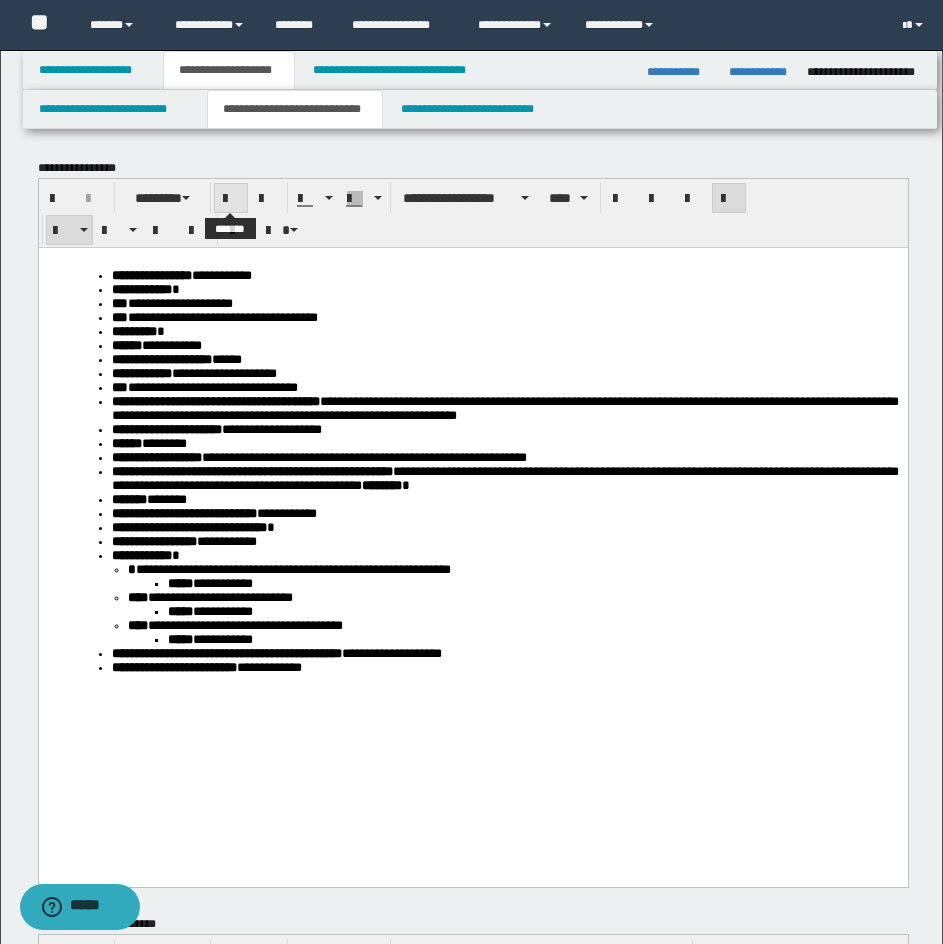 click at bounding box center (231, 199) 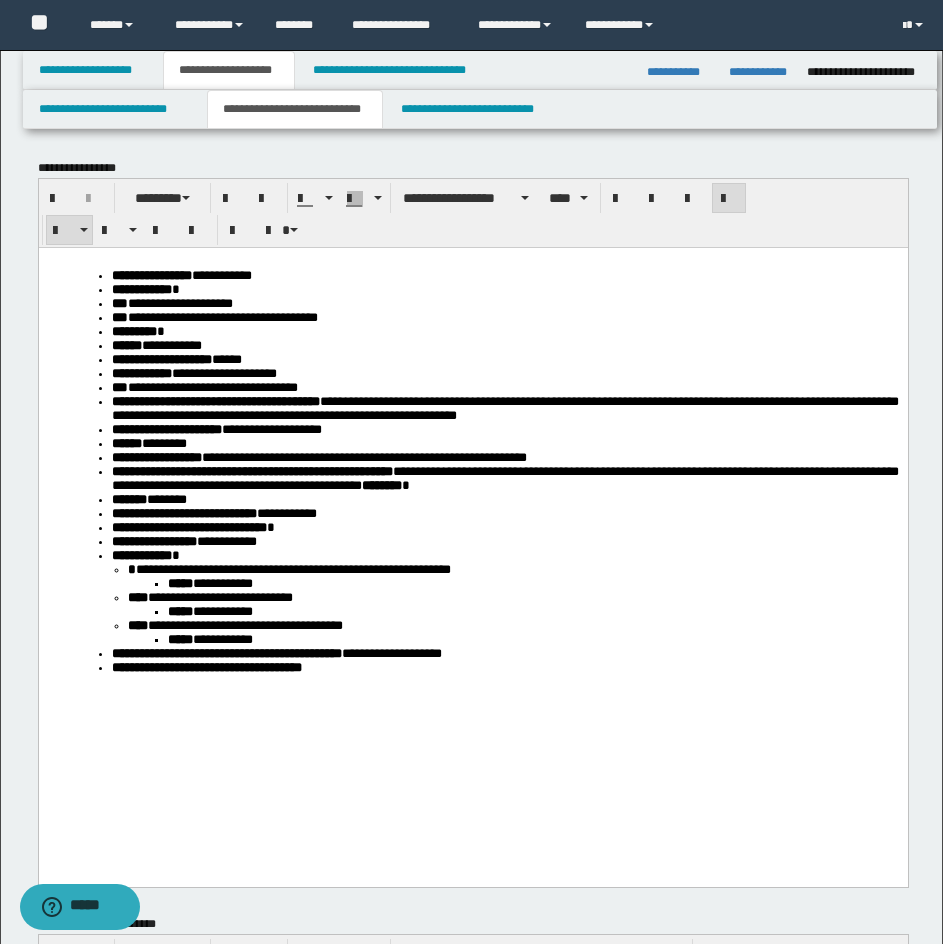 drag, startPoint x: 293, startPoint y: 711, endPoint x: 296, endPoint y: 735, distance: 24.186773 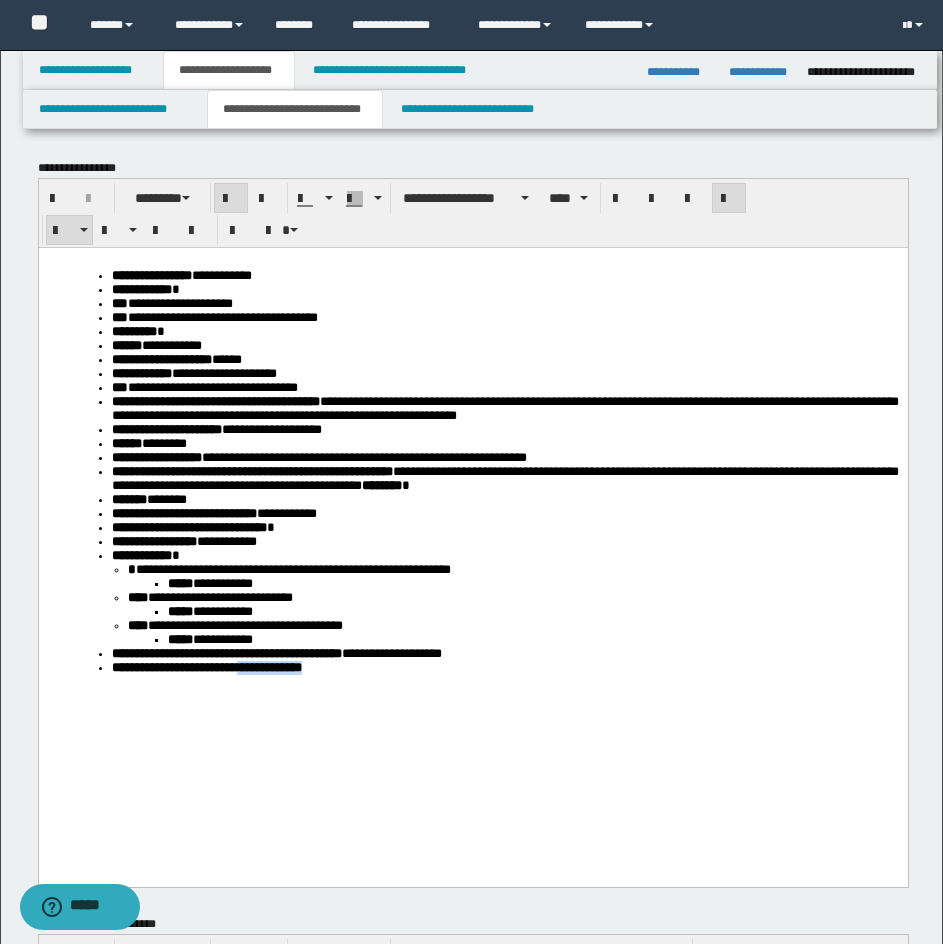 drag, startPoint x: 315, startPoint y: 756, endPoint x: 440, endPoint y: 761, distance: 125.09996 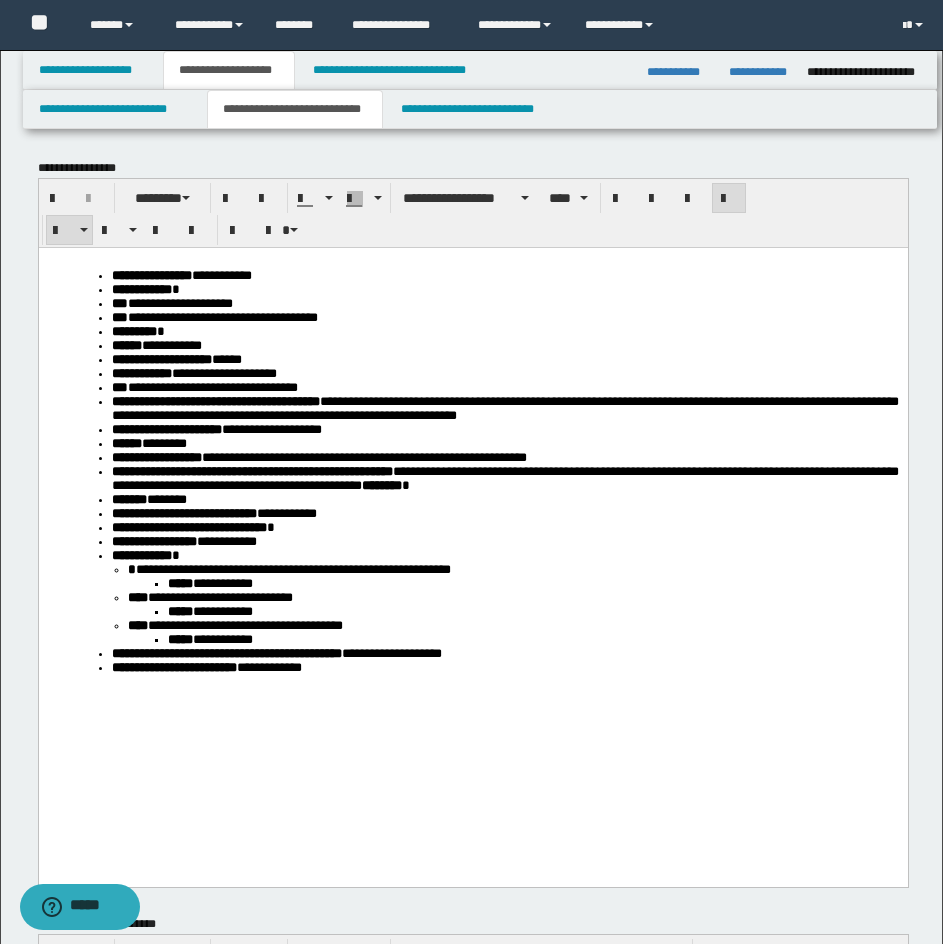 click on "**********" at bounding box center [472, 496] 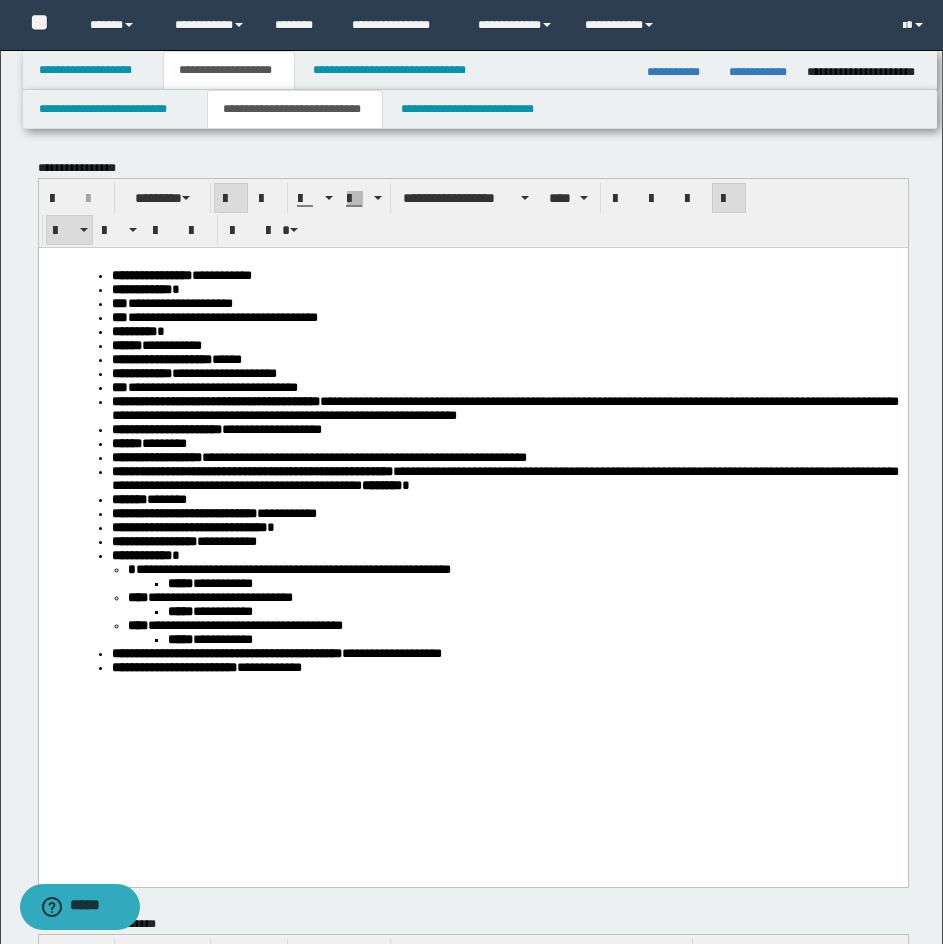 scroll, scrollTop: 400, scrollLeft: 0, axis: vertical 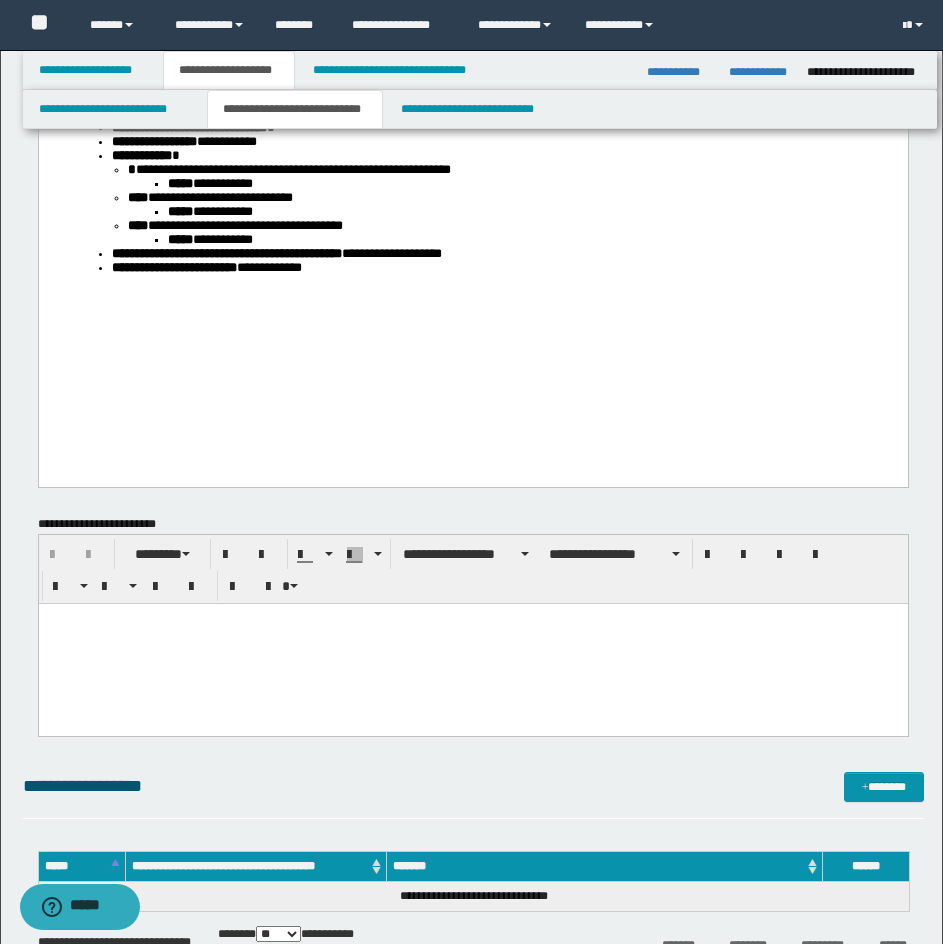 click on "**********" at bounding box center [268, 267] 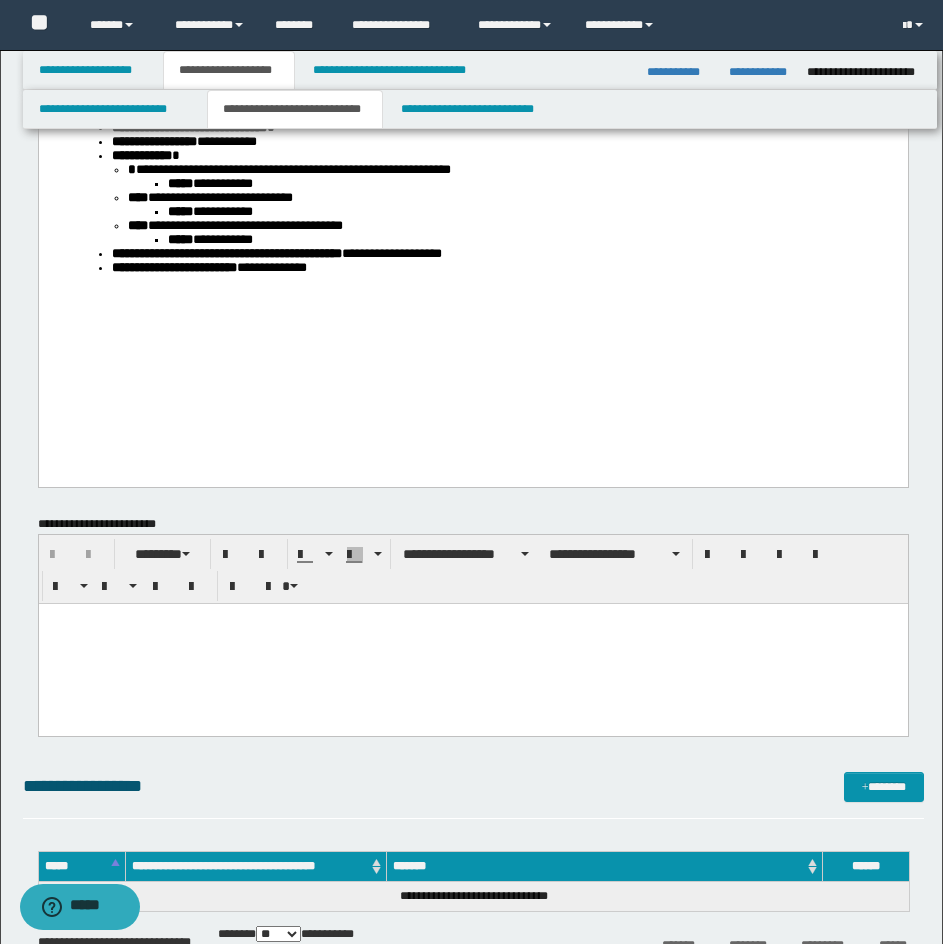 click on "**********" at bounding box center [472, 97] 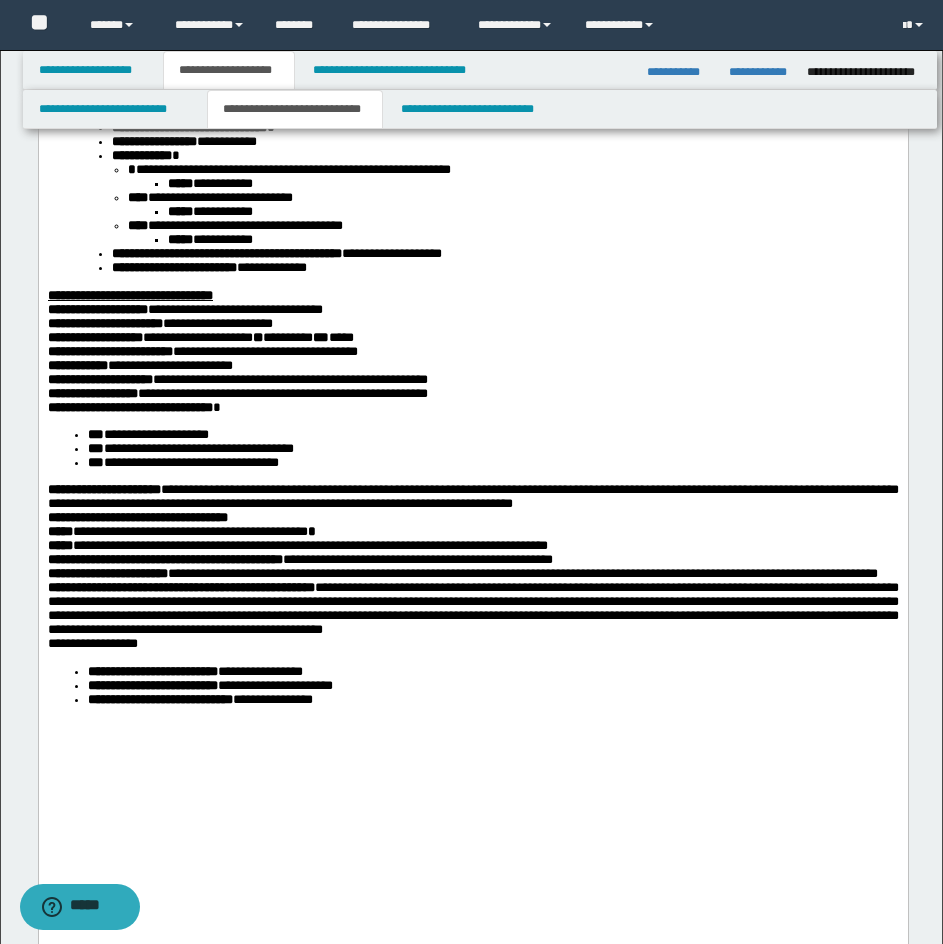 click on "**********" at bounding box center (234, 309) 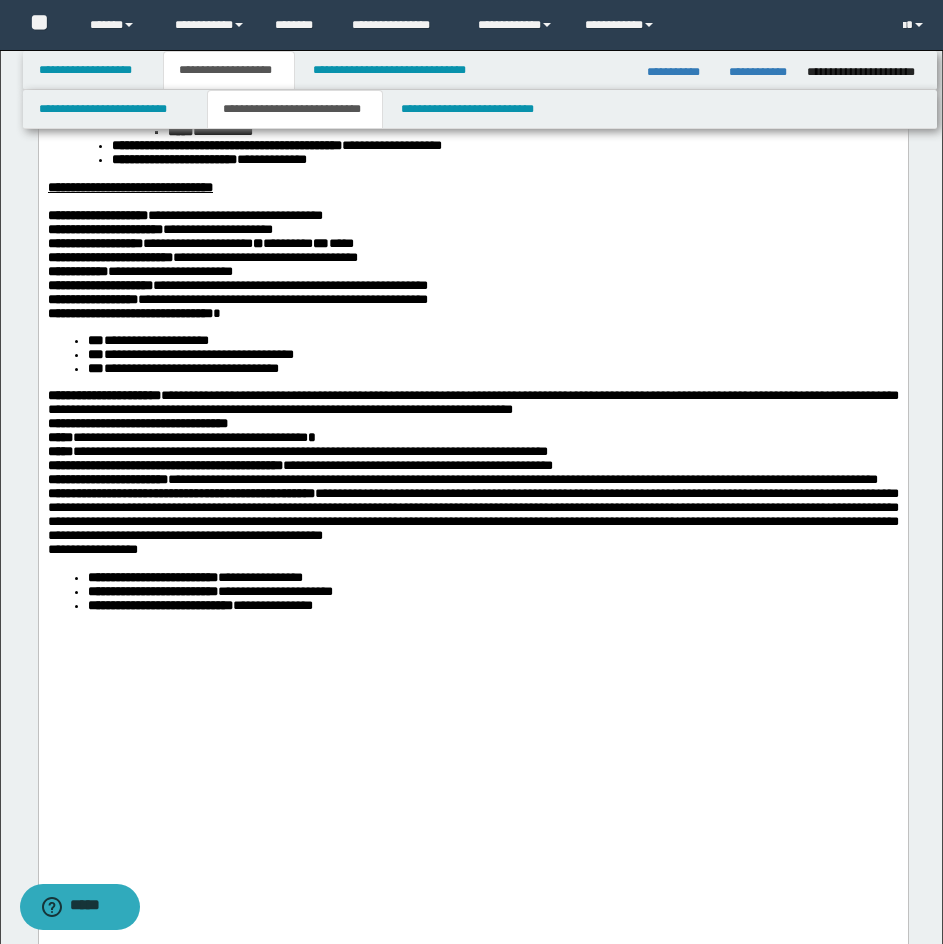 scroll, scrollTop: 500, scrollLeft: 0, axis: vertical 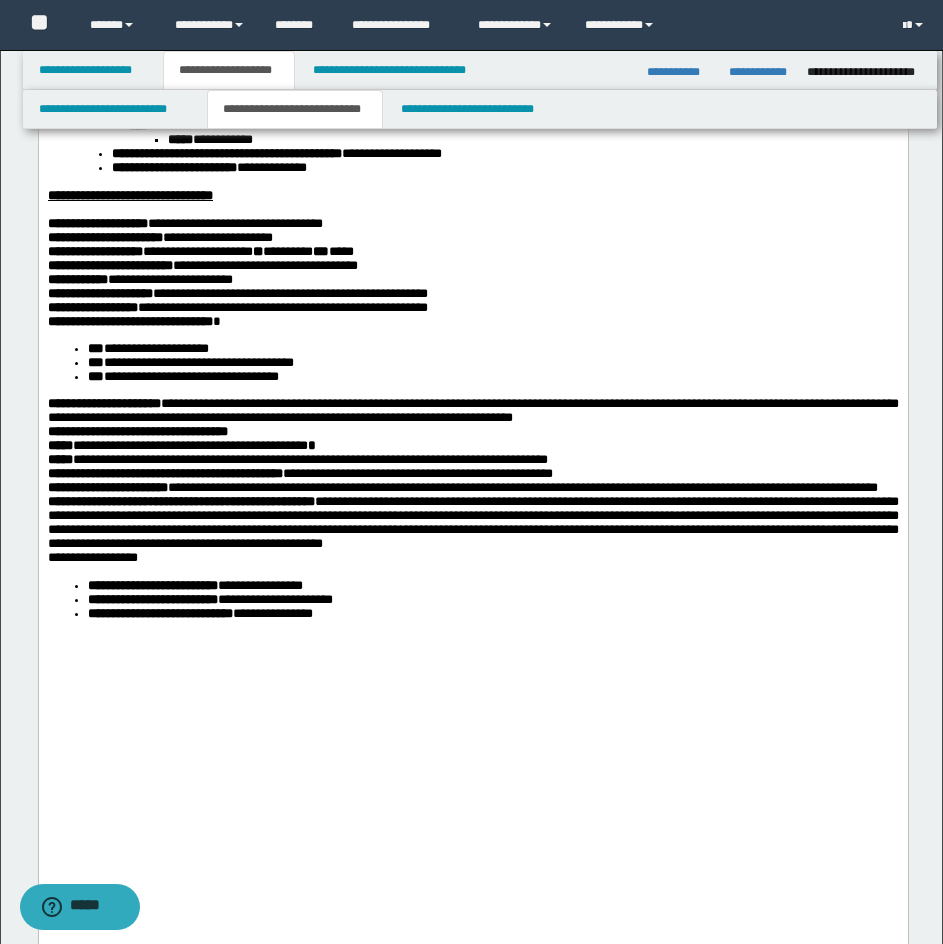 click on "**********" at bounding box center (472, 411) 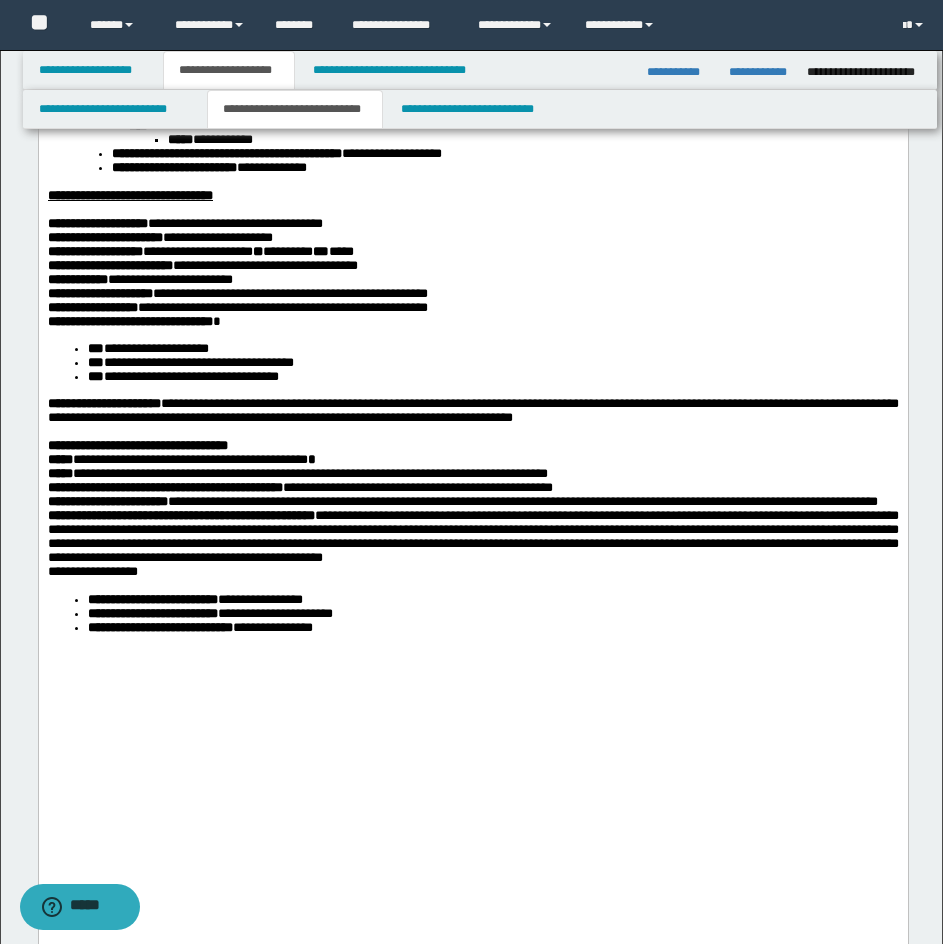 click on "**********" at bounding box center (472, 460) 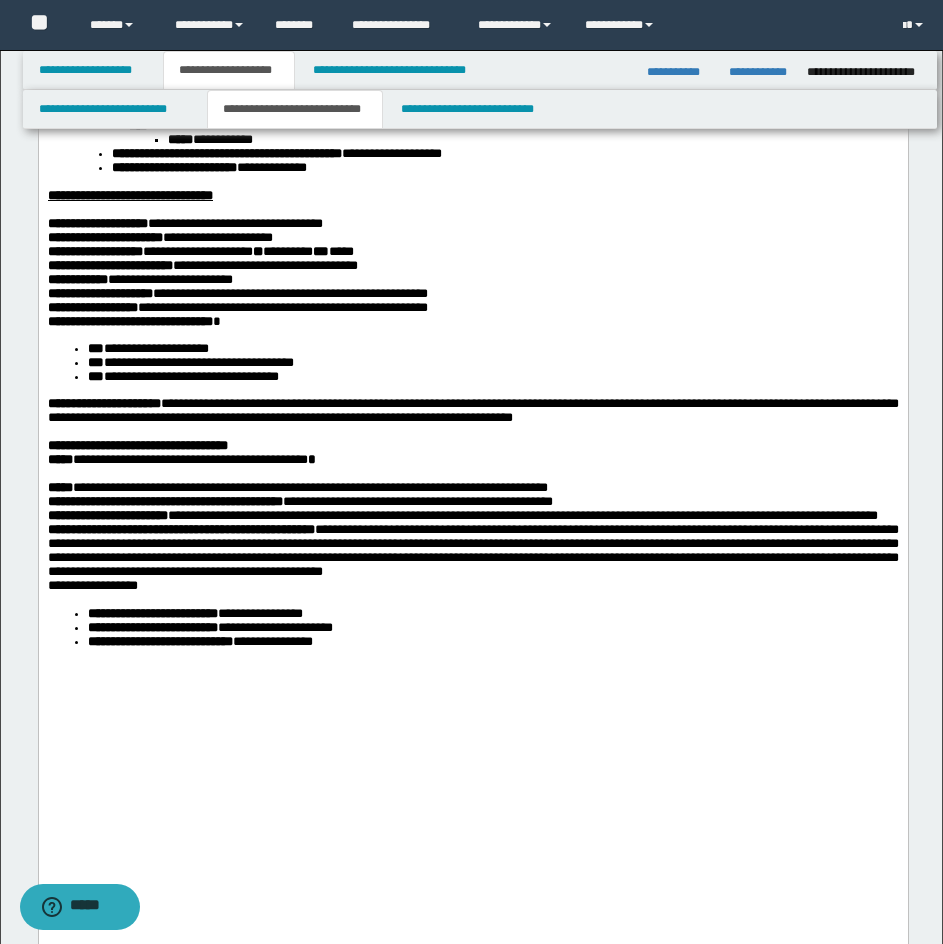 click on "**********" at bounding box center [472, 446] 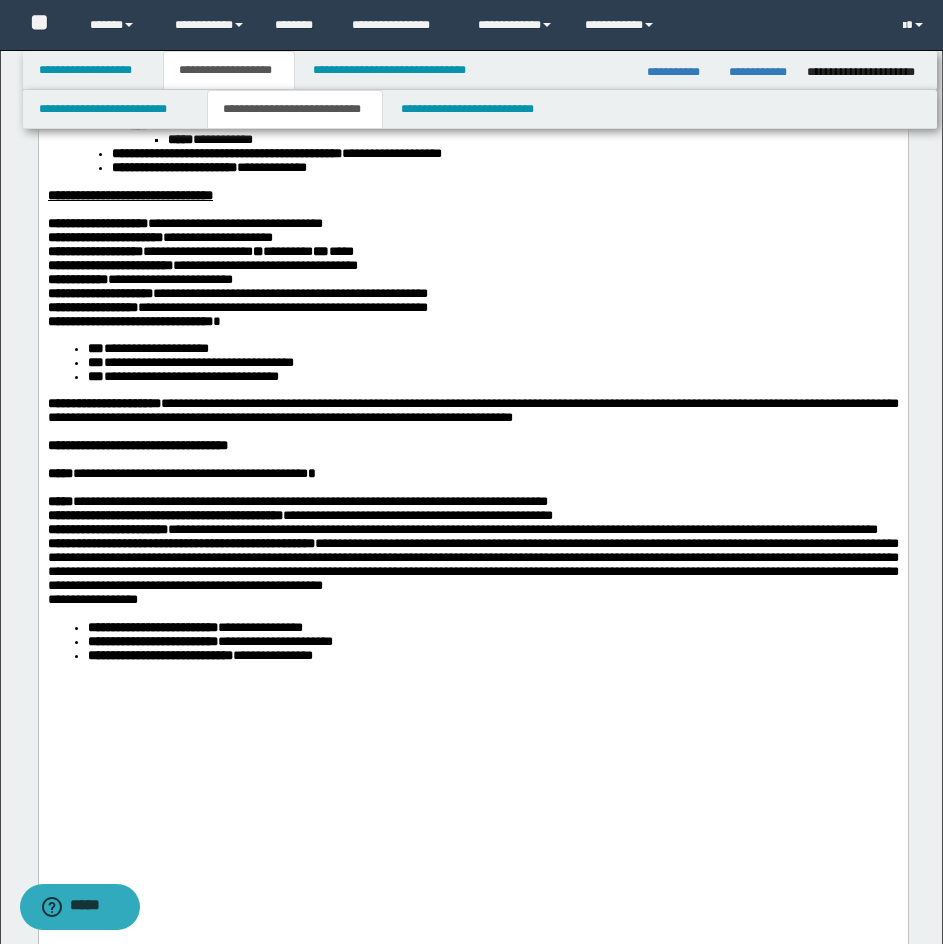 click on "**********" at bounding box center [472, 248] 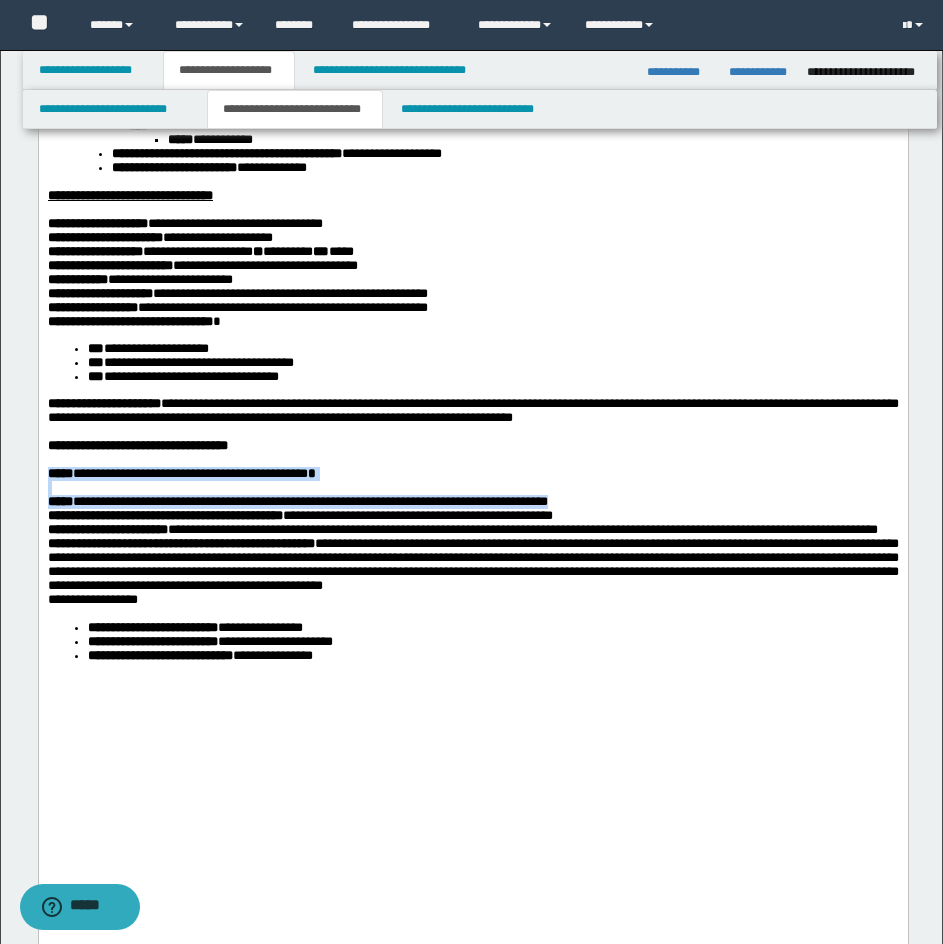 drag, startPoint x: 46, startPoint y: 611, endPoint x: 805, endPoint y: 655, distance: 760.2743 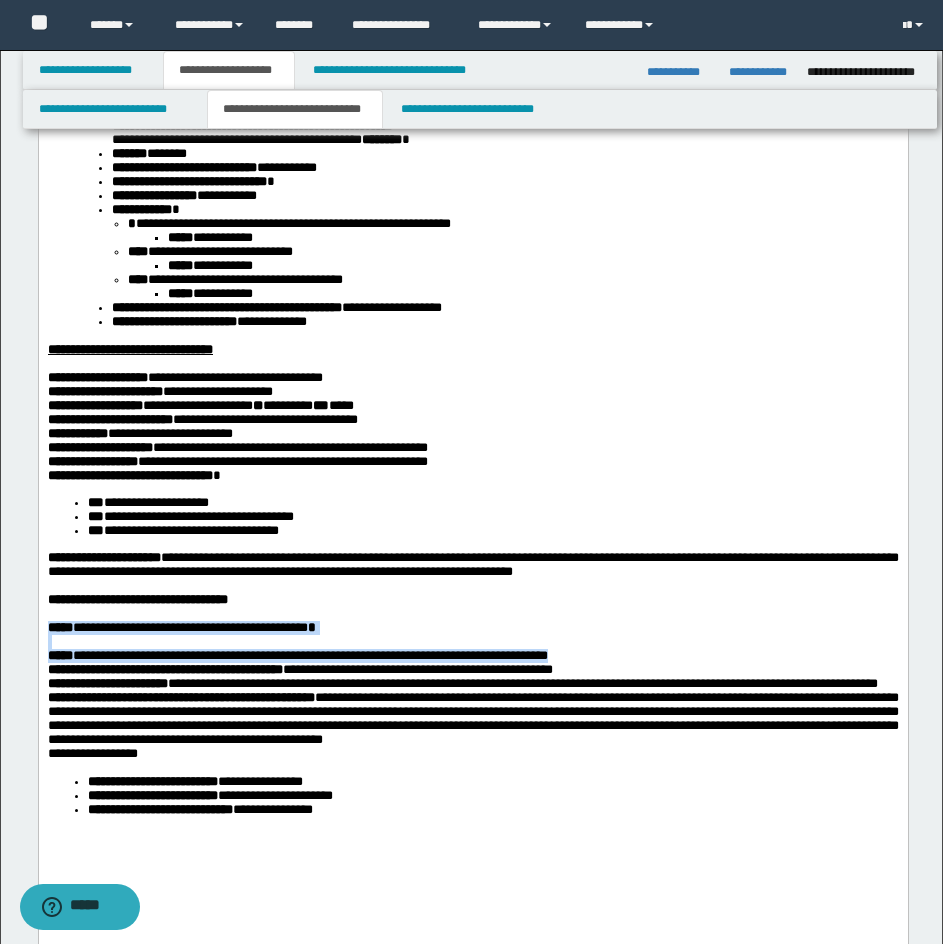 scroll, scrollTop: 0, scrollLeft: 0, axis: both 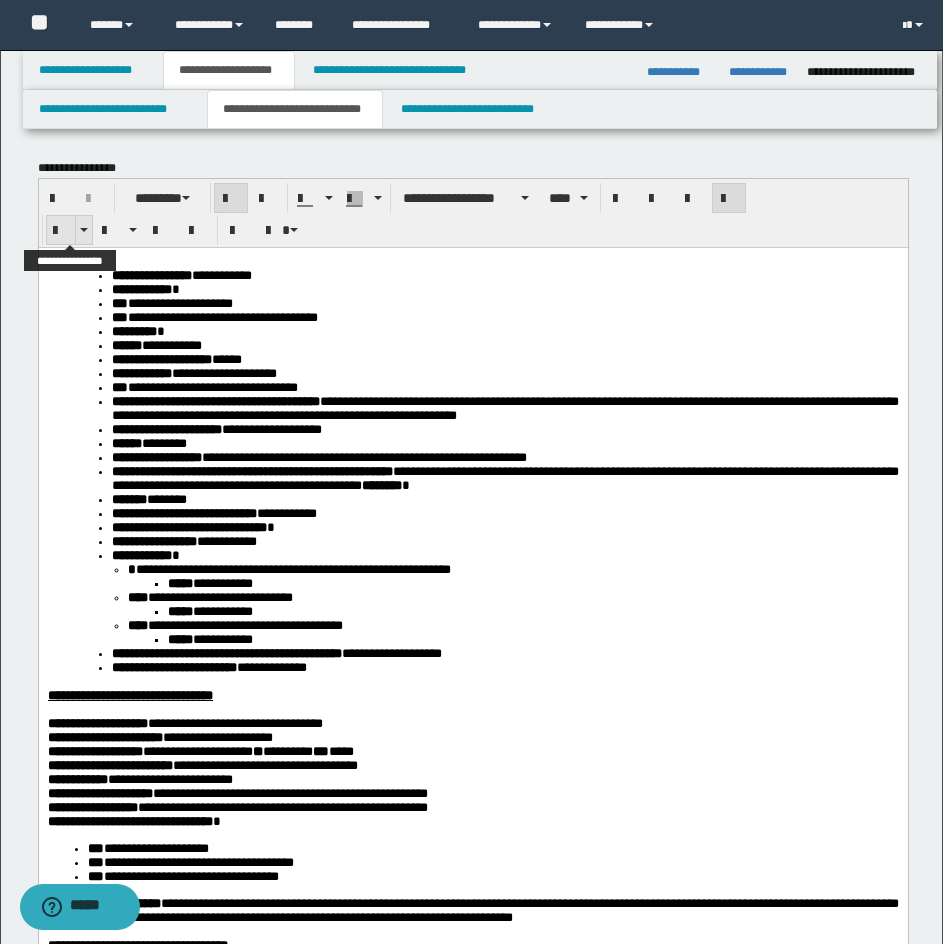 click at bounding box center (61, 231) 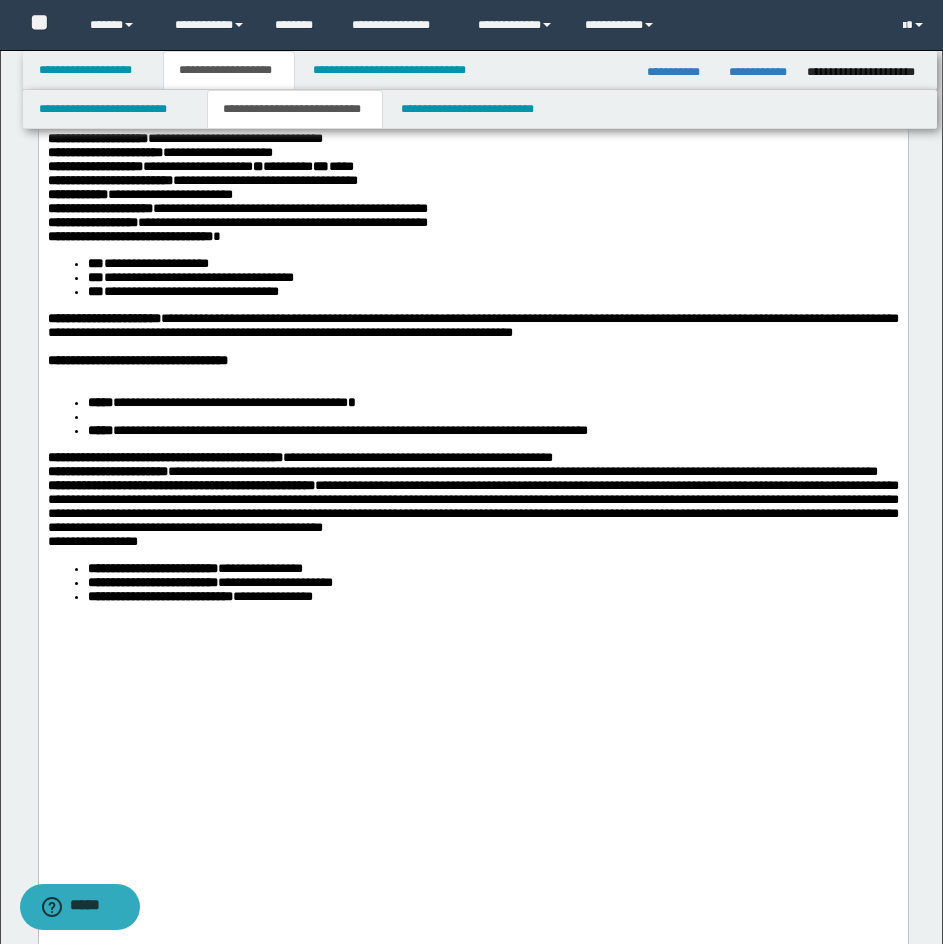 scroll, scrollTop: 600, scrollLeft: 0, axis: vertical 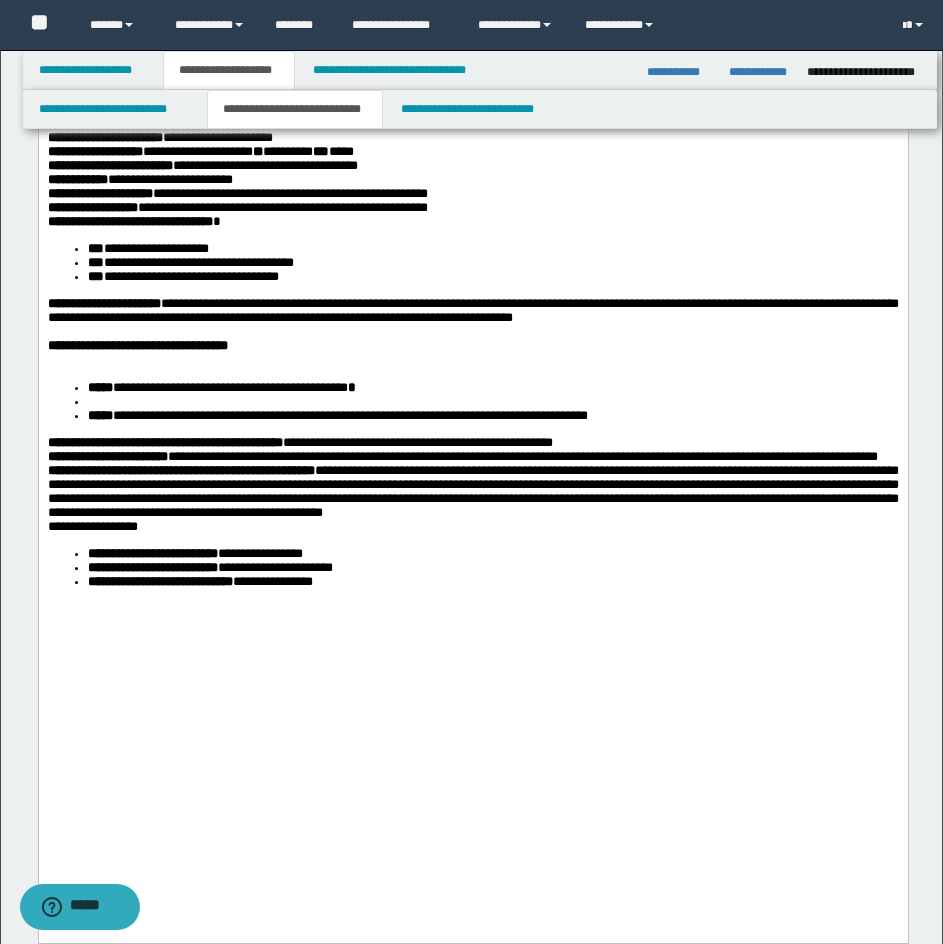 drag, startPoint x: 181, startPoint y: 489, endPoint x: 181, endPoint y: 512, distance: 23 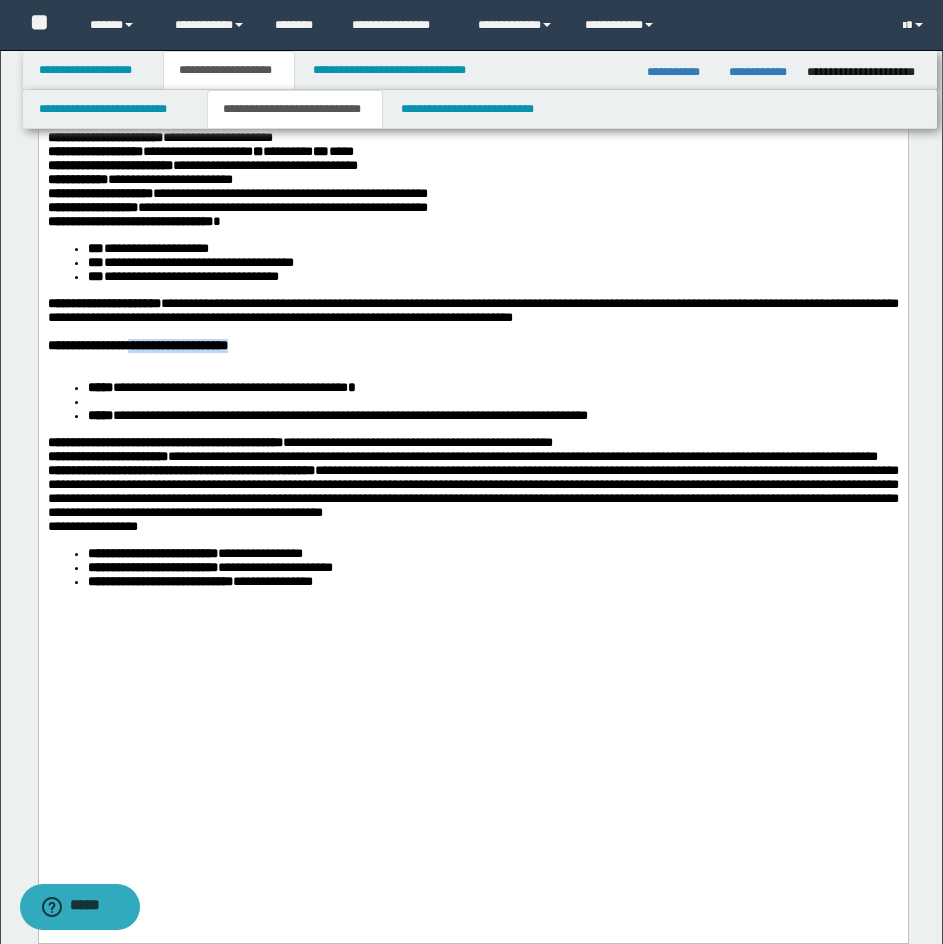 click at bounding box center [472, 360] 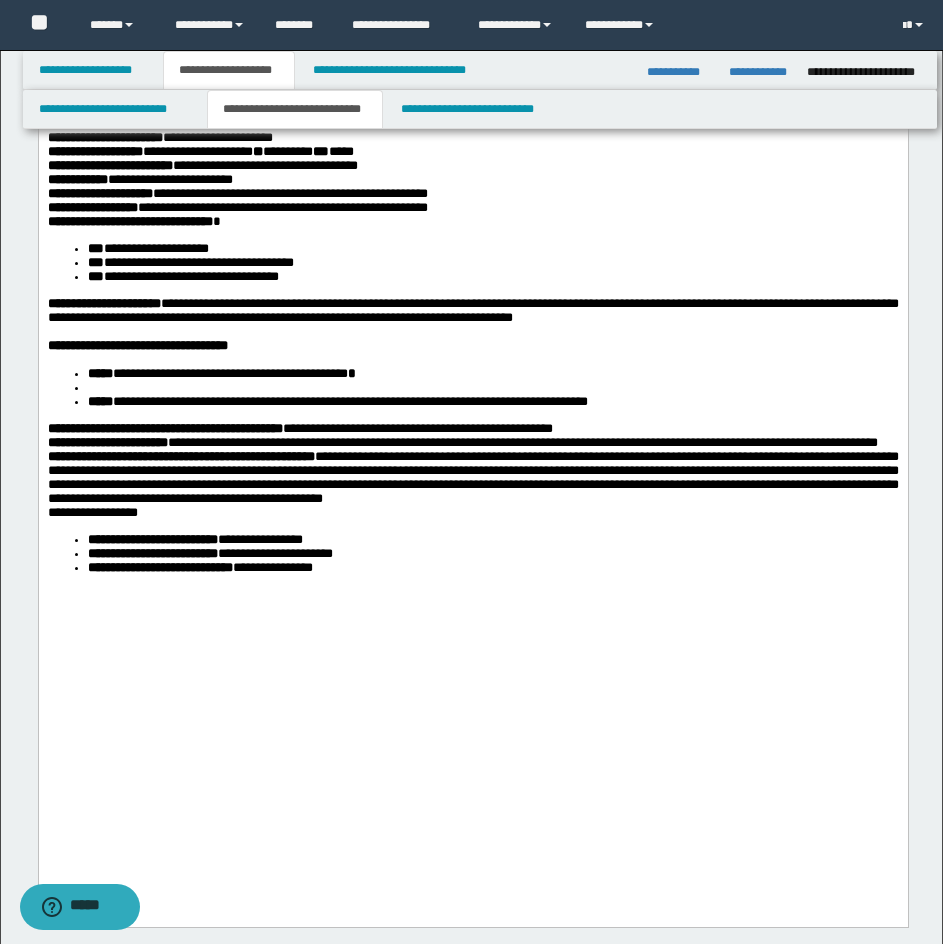 click on "**********" at bounding box center (472, 388) 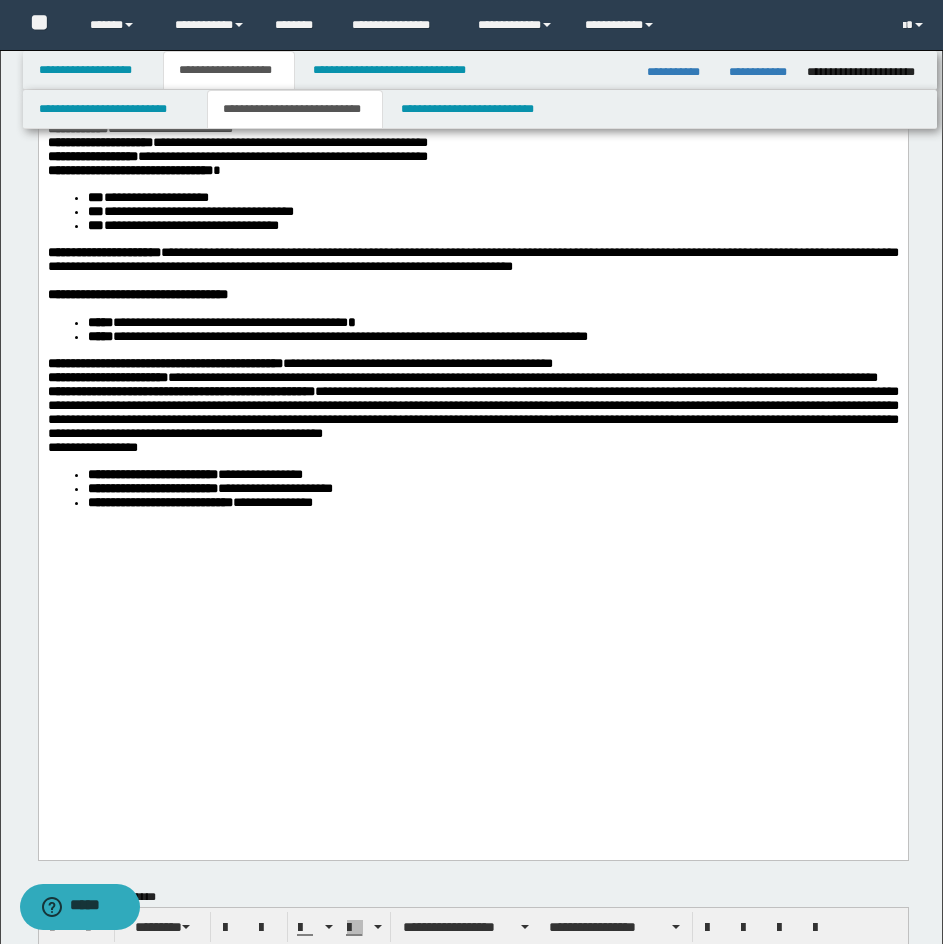 scroll, scrollTop: 700, scrollLeft: 0, axis: vertical 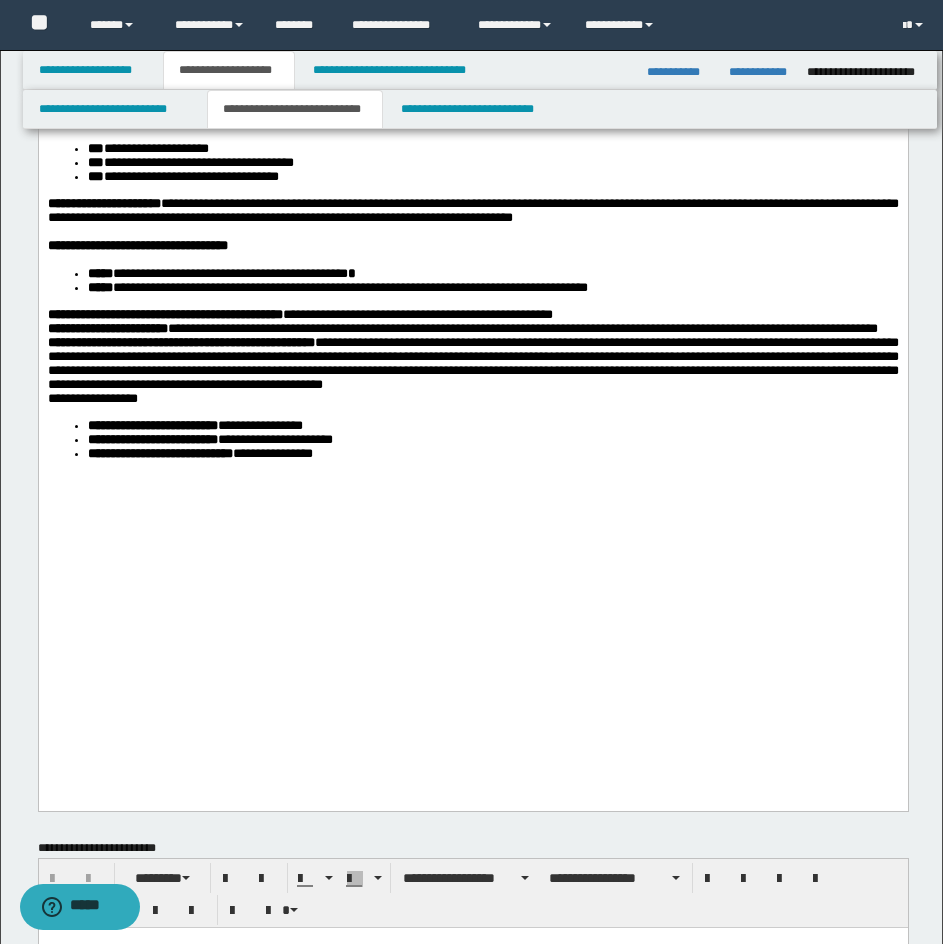 click on "**********" at bounding box center (472, 329) 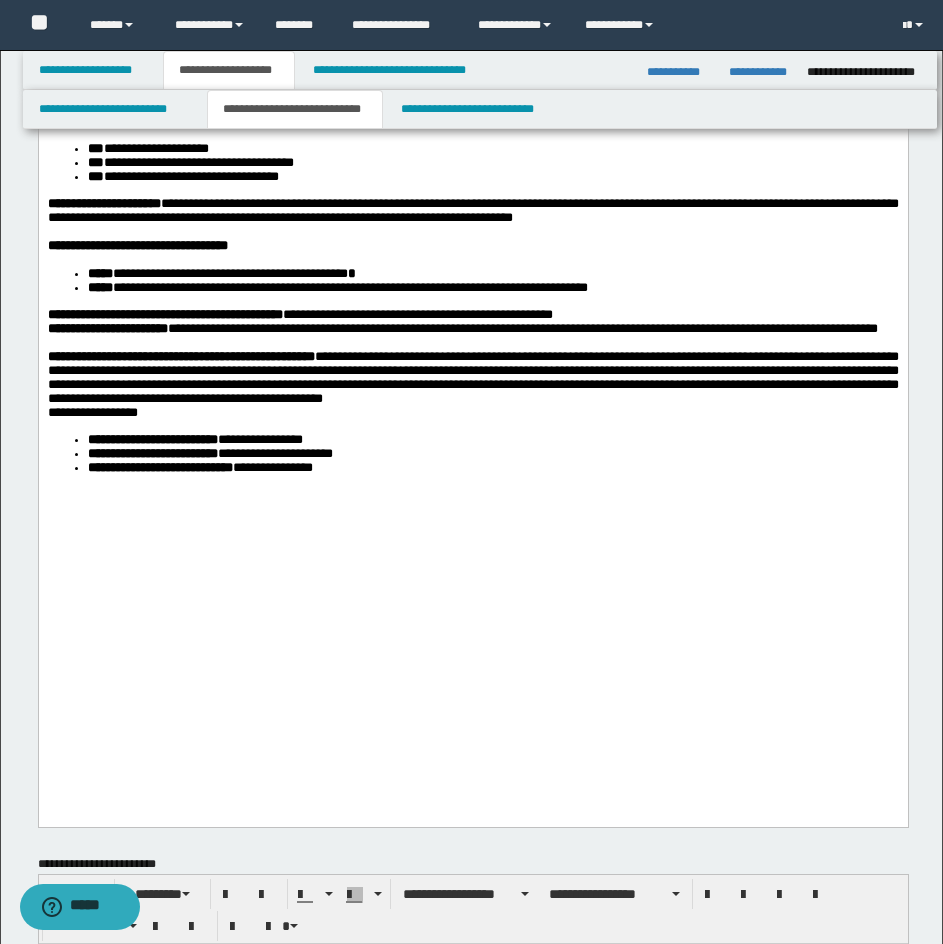 click on "**********" at bounding box center (472, 315) 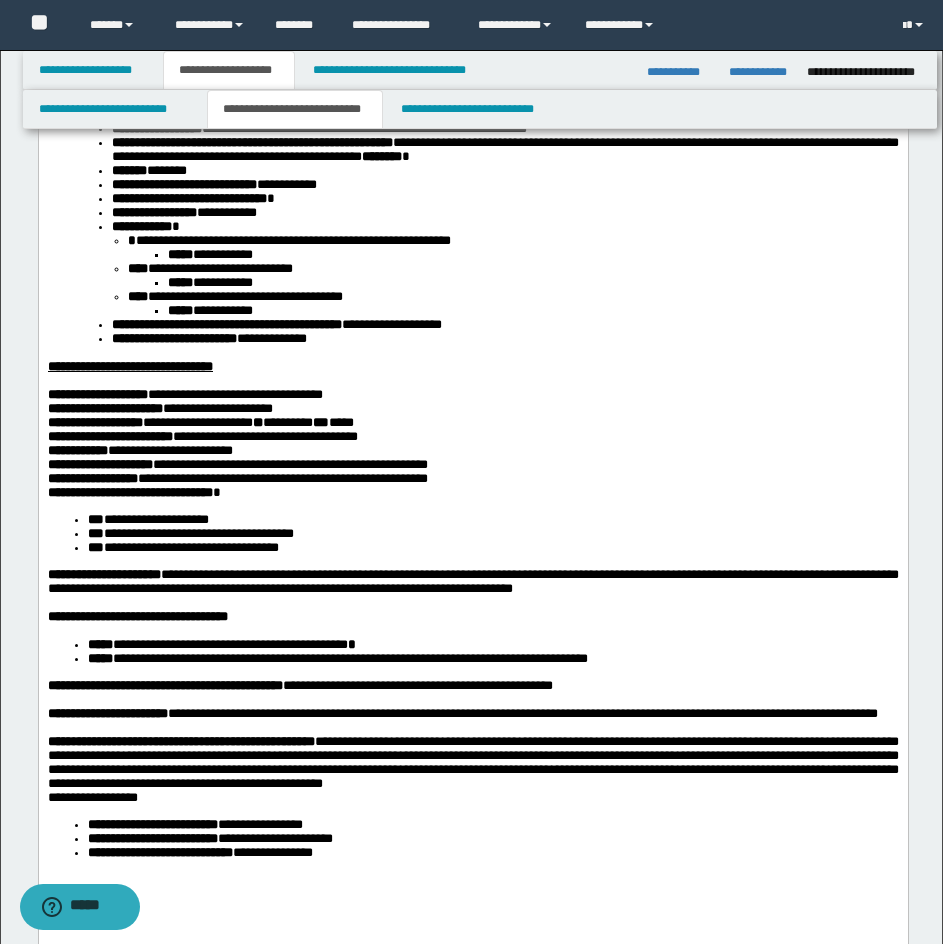 scroll, scrollTop: 600, scrollLeft: 0, axis: vertical 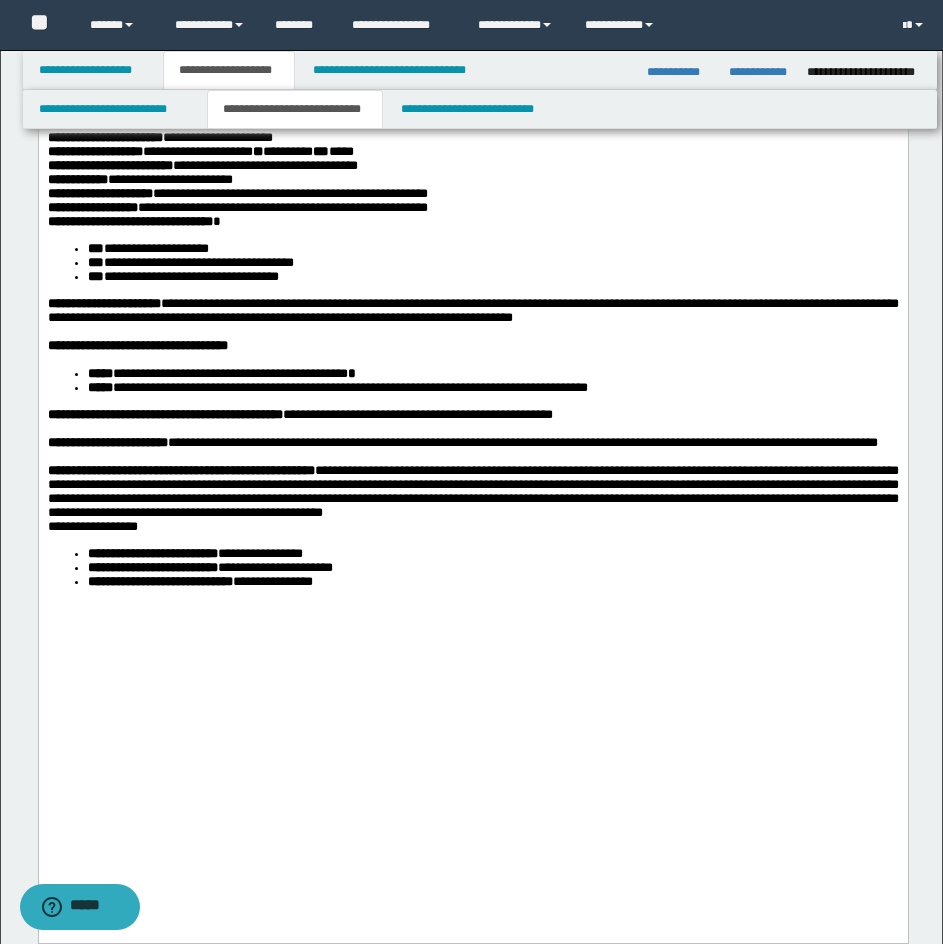 drag, startPoint x: 41, startPoint y: 559, endPoint x: 114, endPoint y: 672, distance: 134.52881 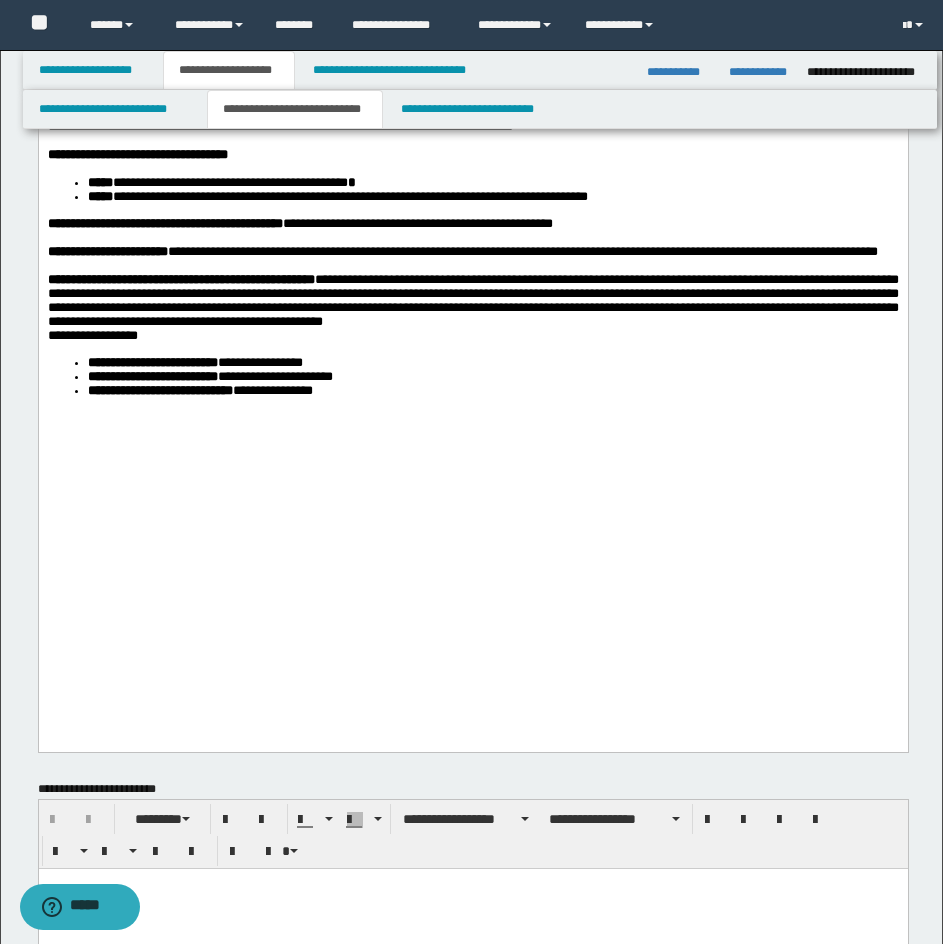 scroll, scrollTop: 800, scrollLeft: 0, axis: vertical 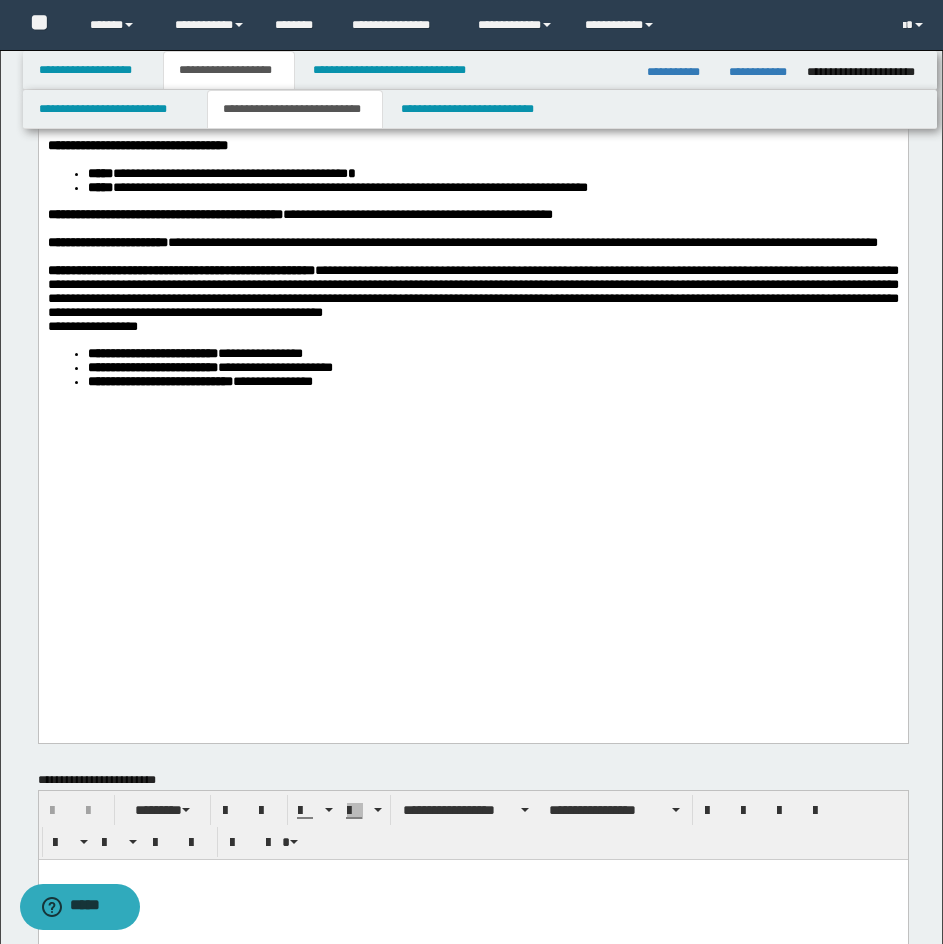 click on "**********" at bounding box center [472, -39] 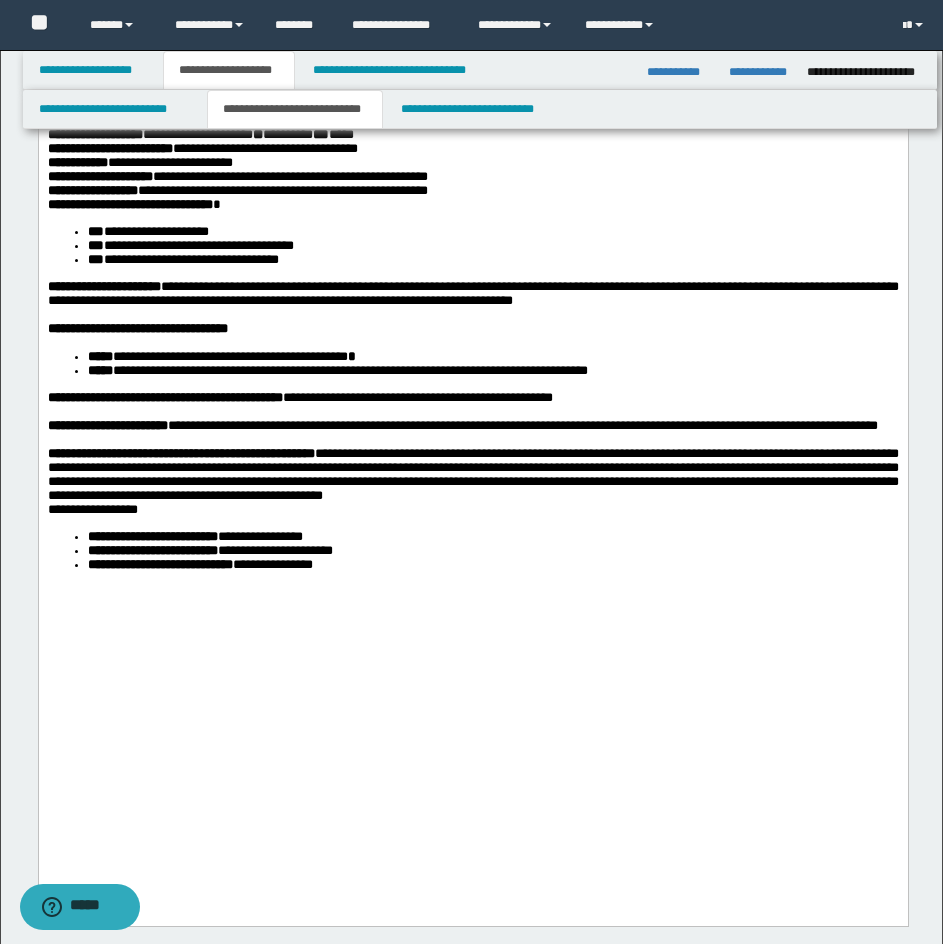 scroll, scrollTop: 600, scrollLeft: 0, axis: vertical 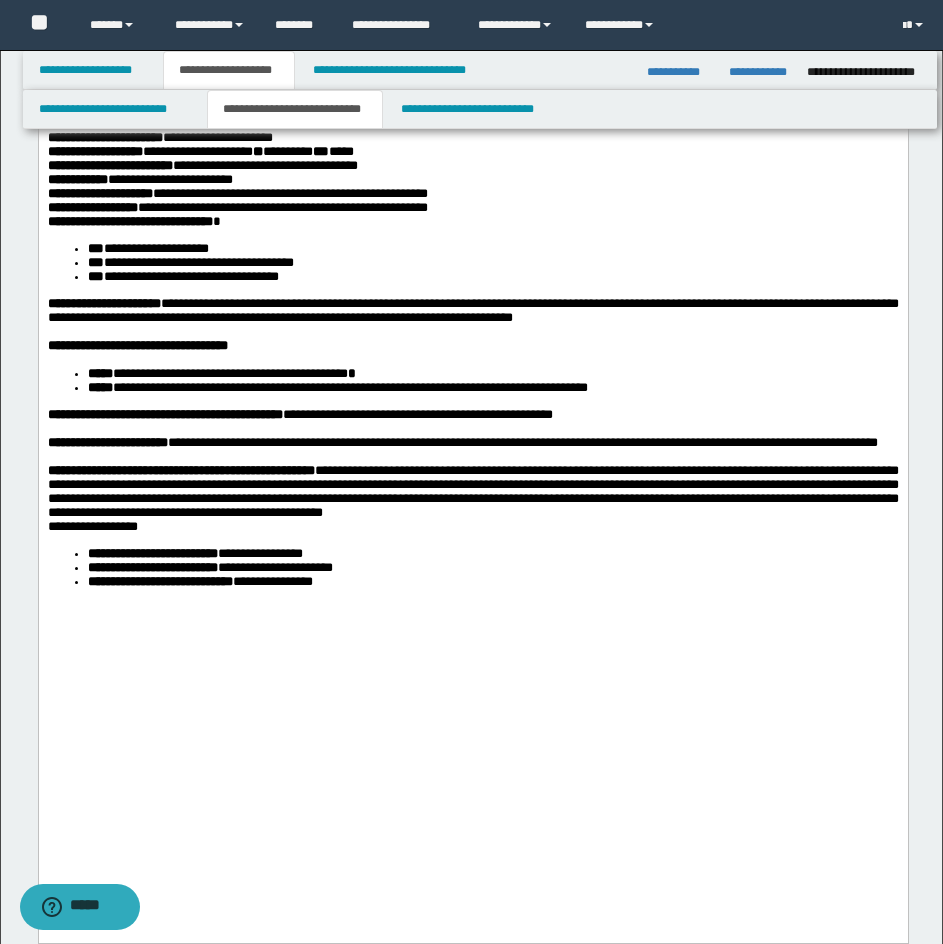 click on "**********" at bounding box center (472, 222) 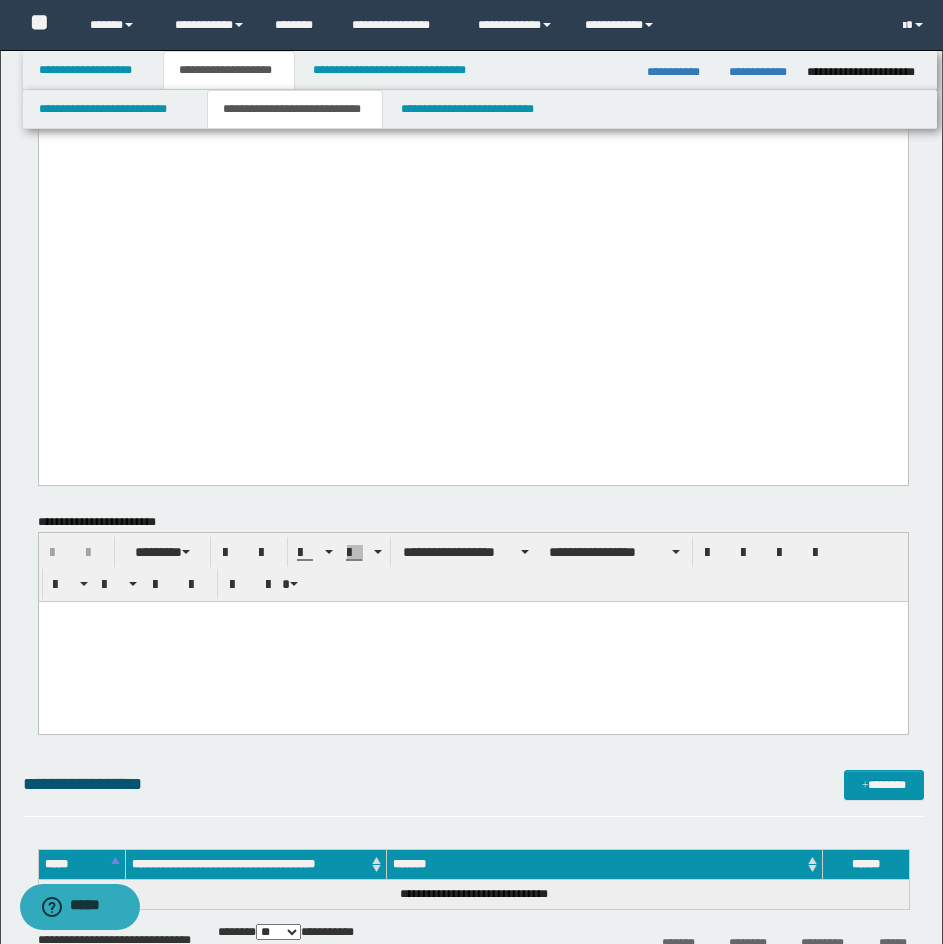 scroll, scrollTop: 1100, scrollLeft: 0, axis: vertical 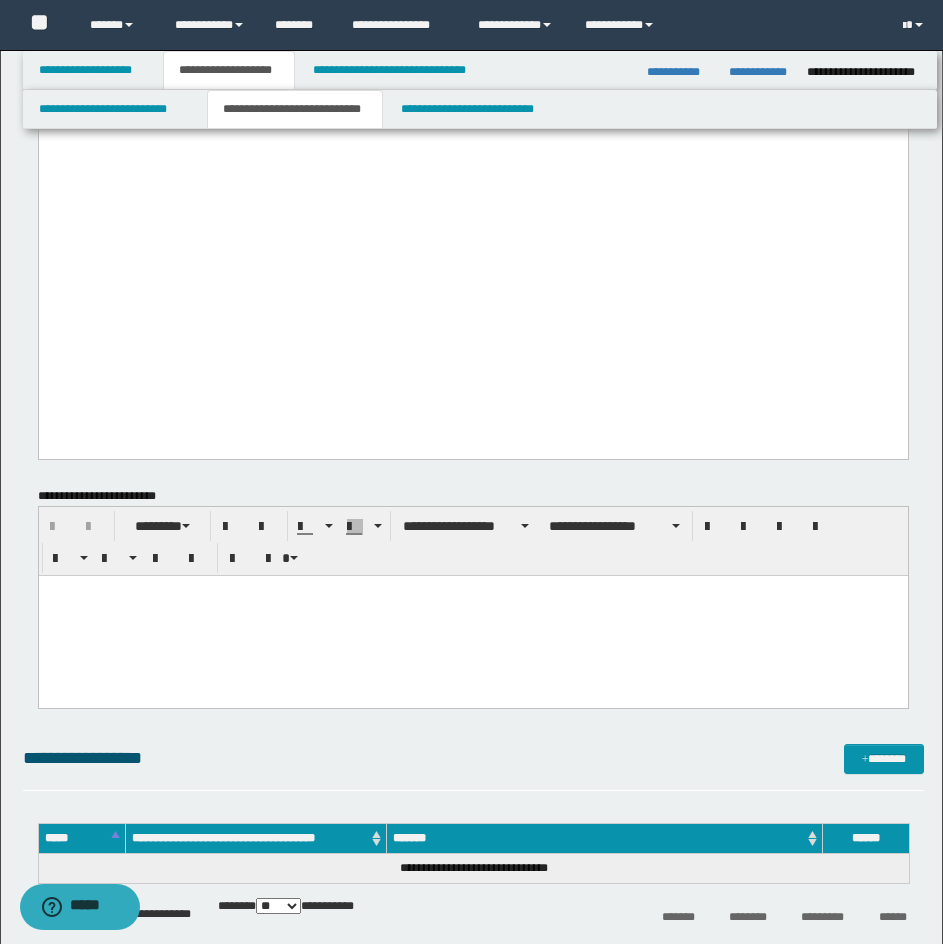 click on "**********" at bounding box center [472, -332] 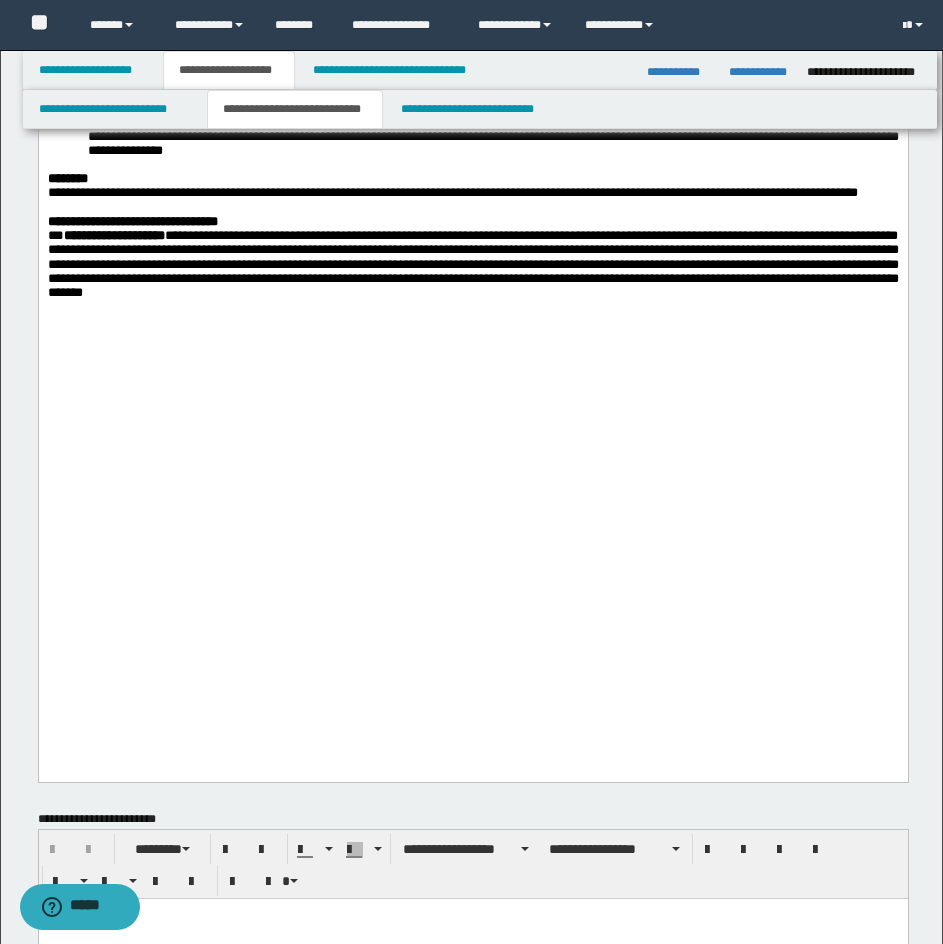 scroll, scrollTop: 1300, scrollLeft: 0, axis: vertical 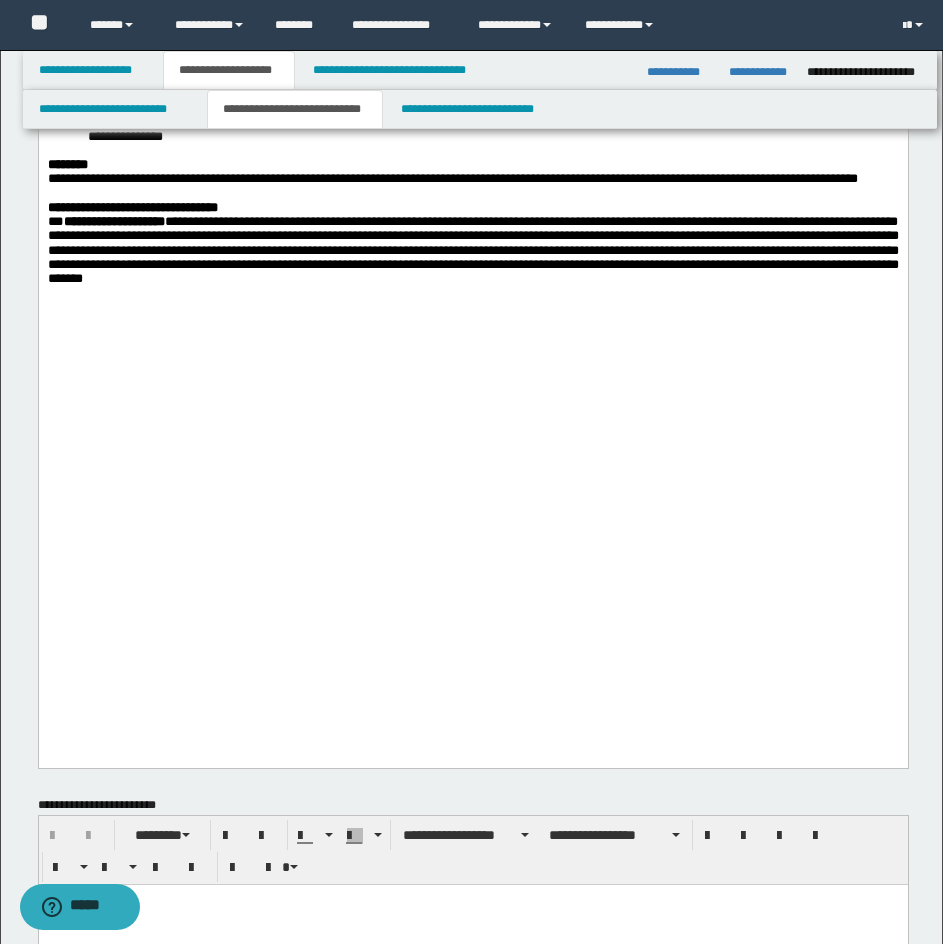 click on "**********" at bounding box center [472, 9] 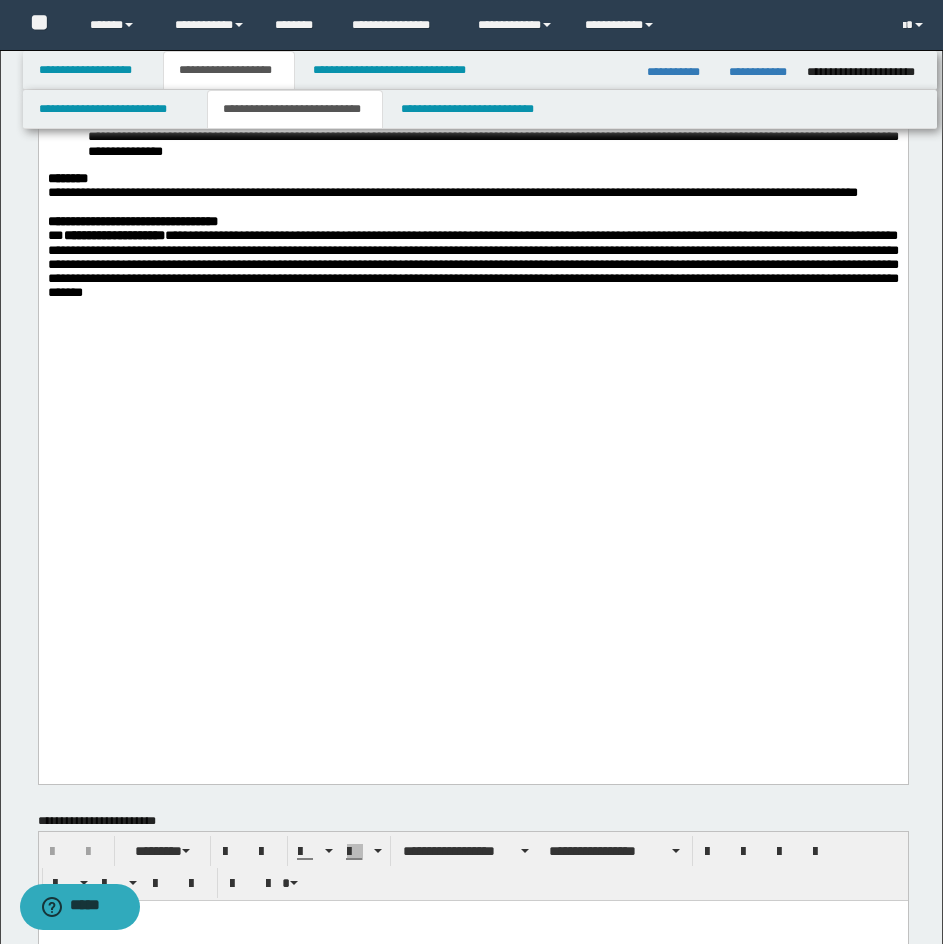 click on "********" at bounding box center (472, 179) 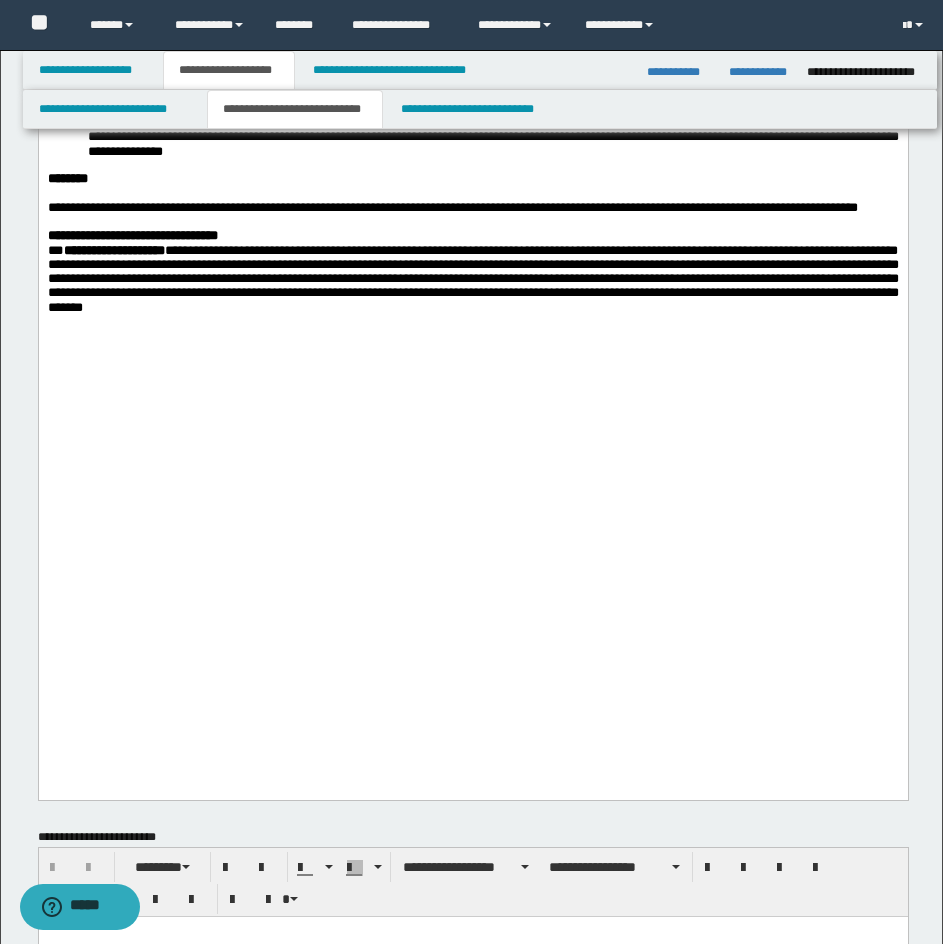 click on "********" at bounding box center [67, 178] 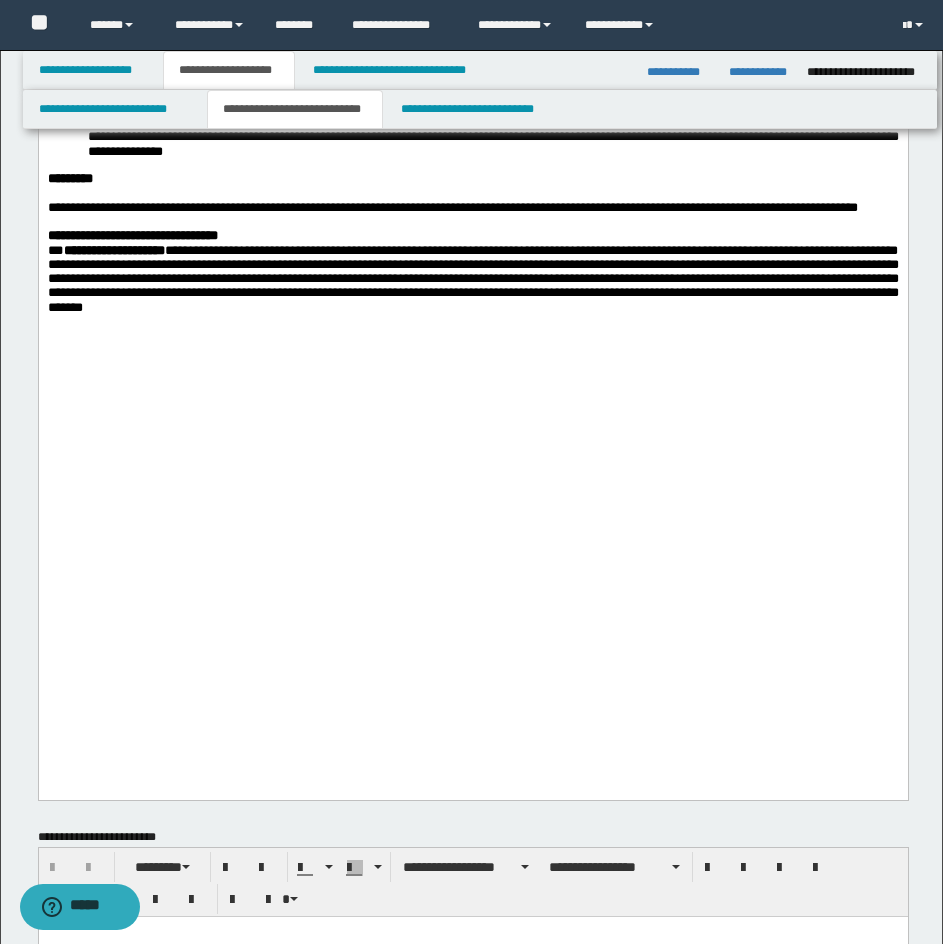 click on "**********" at bounding box center (132, 235) 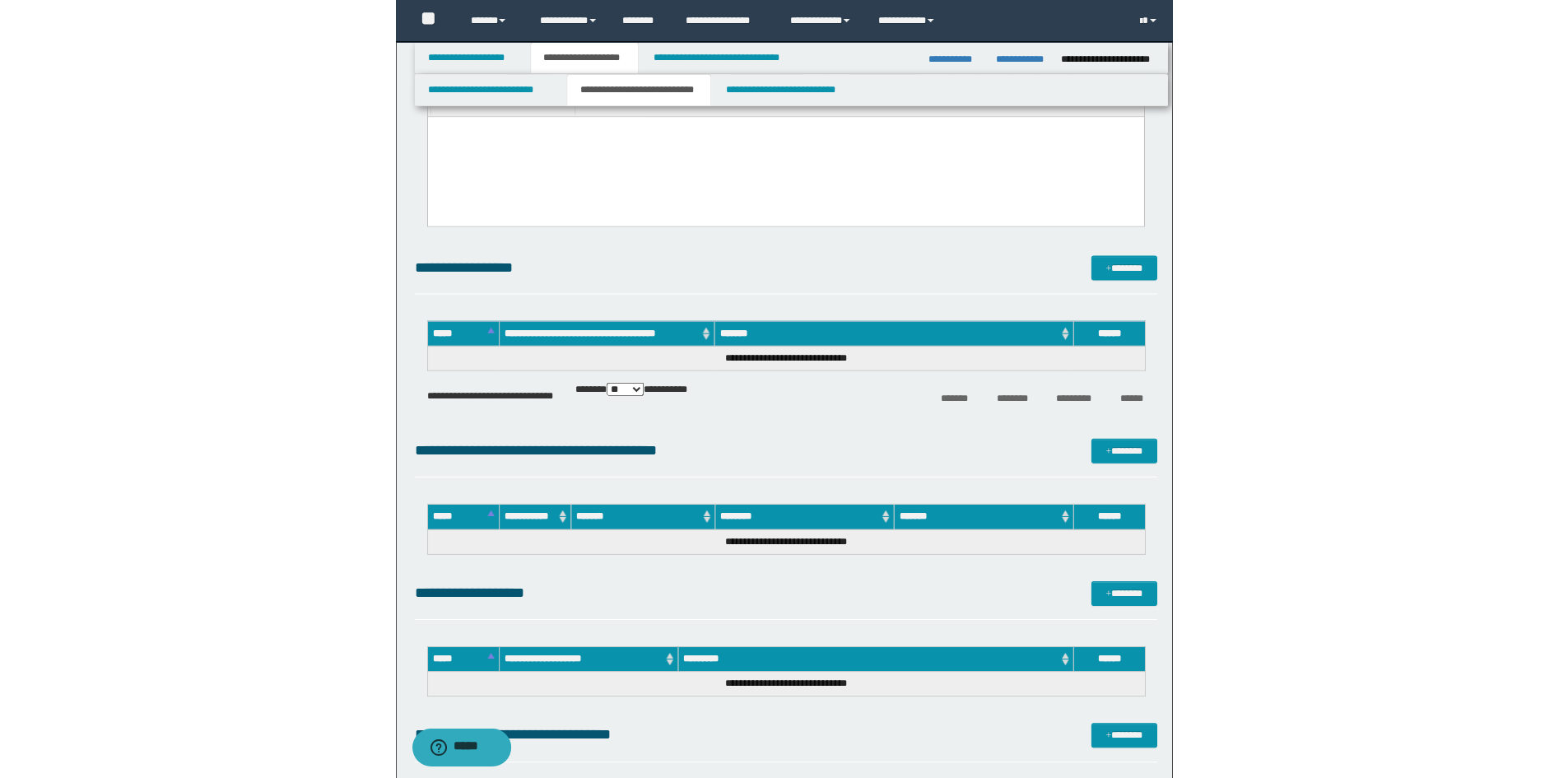 scroll, scrollTop: 1729, scrollLeft: 0, axis: vertical 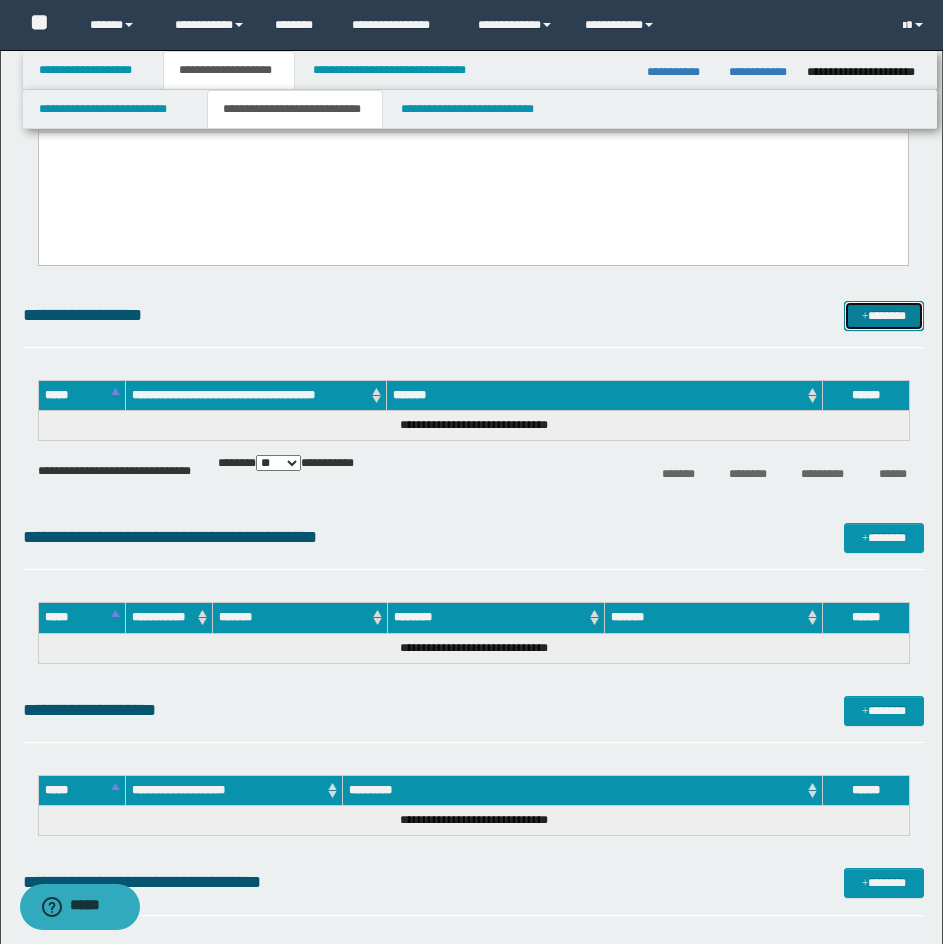 click on "*******" at bounding box center (884, 316) 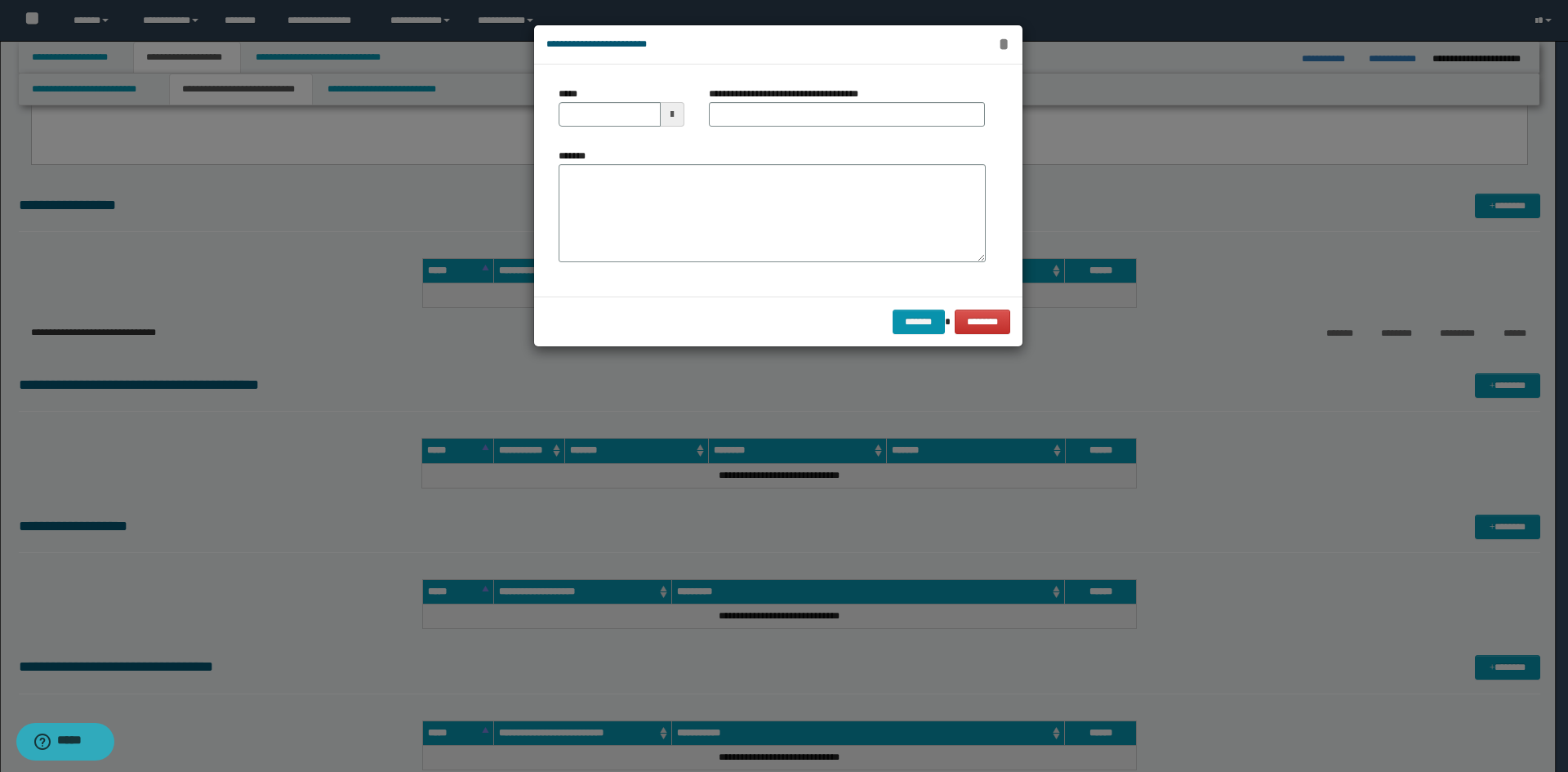 click on "*" at bounding box center [1004, 44] 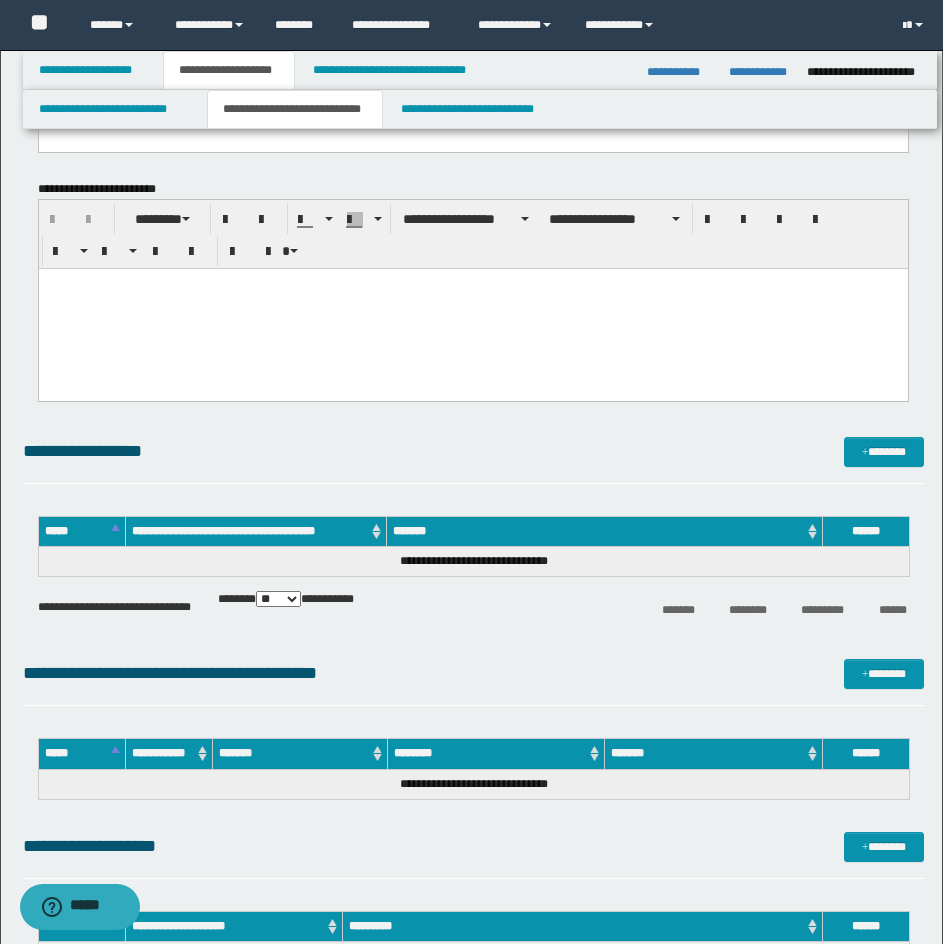 scroll, scrollTop: 1900, scrollLeft: 0, axis: vertical 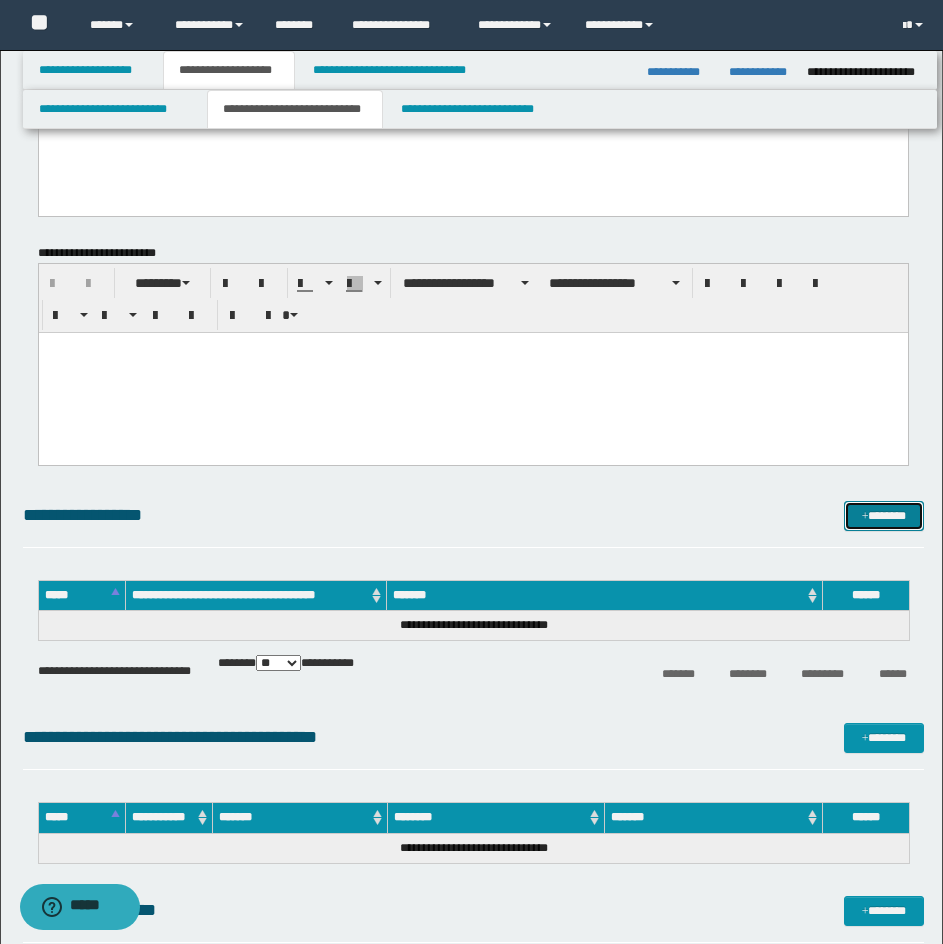 click on "*******" at bounding box center (884, 516) 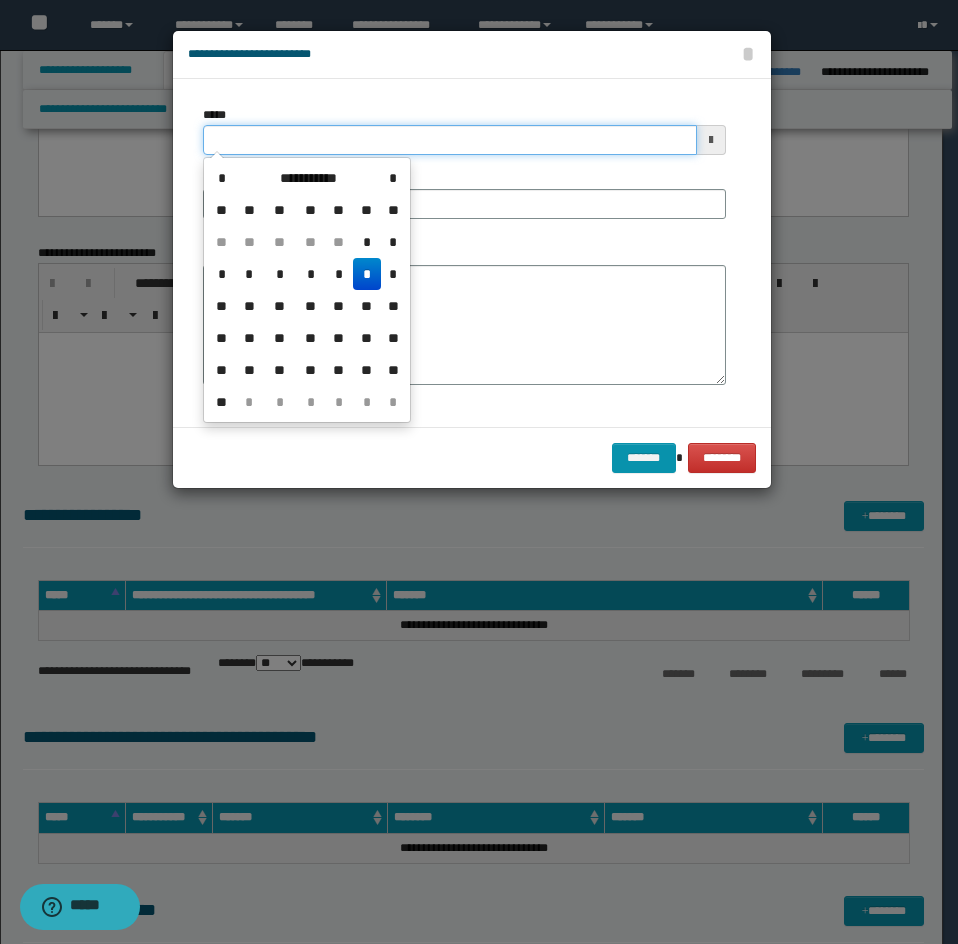 click on "*****" at bounding box center (450, 140) 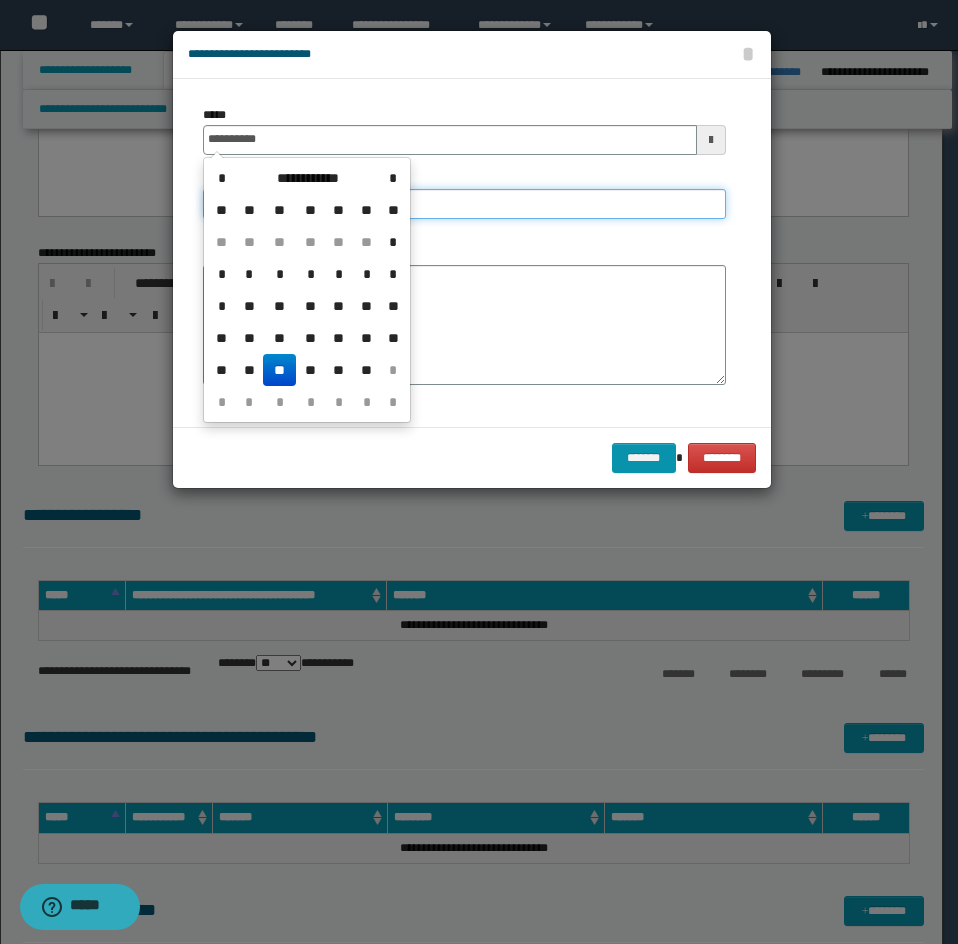 type on "**********" 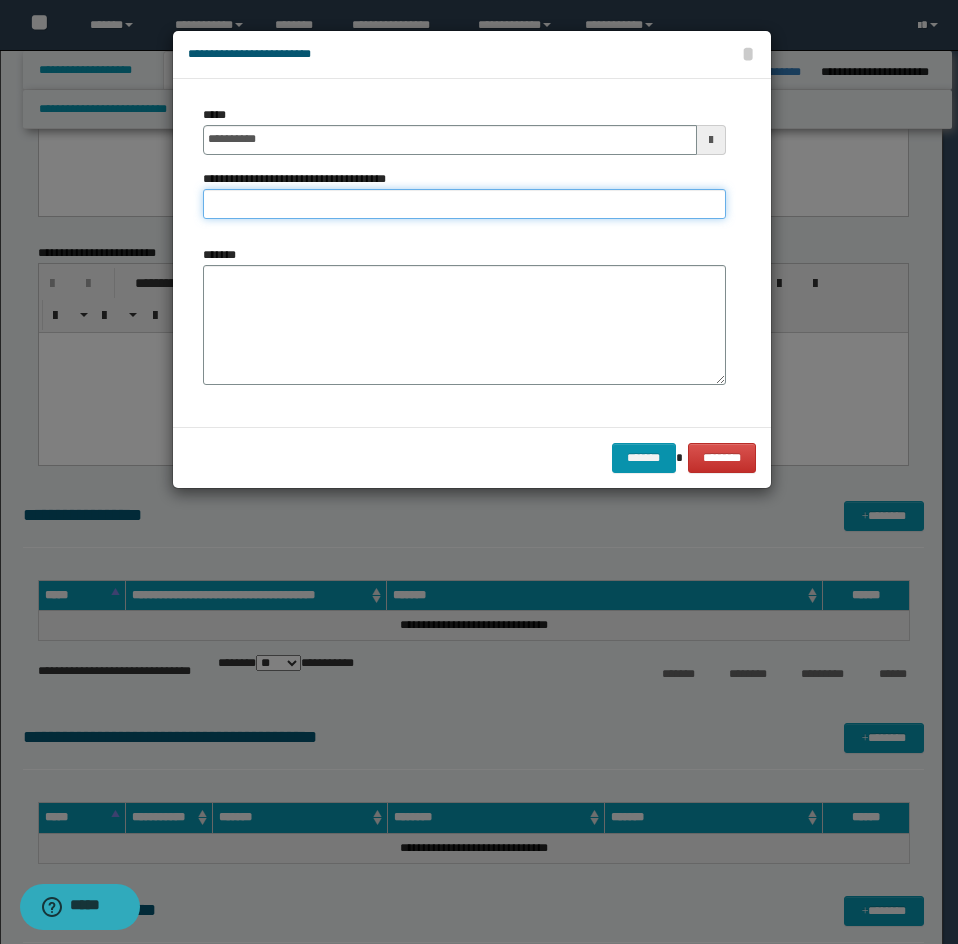 click on "**********" at bounding box center [464, 204] 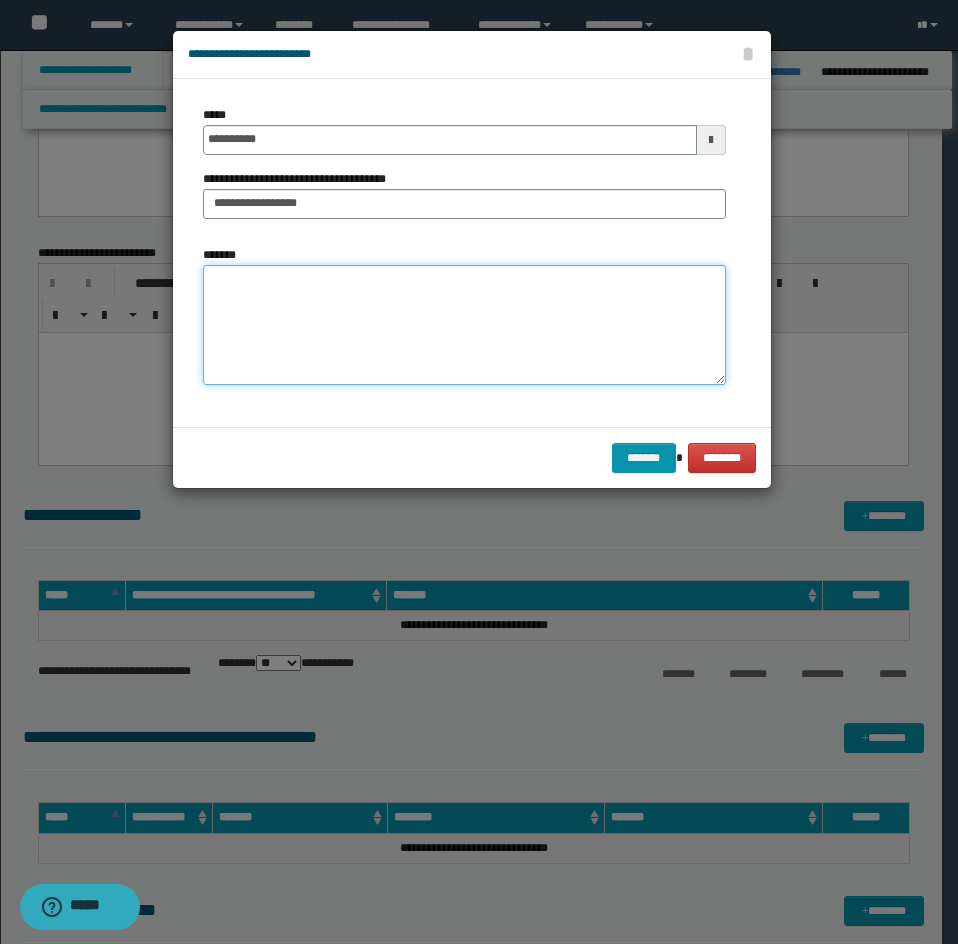 click on "*******" at bounding box center [464, 325] 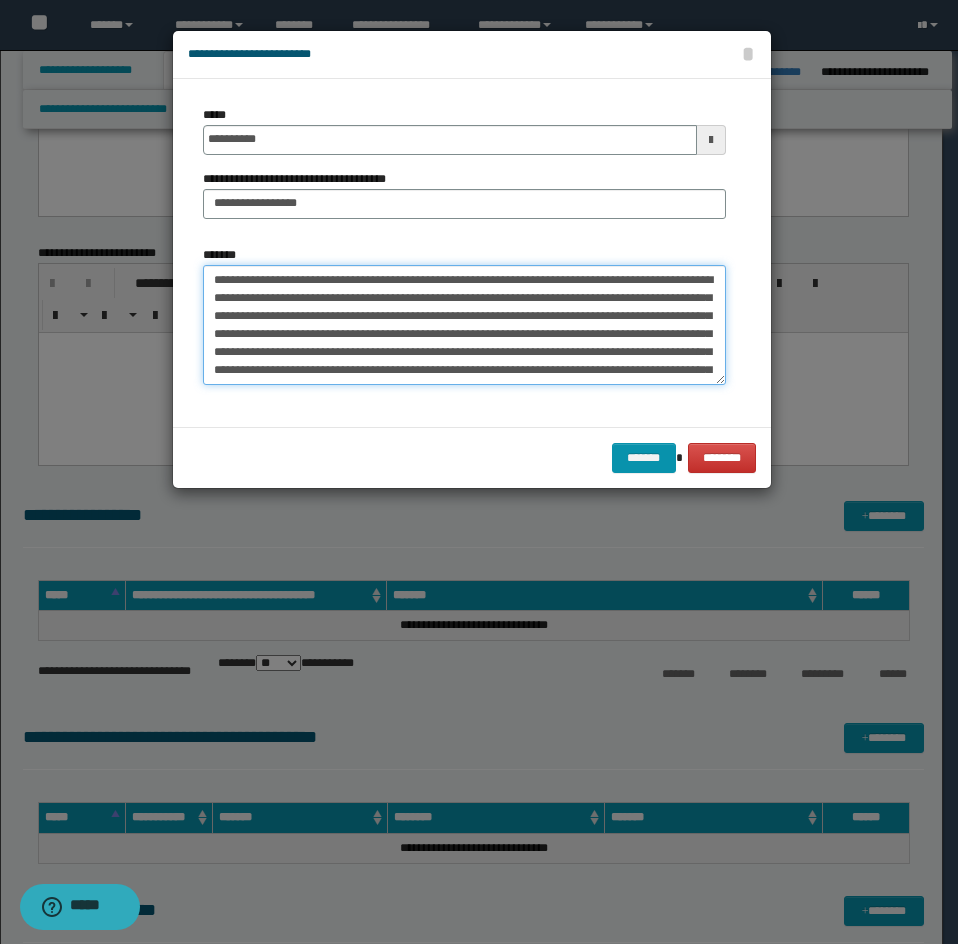 scroll, scrollTop: 696, scrollLeft: 0, axis: vertical 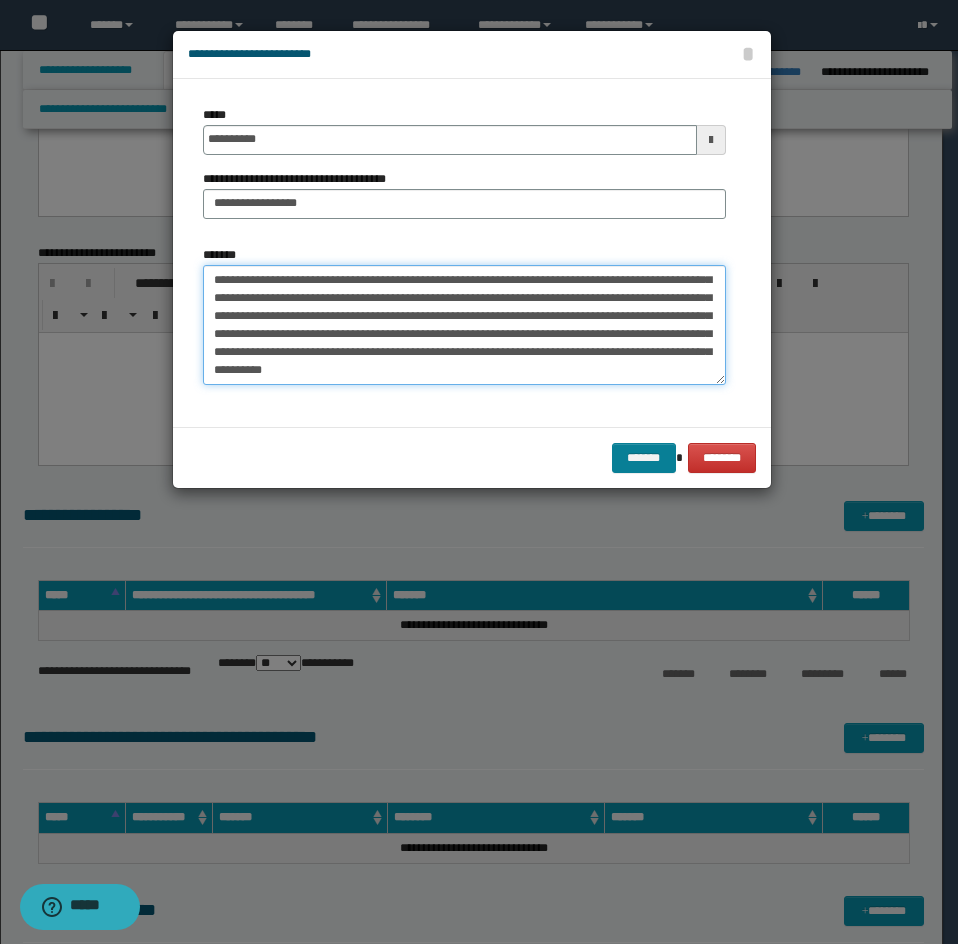 type on "**********" 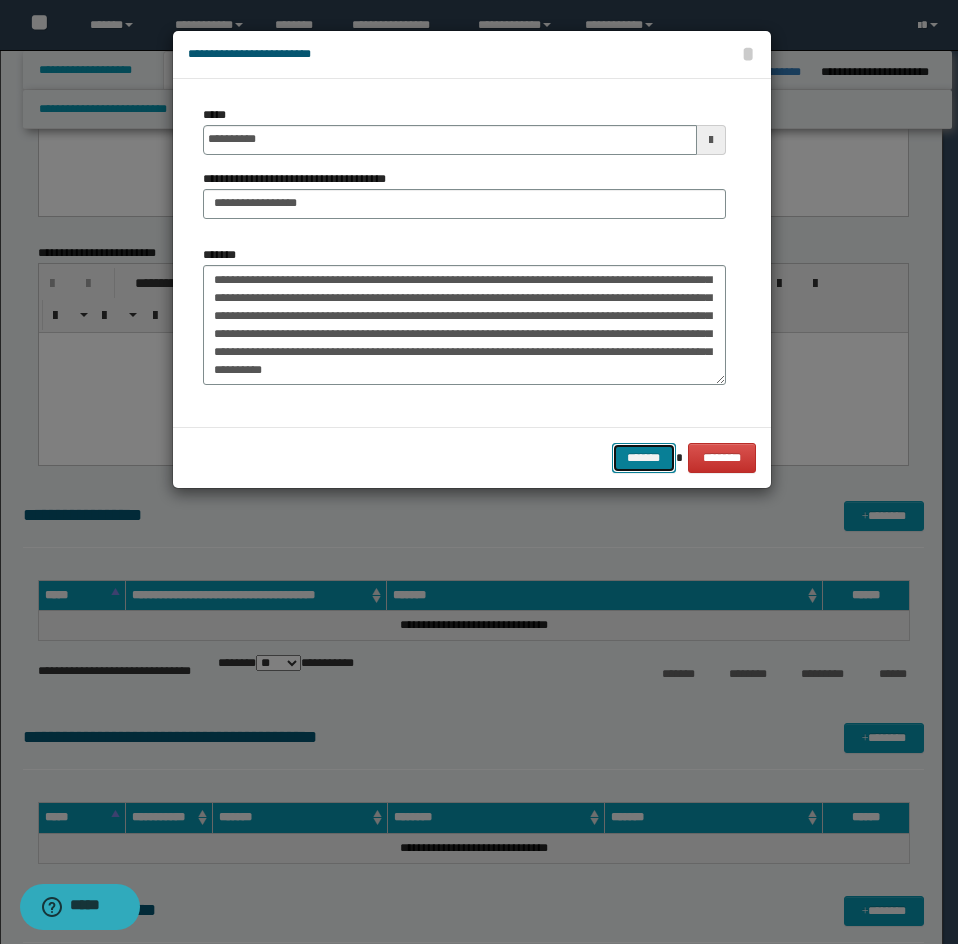 click on "*******" at bounding box center (644, 458) 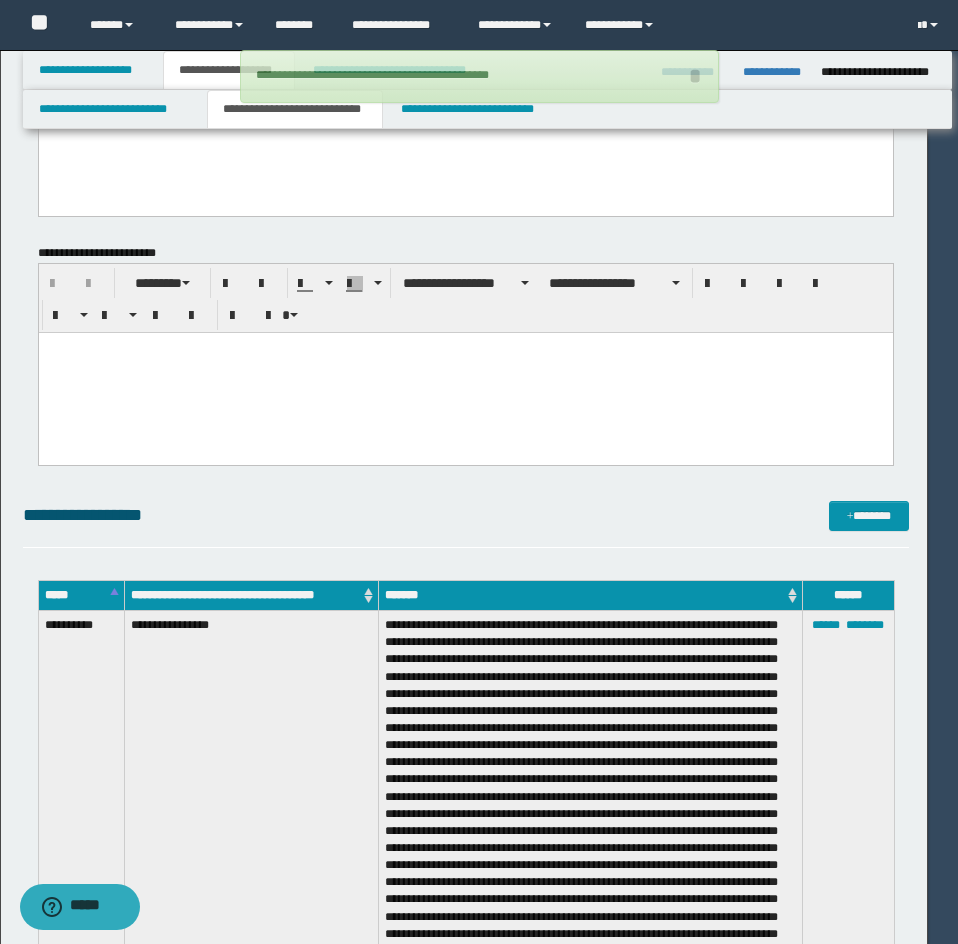 type 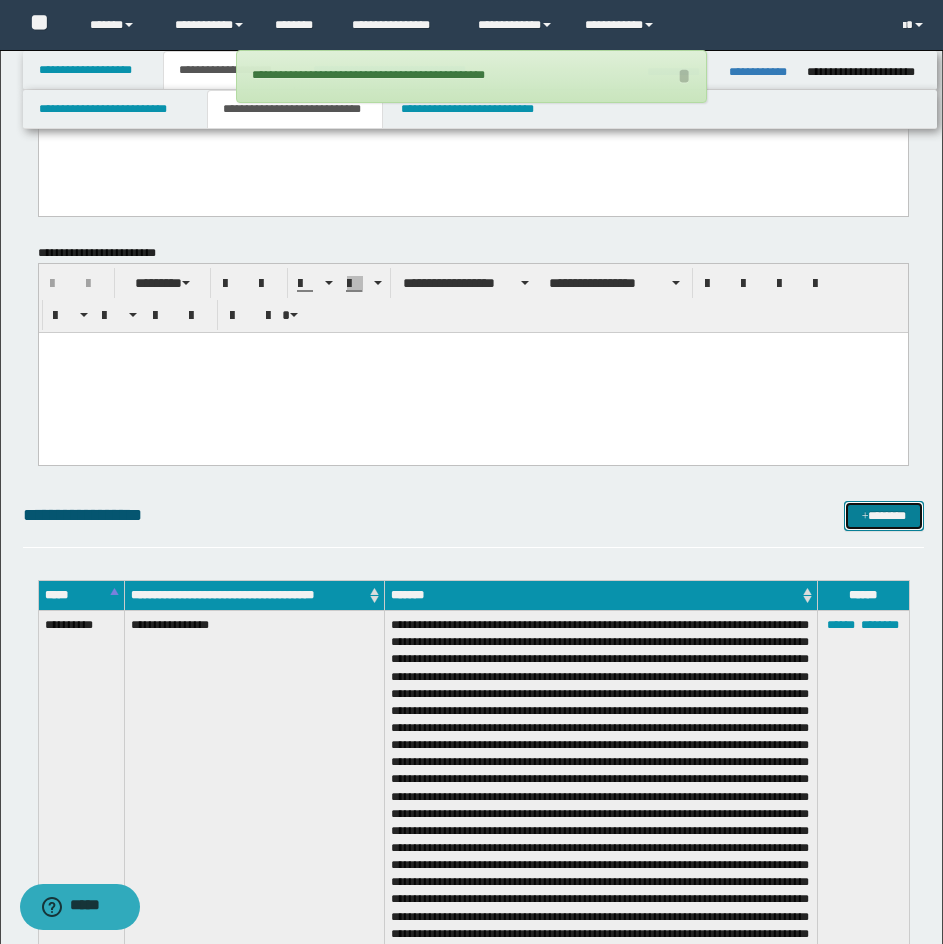 click on "*******" at bounding box center [884, 516] 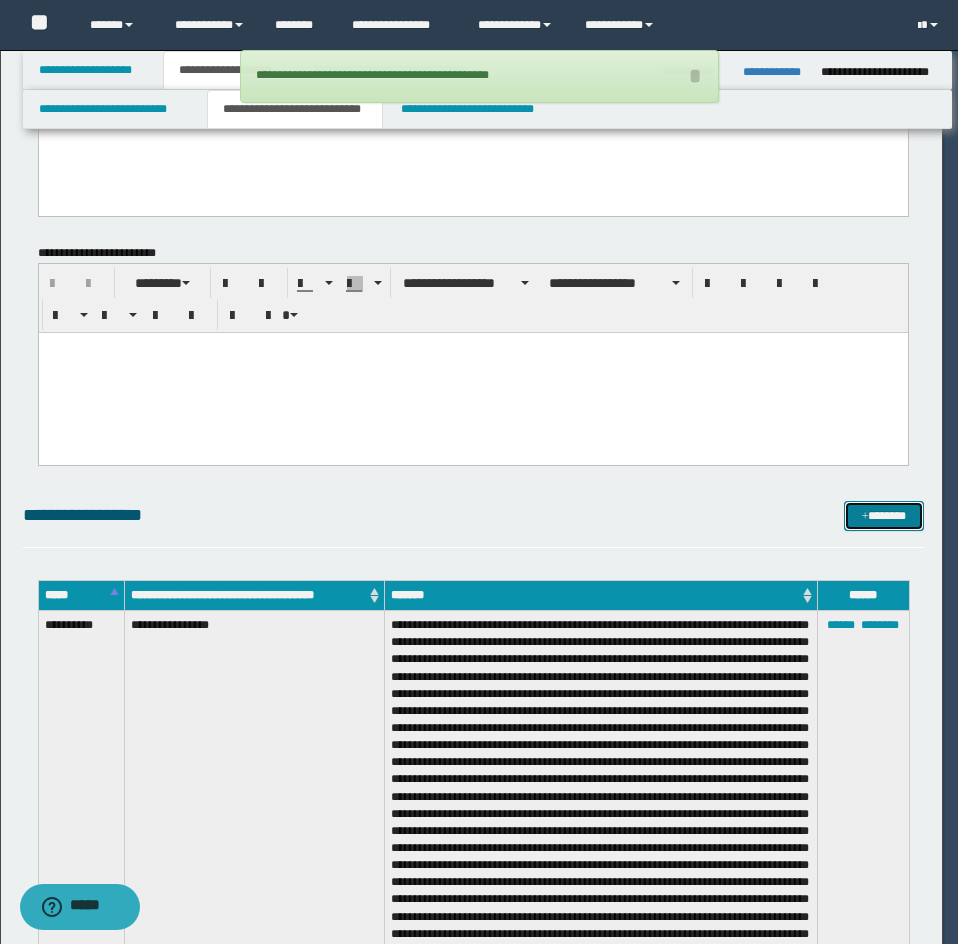 scroll, scrollTop: 0, scrollLeft: 0, axis: both 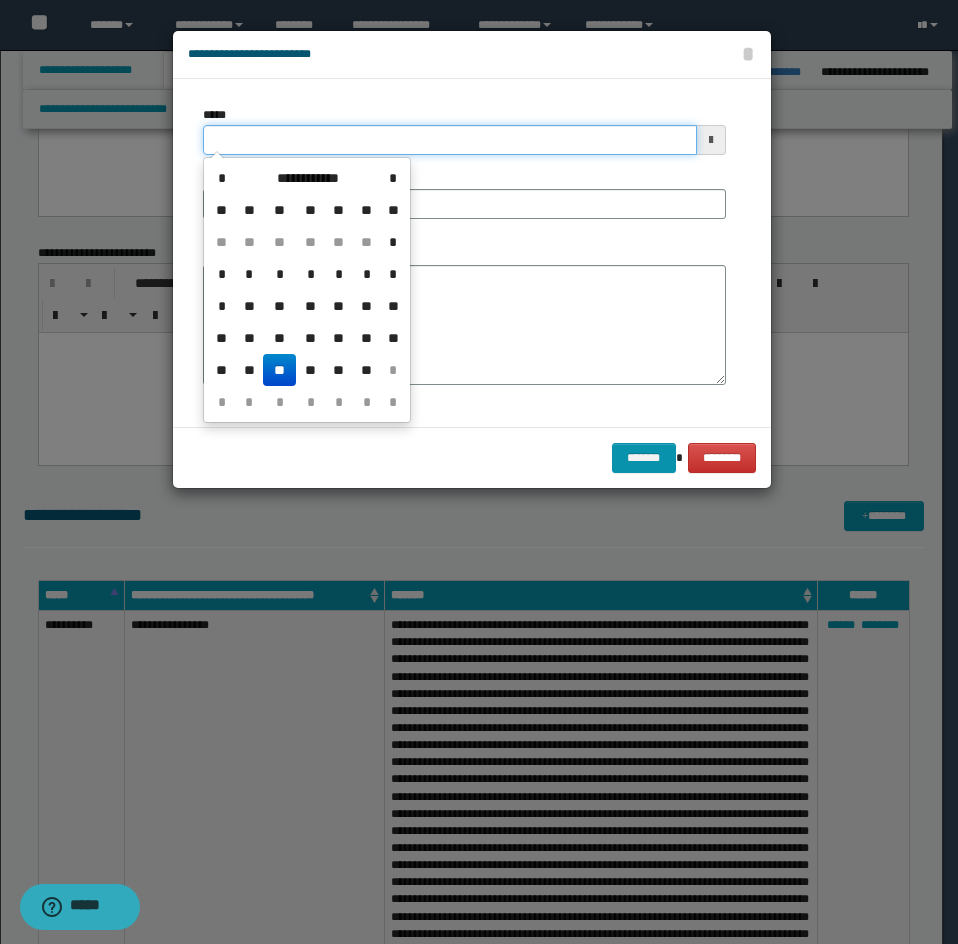 click on "*****" at bounding box center [450, 140] 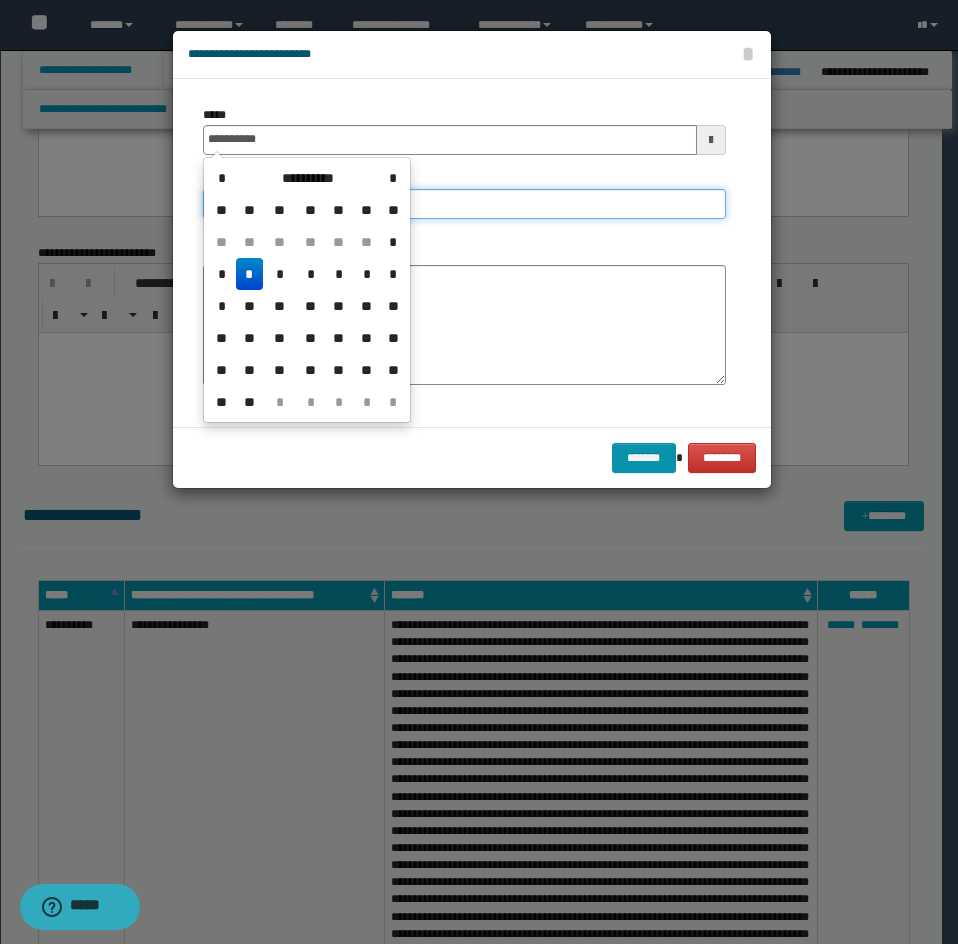 type on "**********" 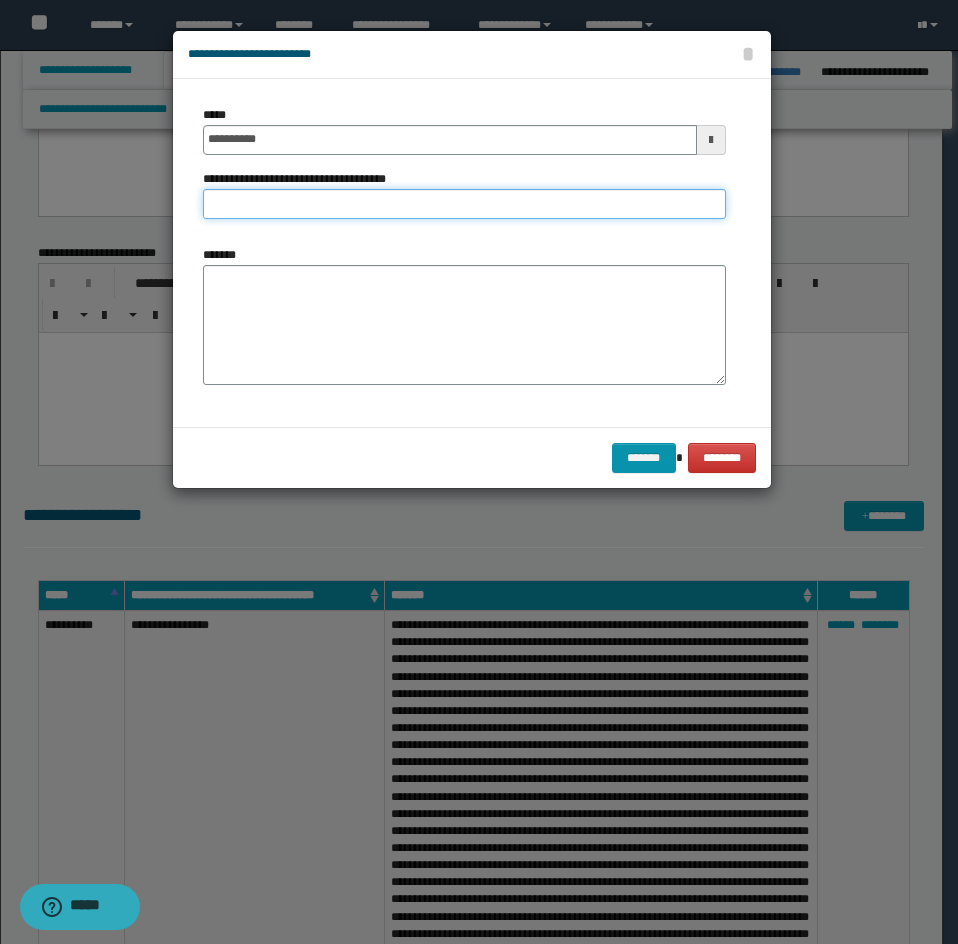 click on "**********" at bounding box center (464, 204) 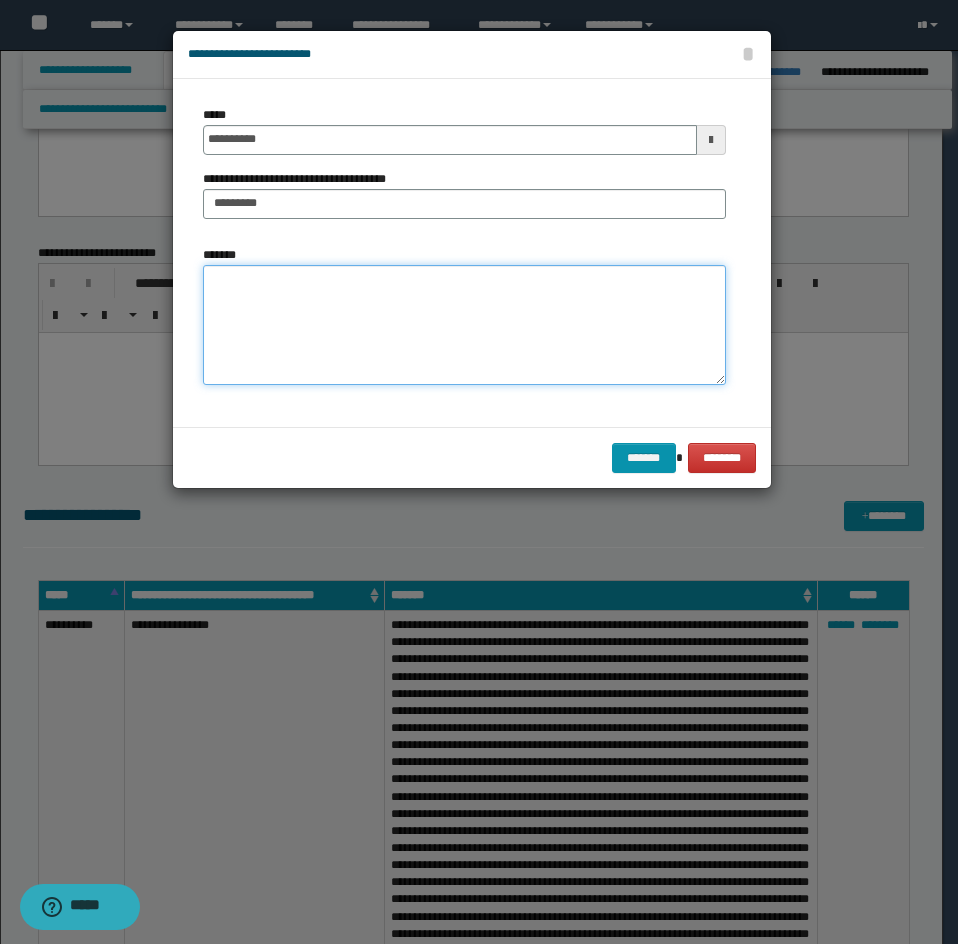click on "*******" at bounding box center [464, 325] 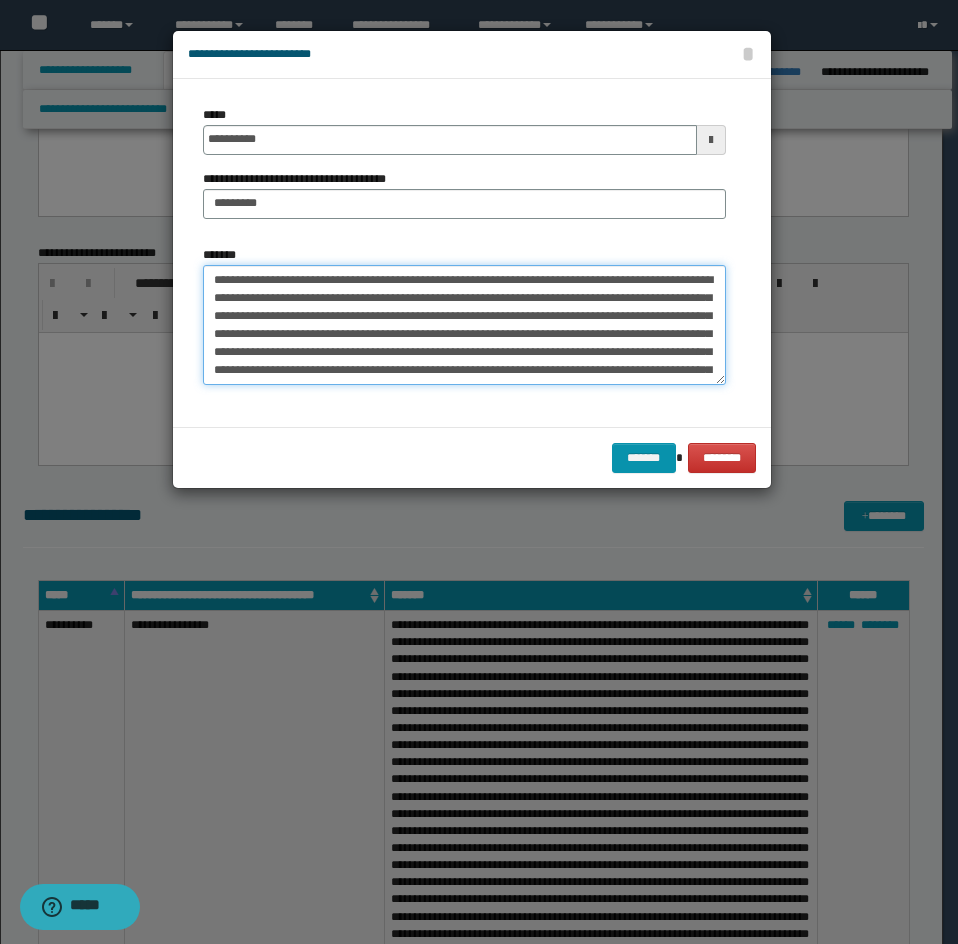 scroll, scrollTop: 876, scrollLeft: 0, axis: vertical 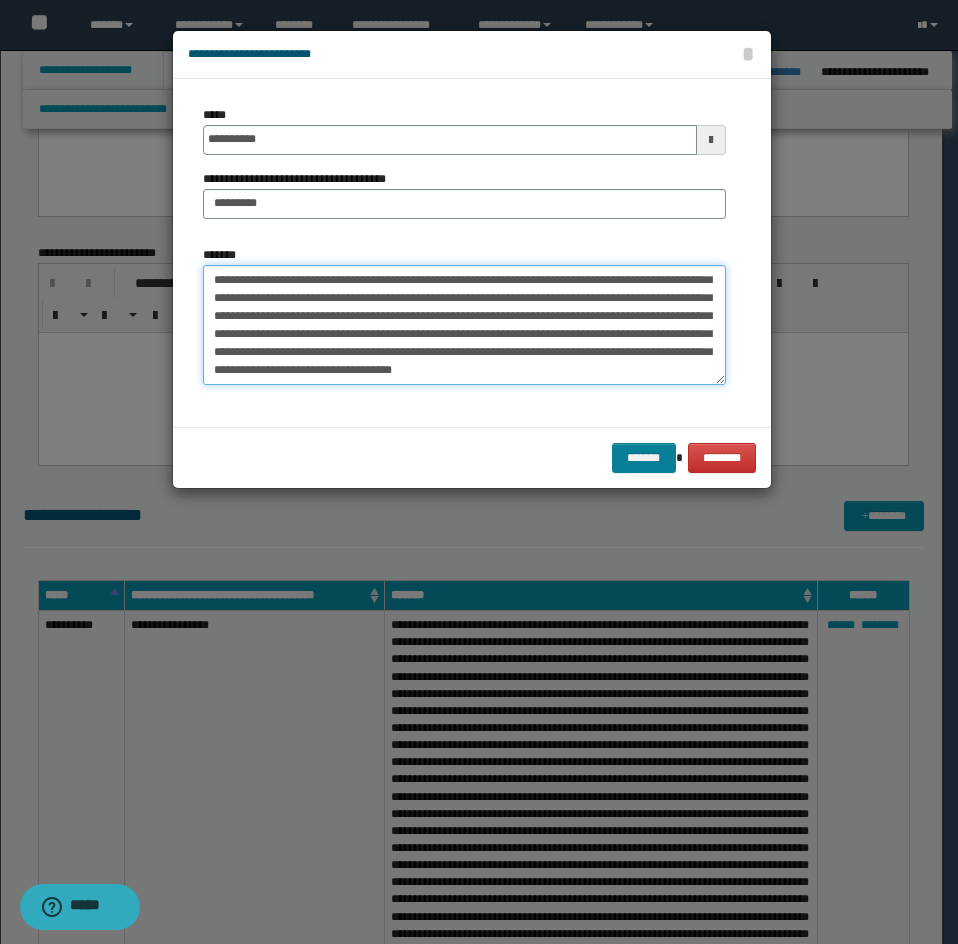type on "**********" 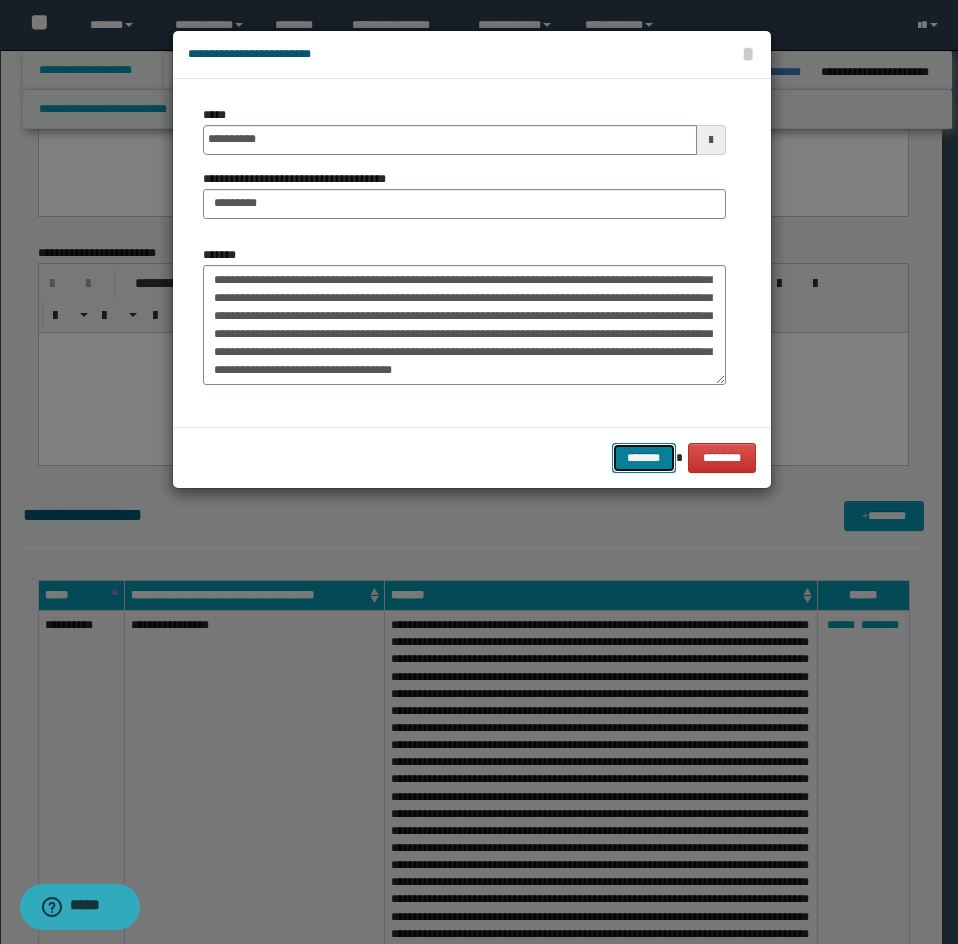 click on "*******" at bounding box center [644, 458] 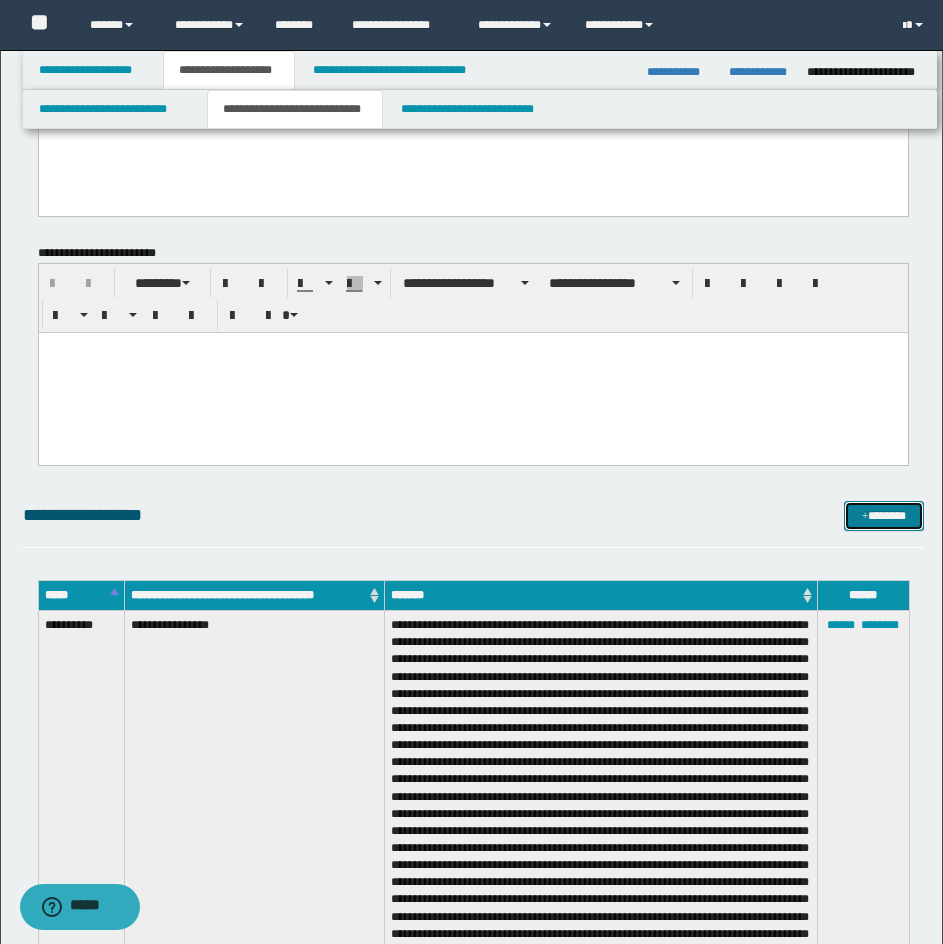 click on "*******" at bounding box center (884, 516) 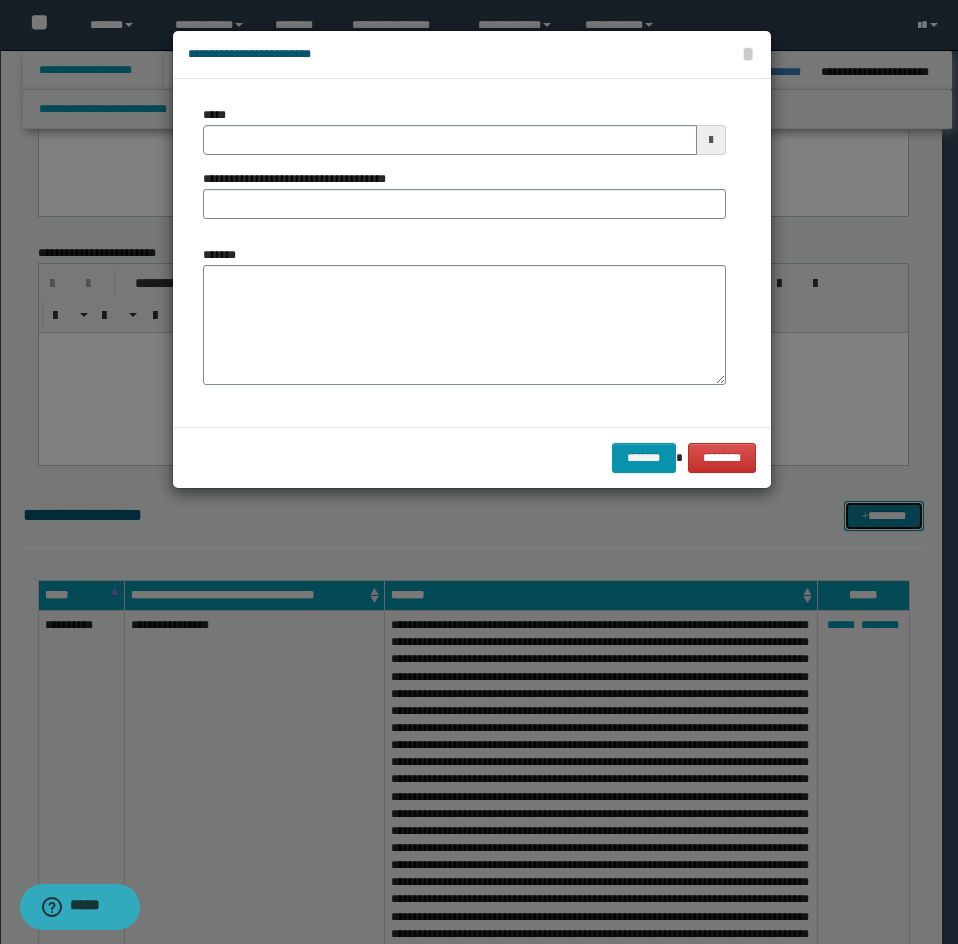 scroll, scrollTop: 0, scrollLeft: 0, axis: both 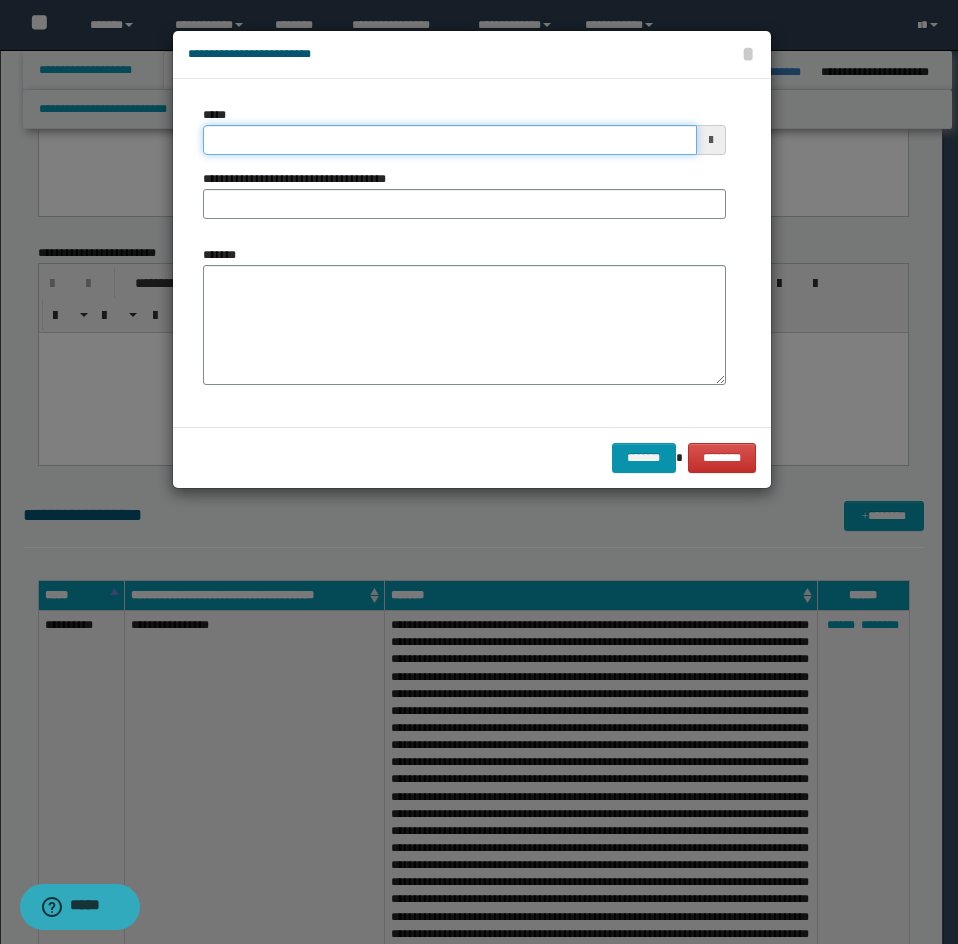 click on "*****" at bounding box center [450, 140] 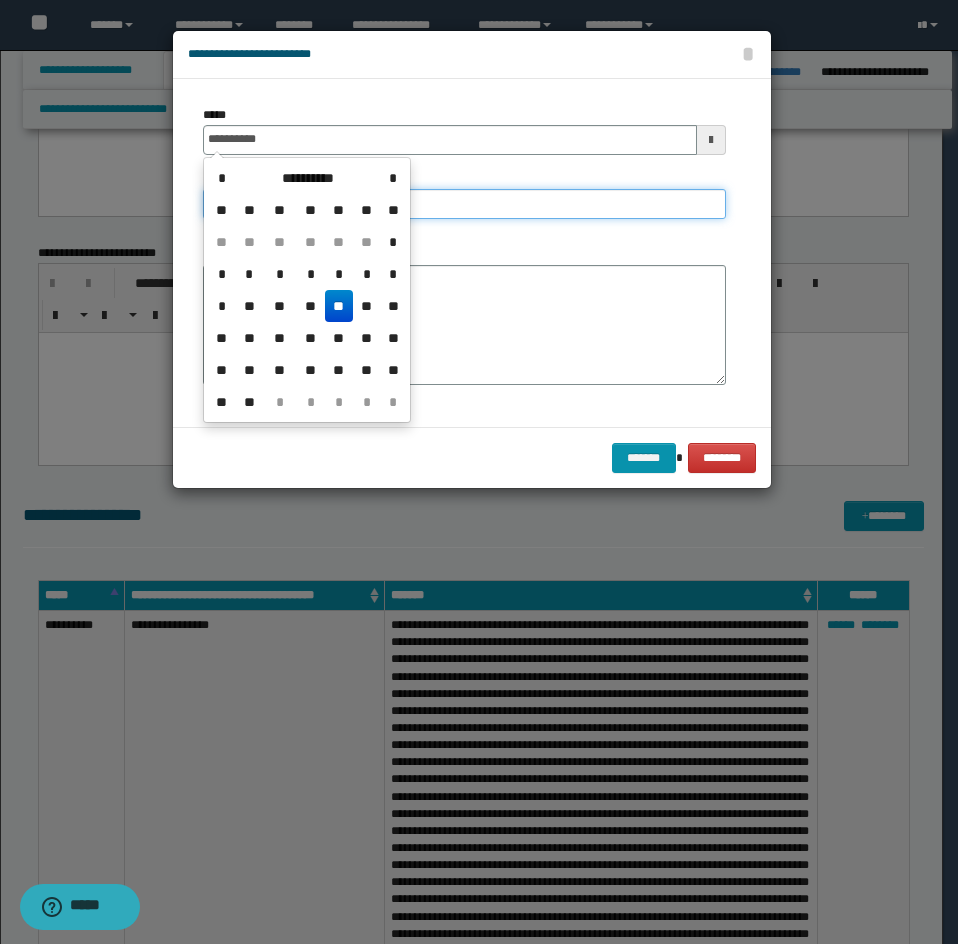 type on "**********" 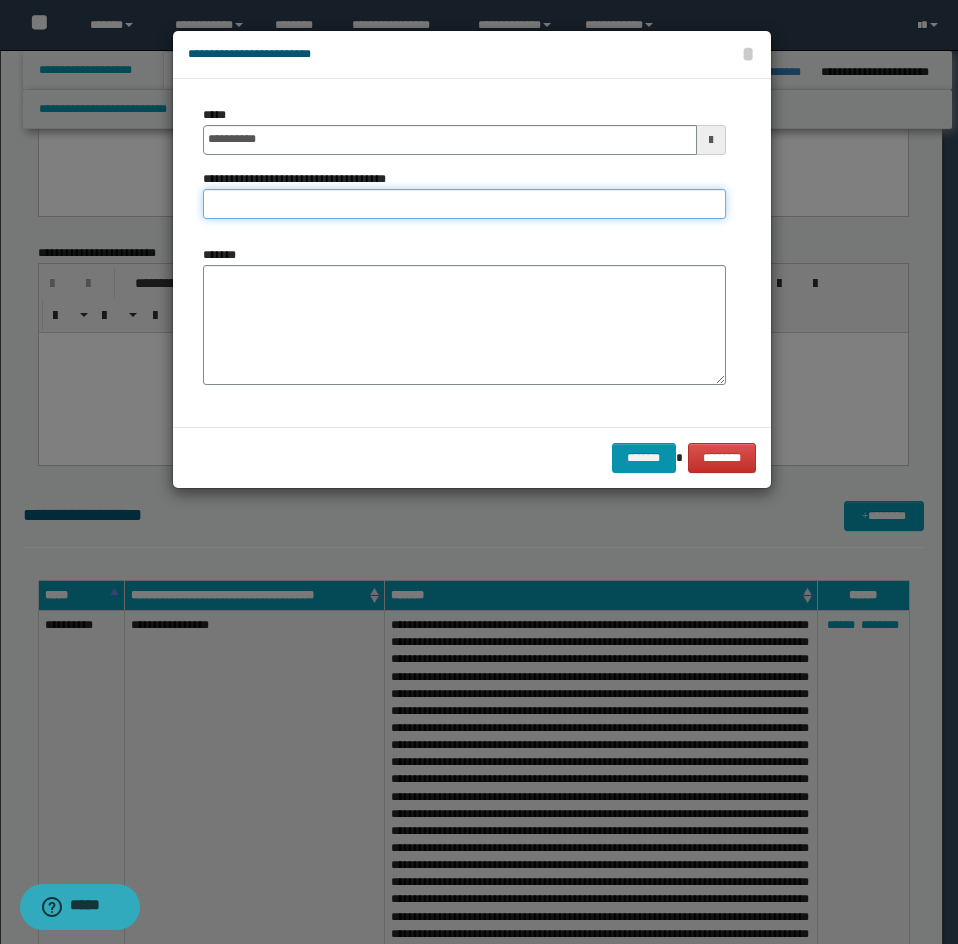 click on "**********" at bounding box center (464, 204) 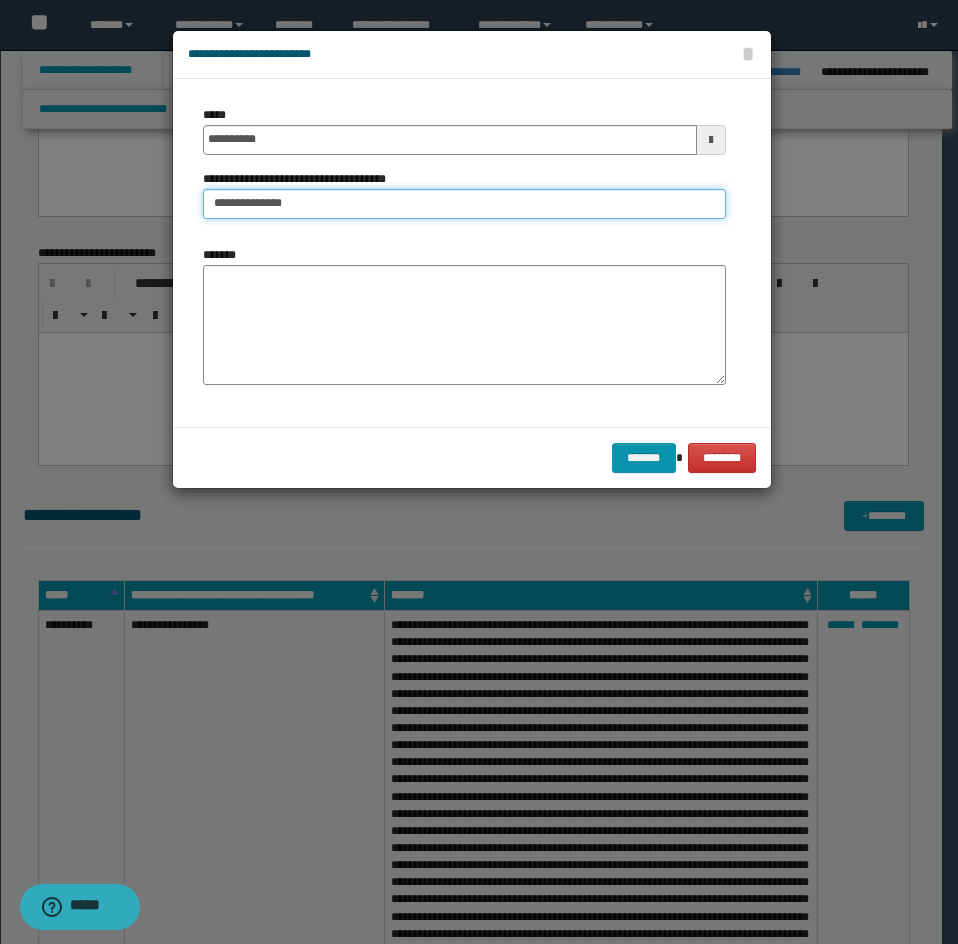 type on "**********" 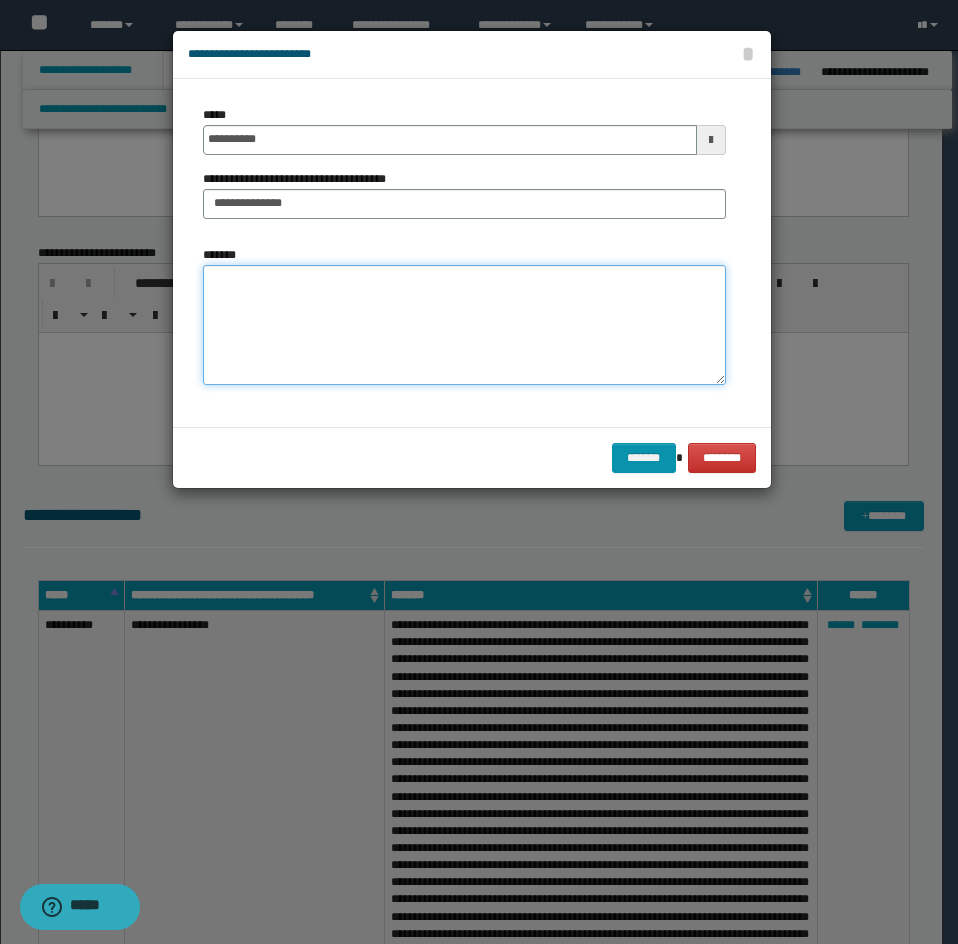 click on "*******" at bounding box center [464, 325] 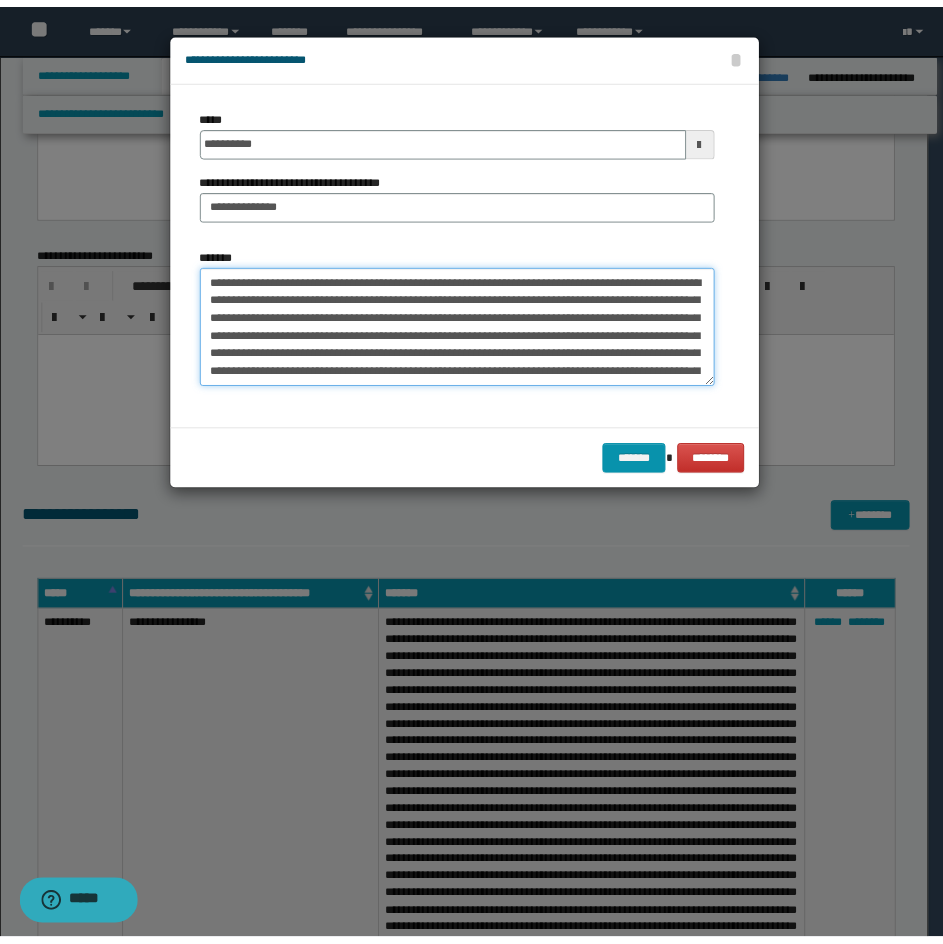scroll, scrollTop: 102, scrollLeft: 0, axis: vertical 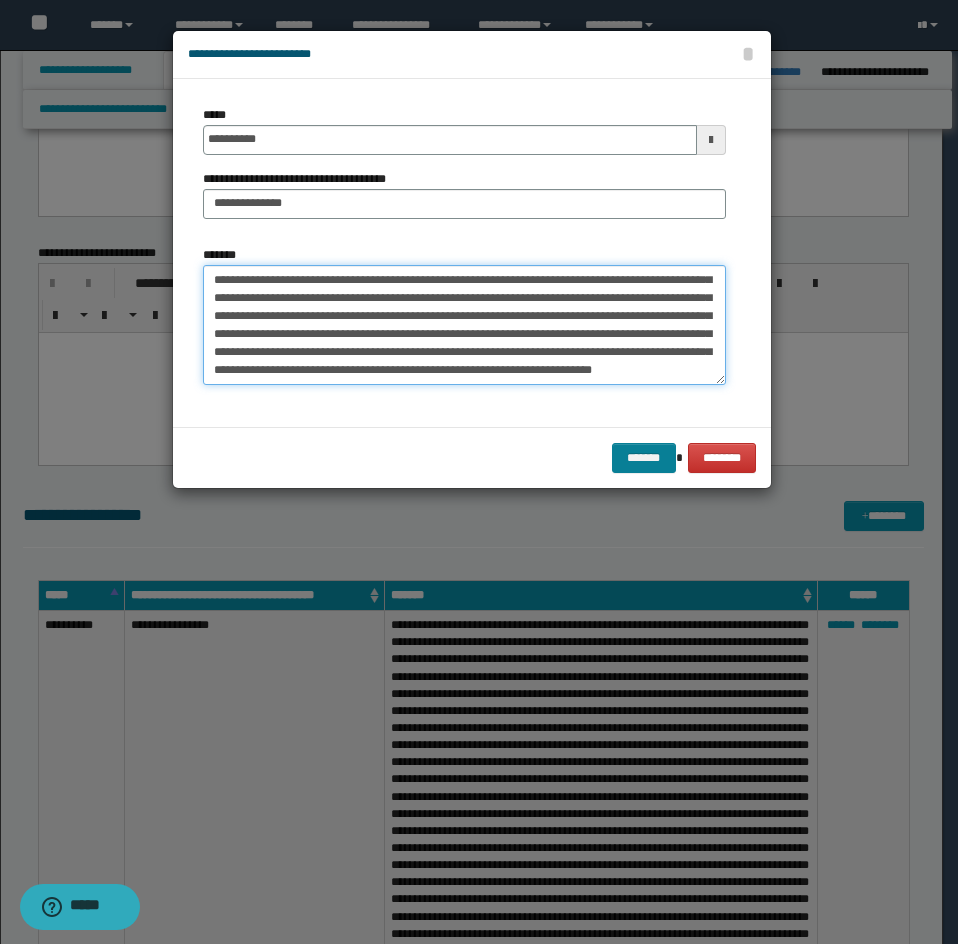 type on "**********" 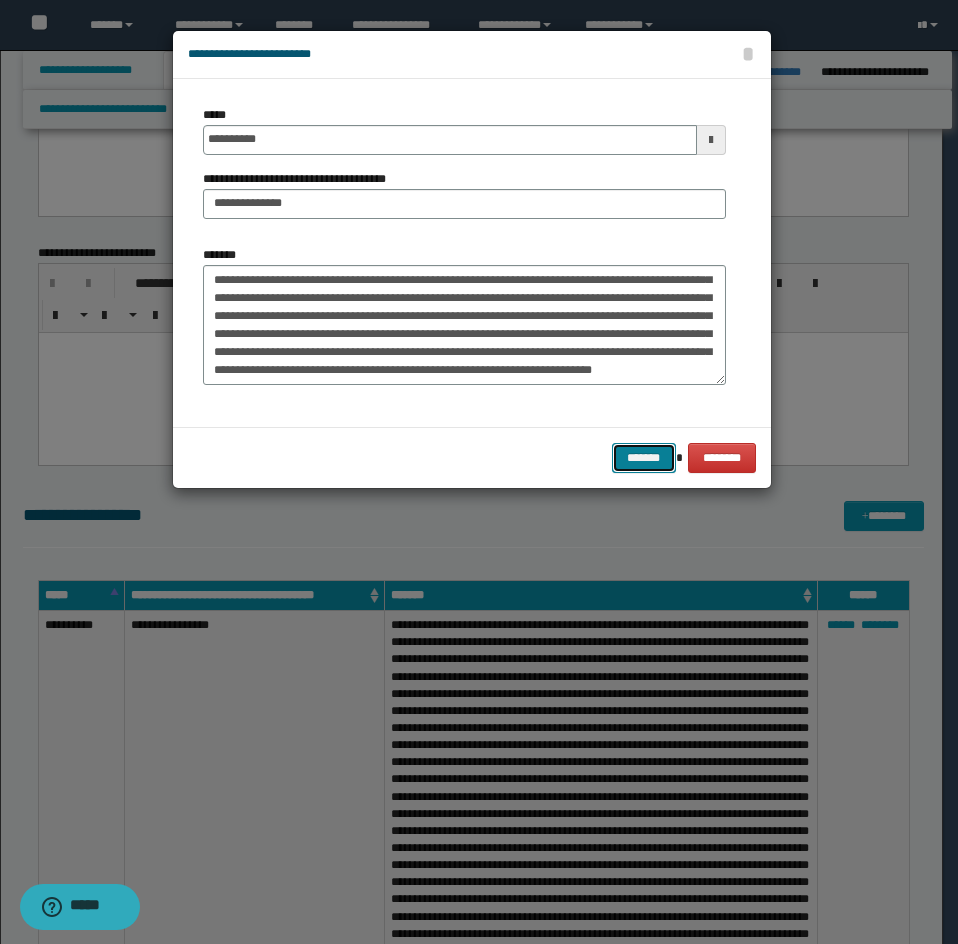 click on "*******" at bounding box center (644, 458) 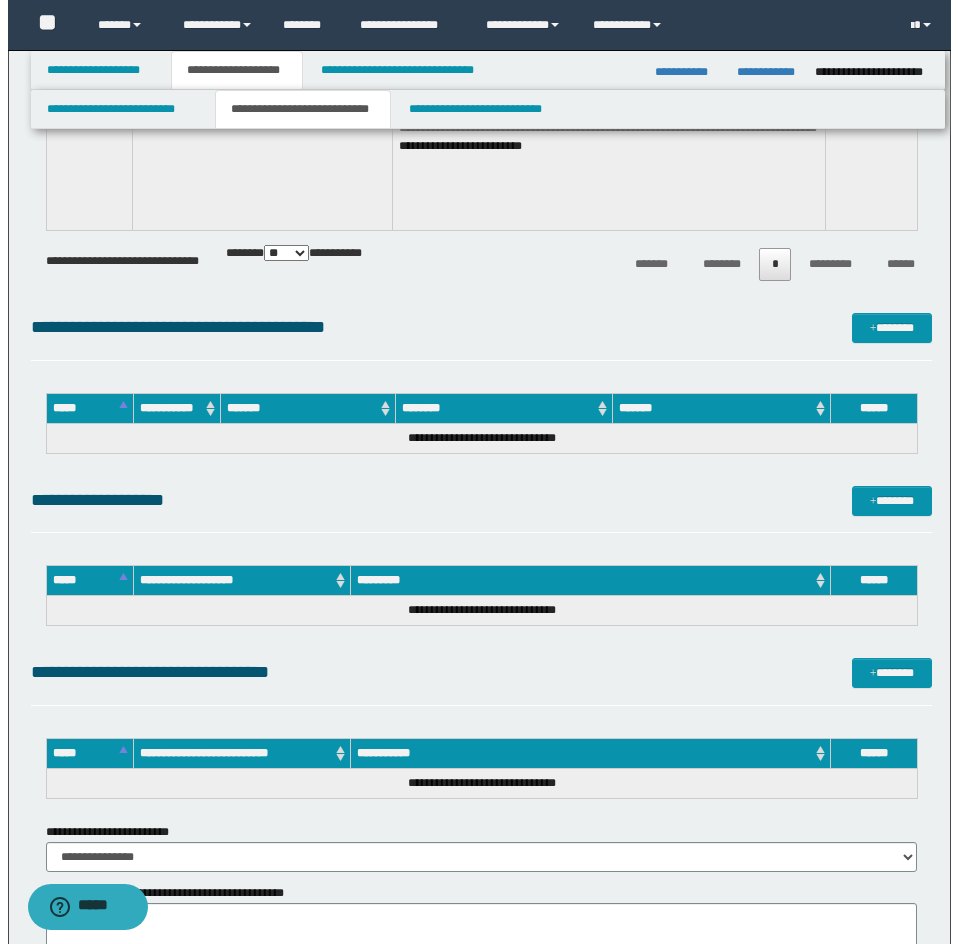 scroll, scrollTop: 4600, scrollLeft: 0, axis: vertical 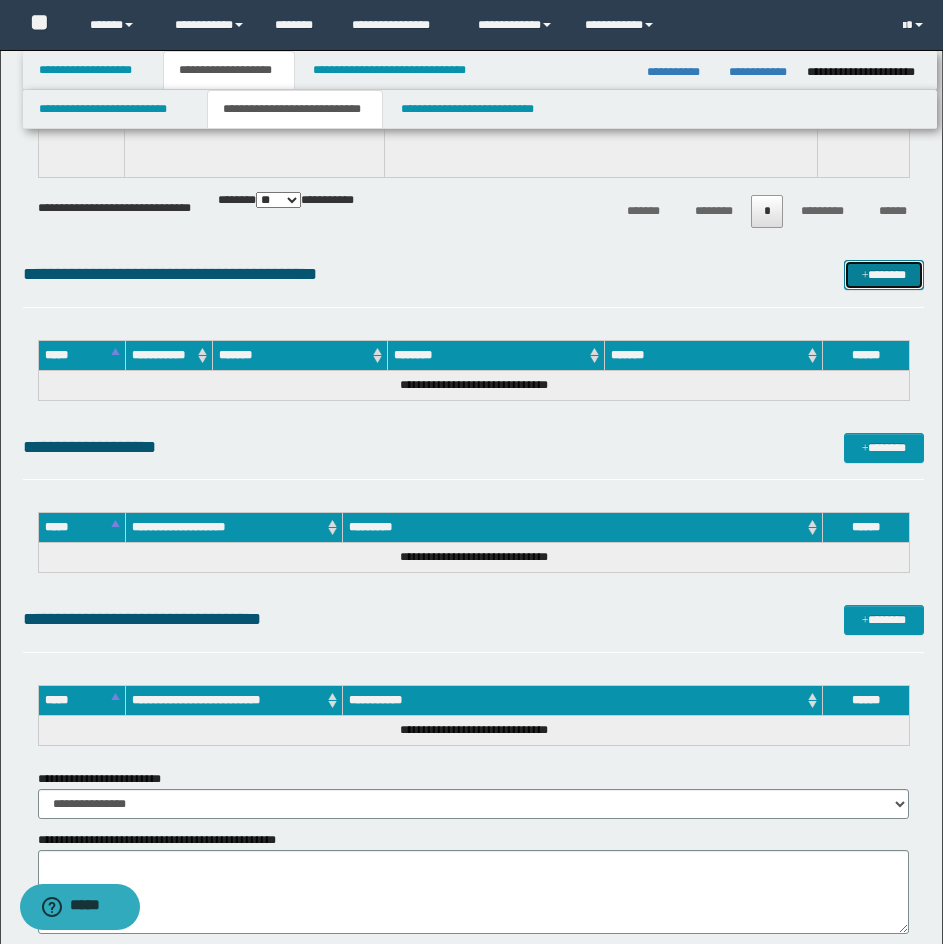 click on "*******" at bounding box center [884, 275] 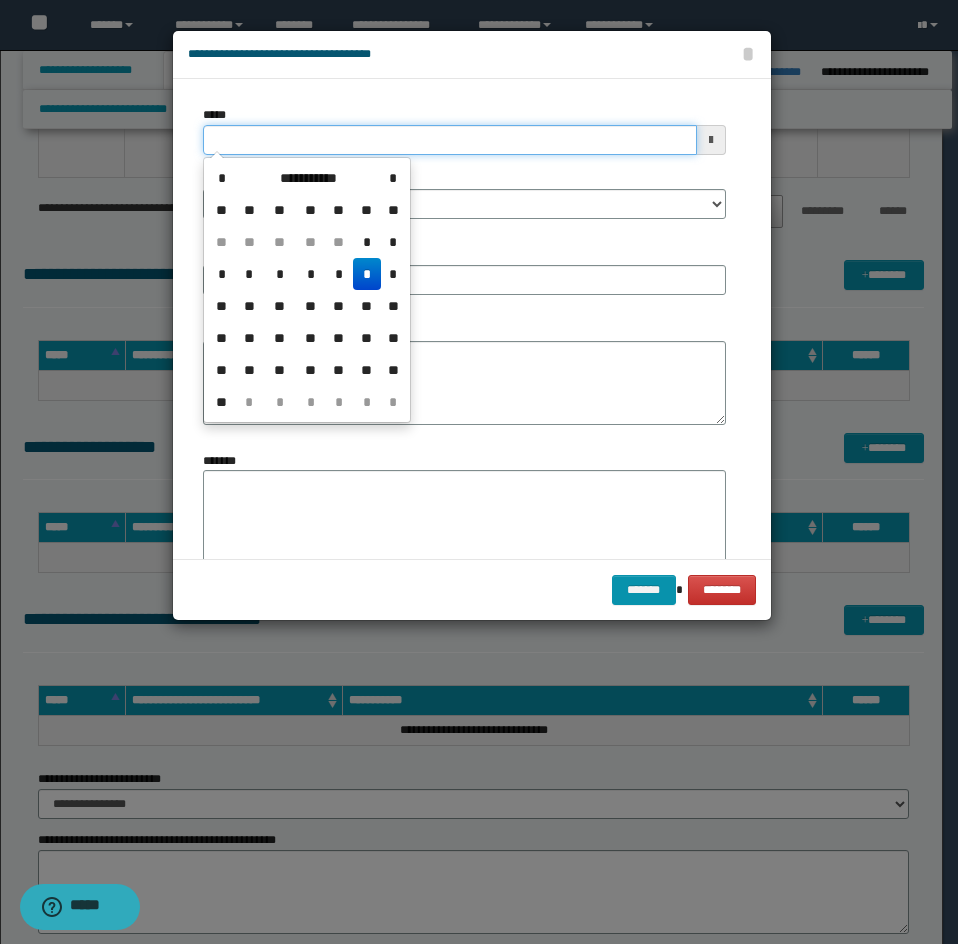 click on "*****" at bounding box center (450, 140) 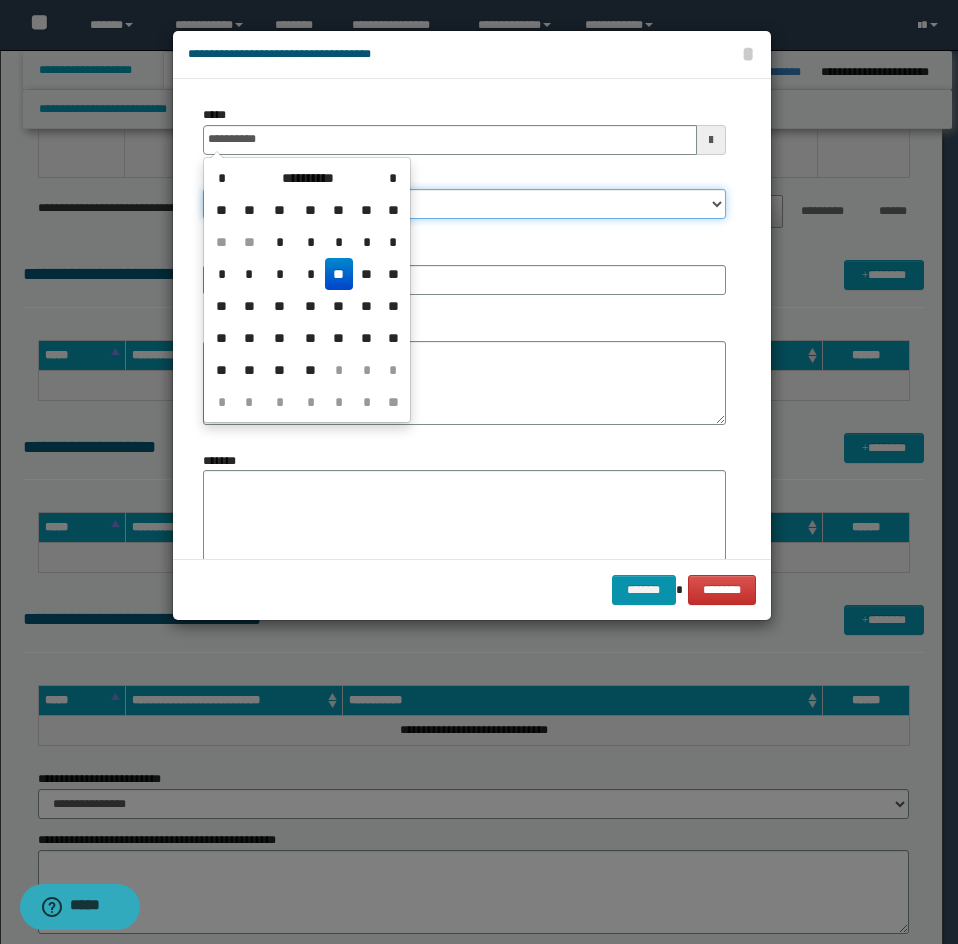 type on "**********" 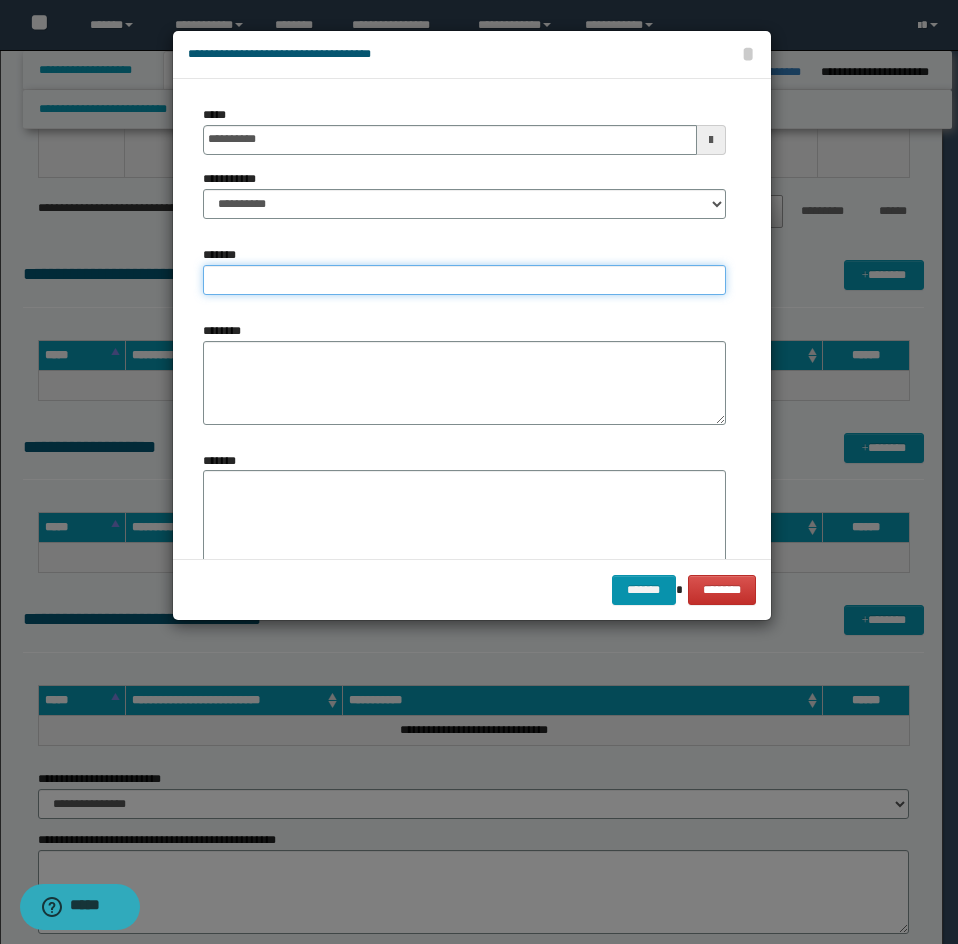 click on "*******" at bounding box center (464, 280) 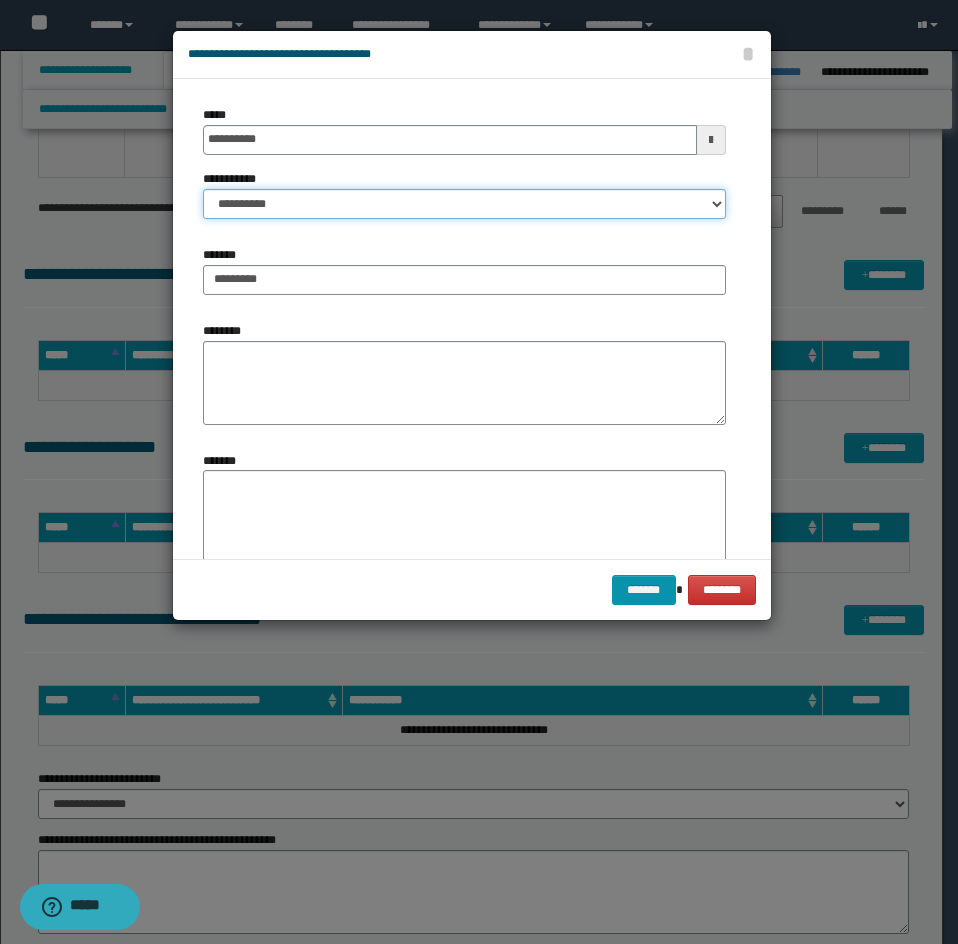 click on "**********" at bounding box center [464, 204] 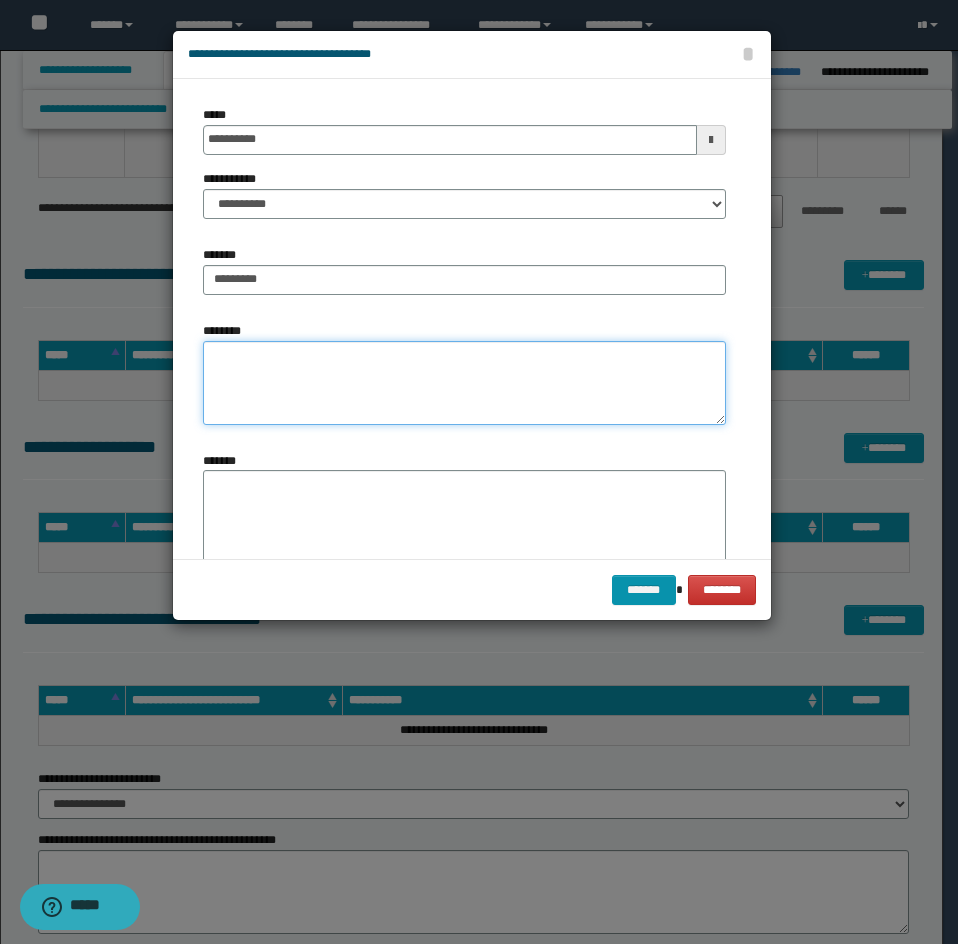 click on "********" at bounding box center (464, 383) 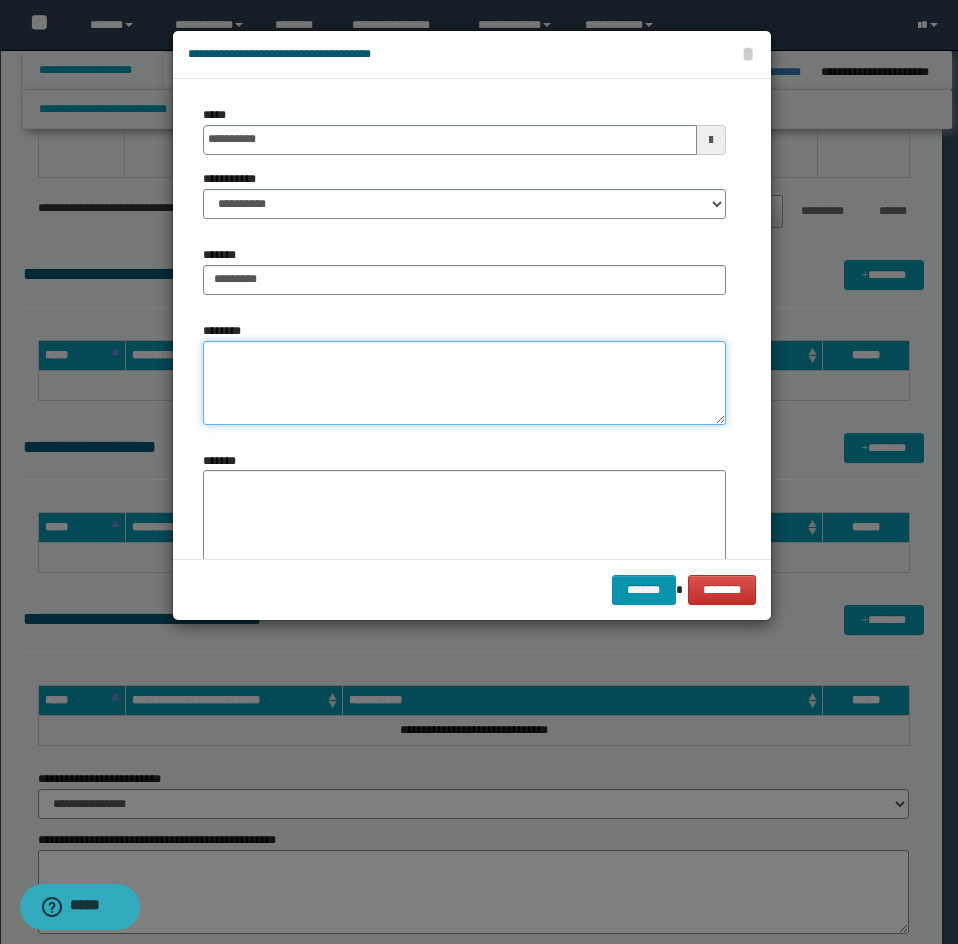 paste on "**********" 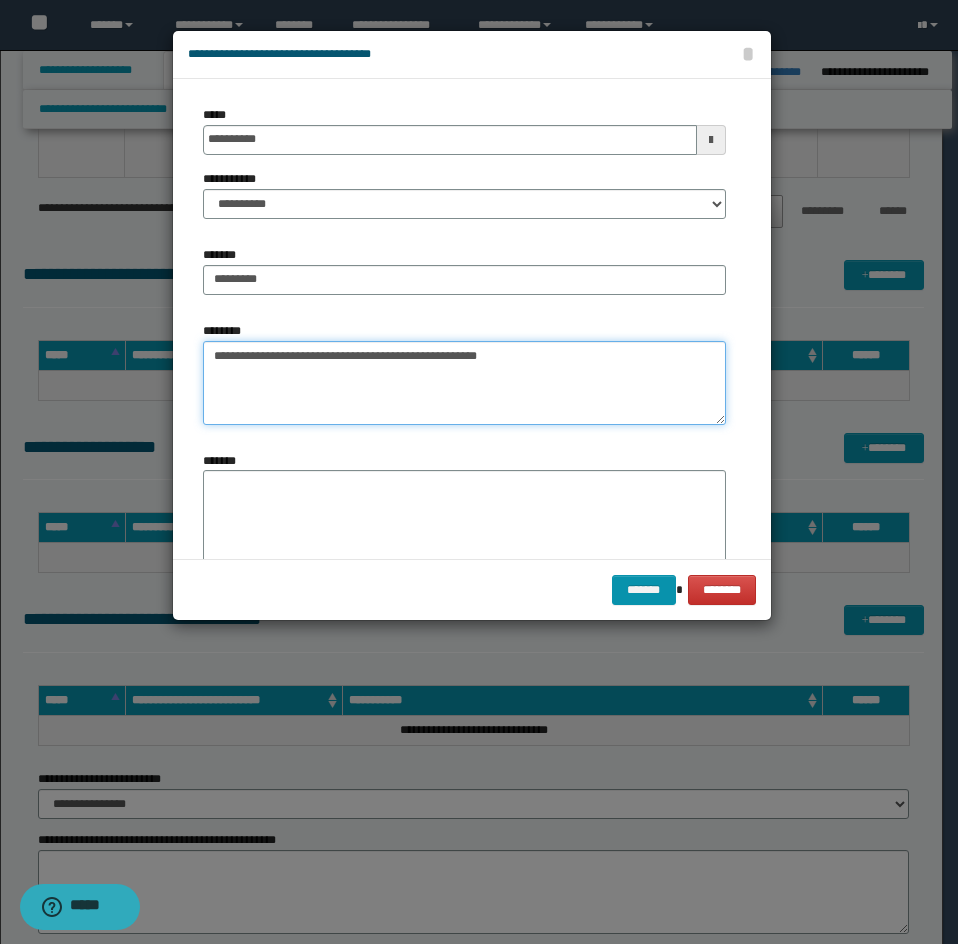 type on "**********" 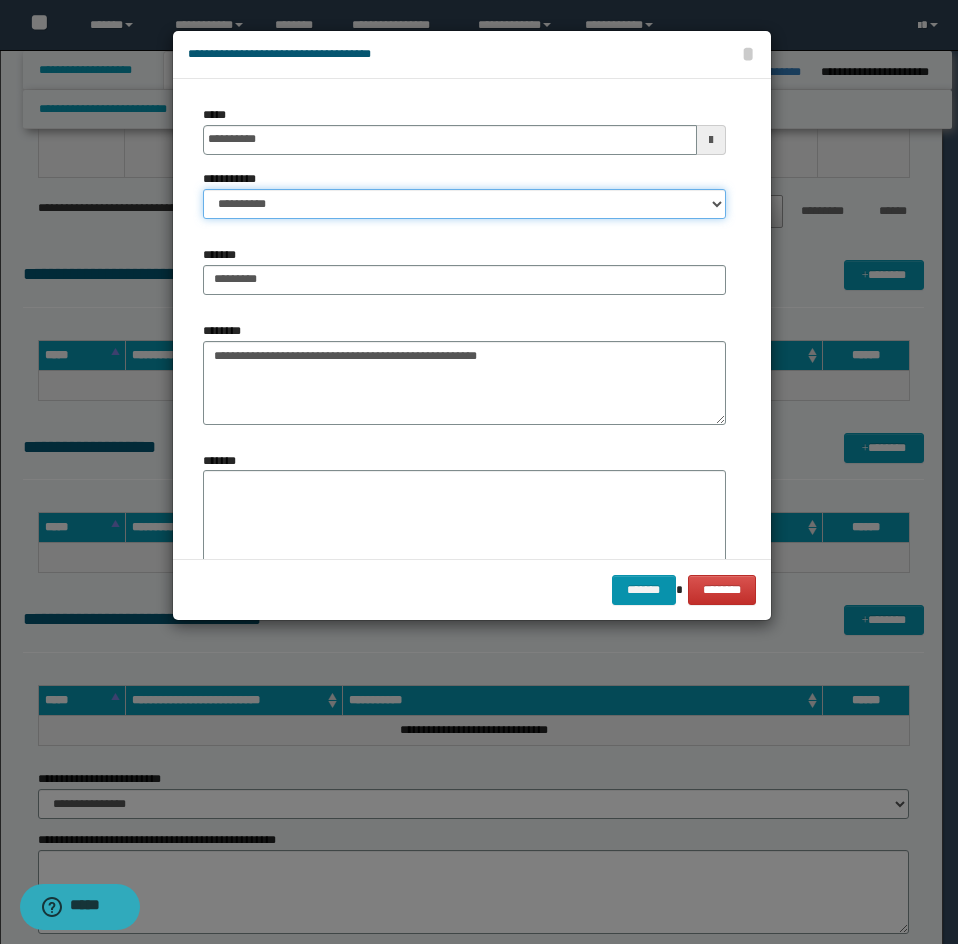 click on "**********" at bounding box center [464, 204] 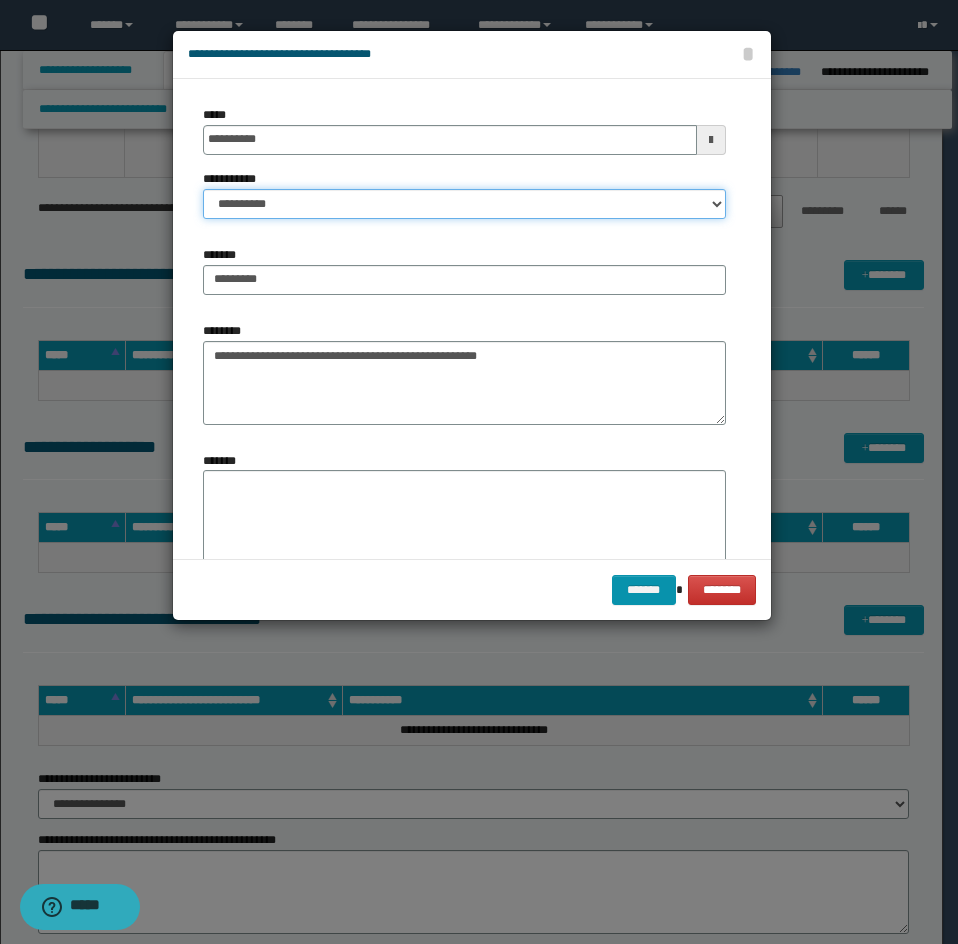 select on "*" 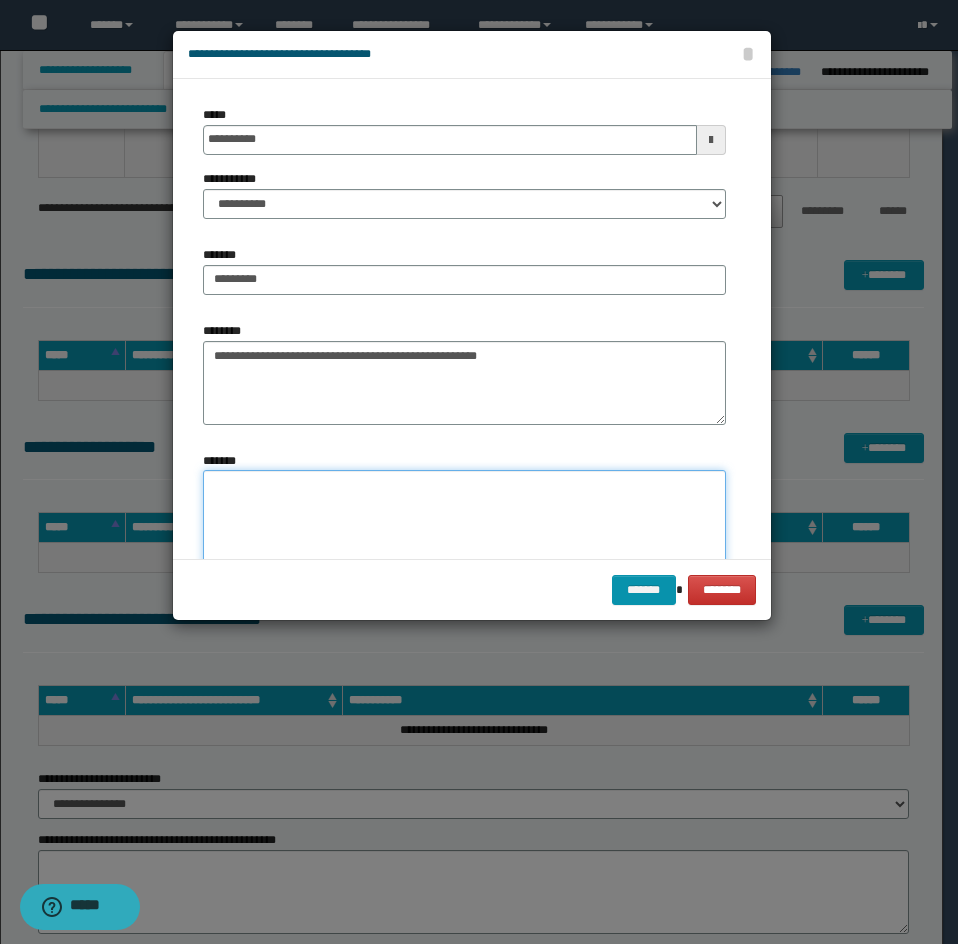 click on "*******" at bounding box center [464, 530] 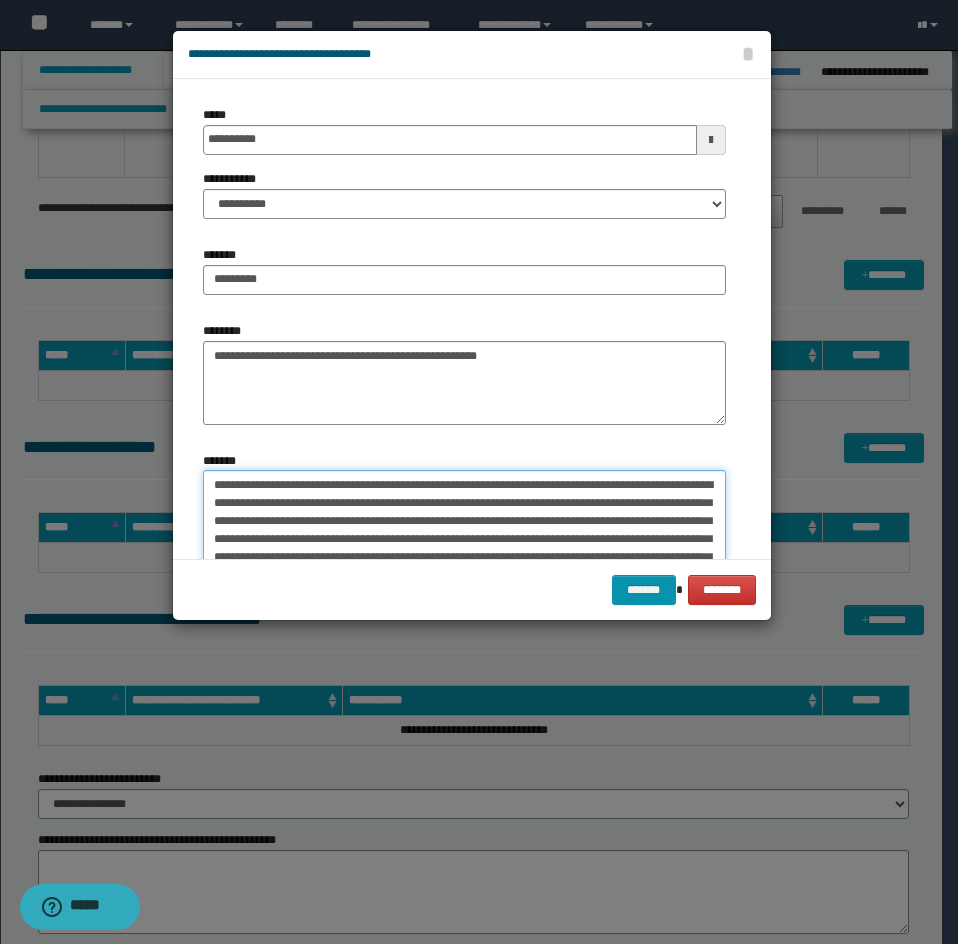 scroll, scrollTop: 355, scrollLeft: 0, axis: vertical 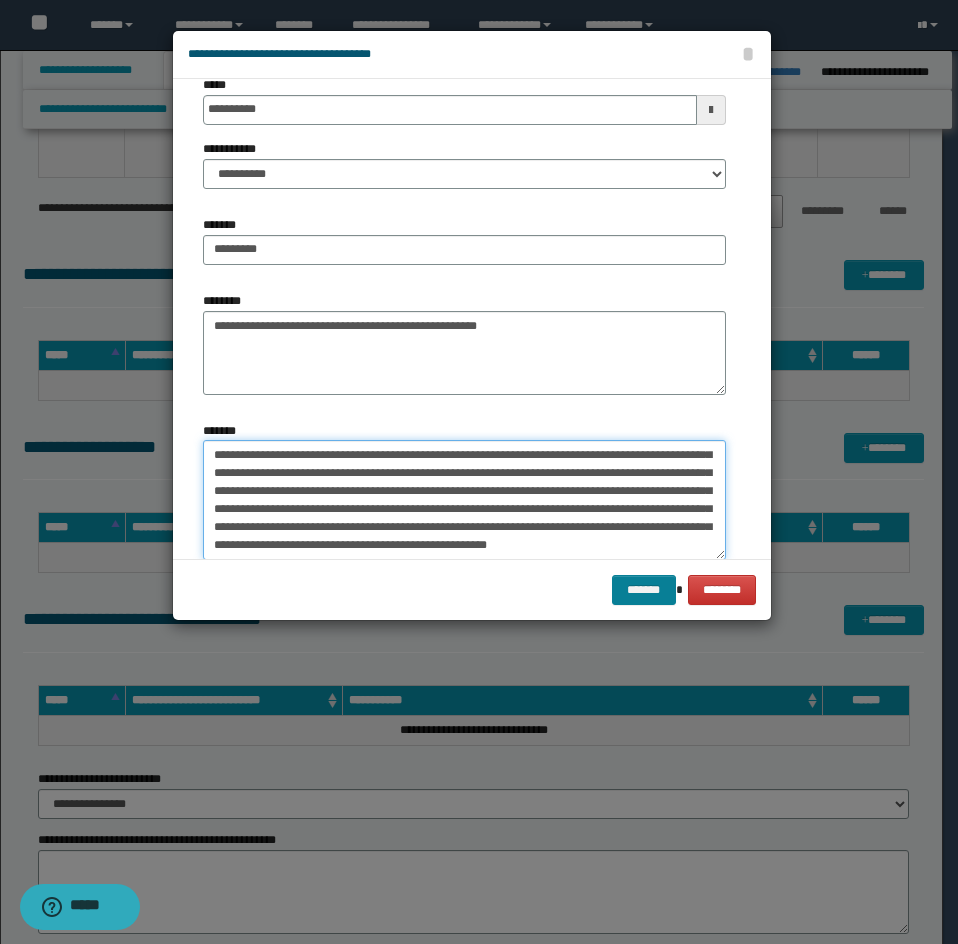 type on "**********" 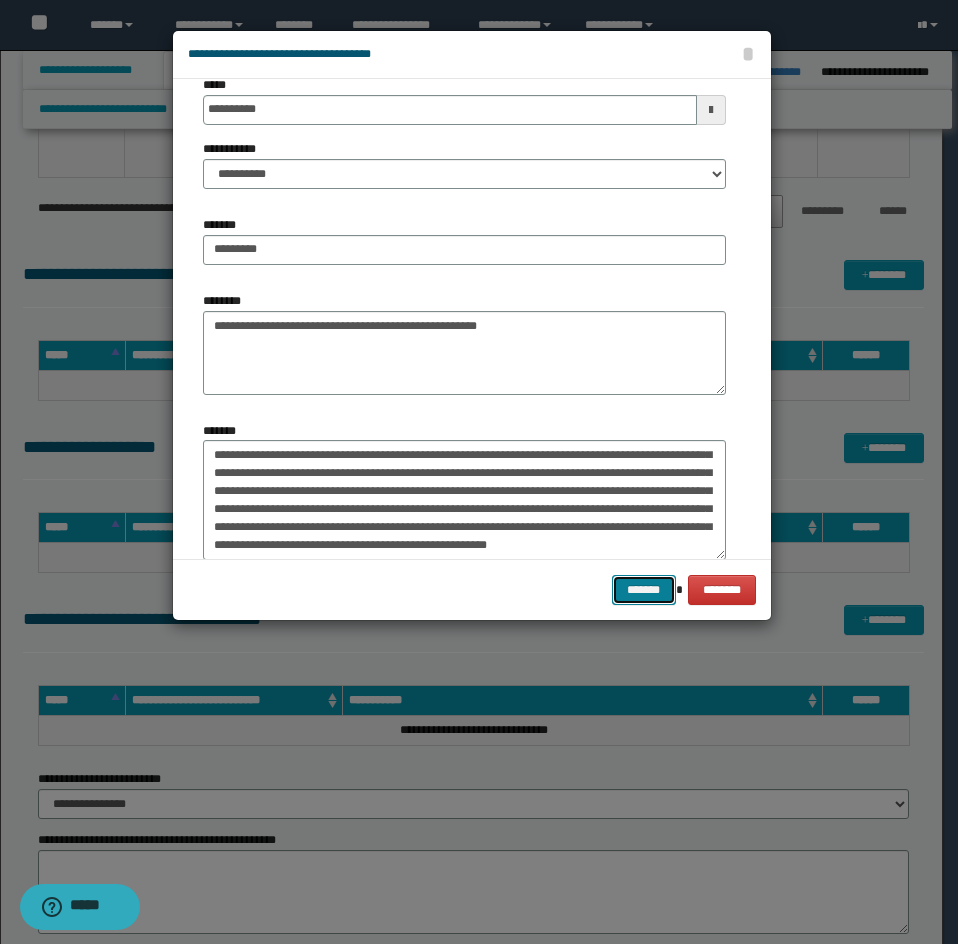 click on "*******" at bounding box center (644, 590) 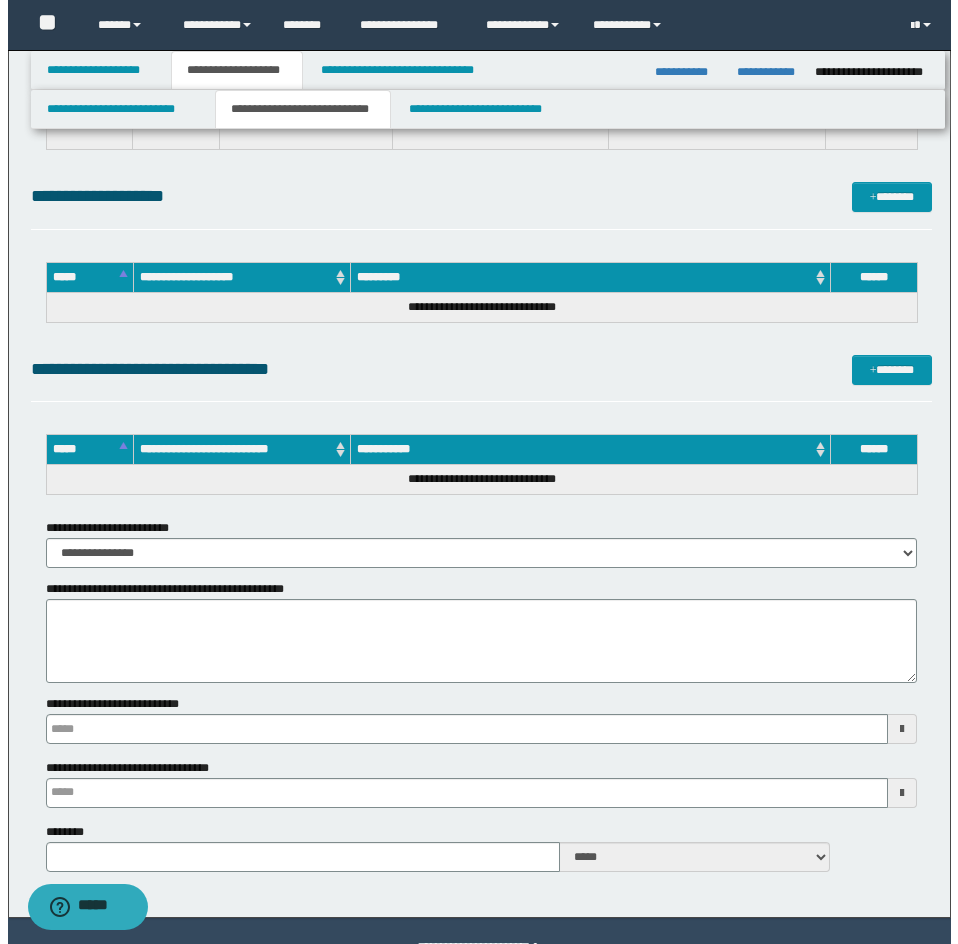scroll, scrollTop: 5967, scrollLeft: 0, axis: vertical 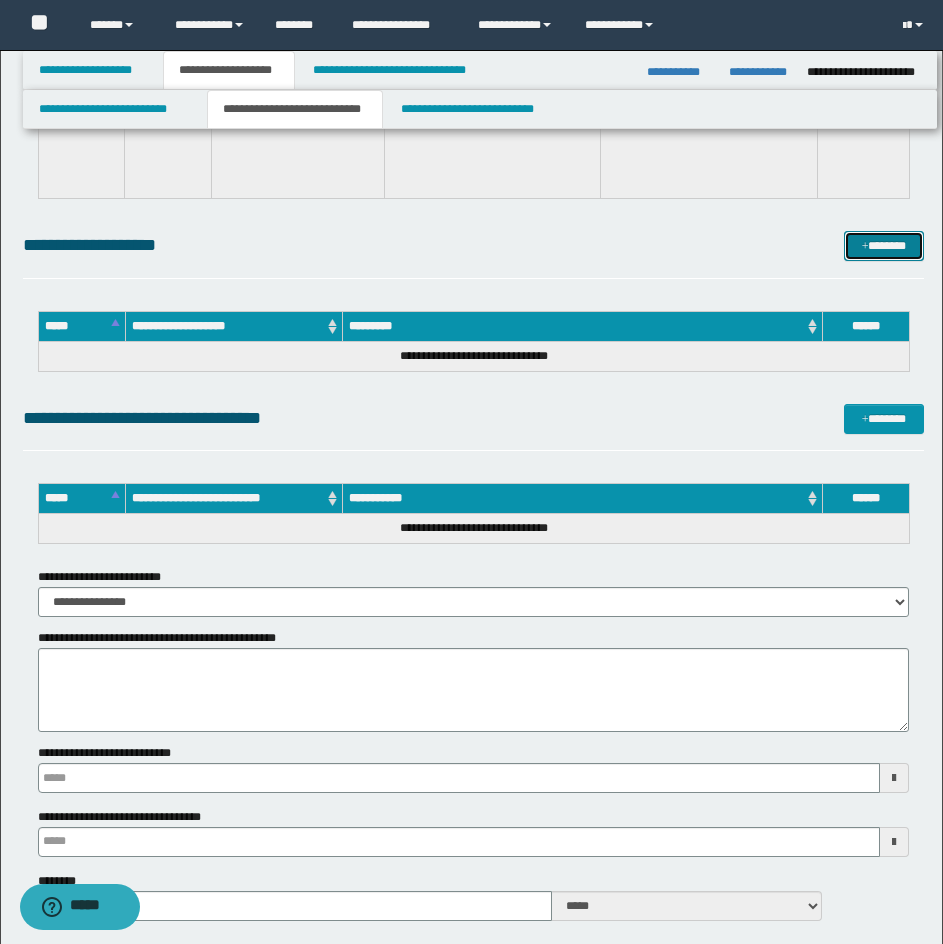 click on "*******" at bounding box center (884, 246) 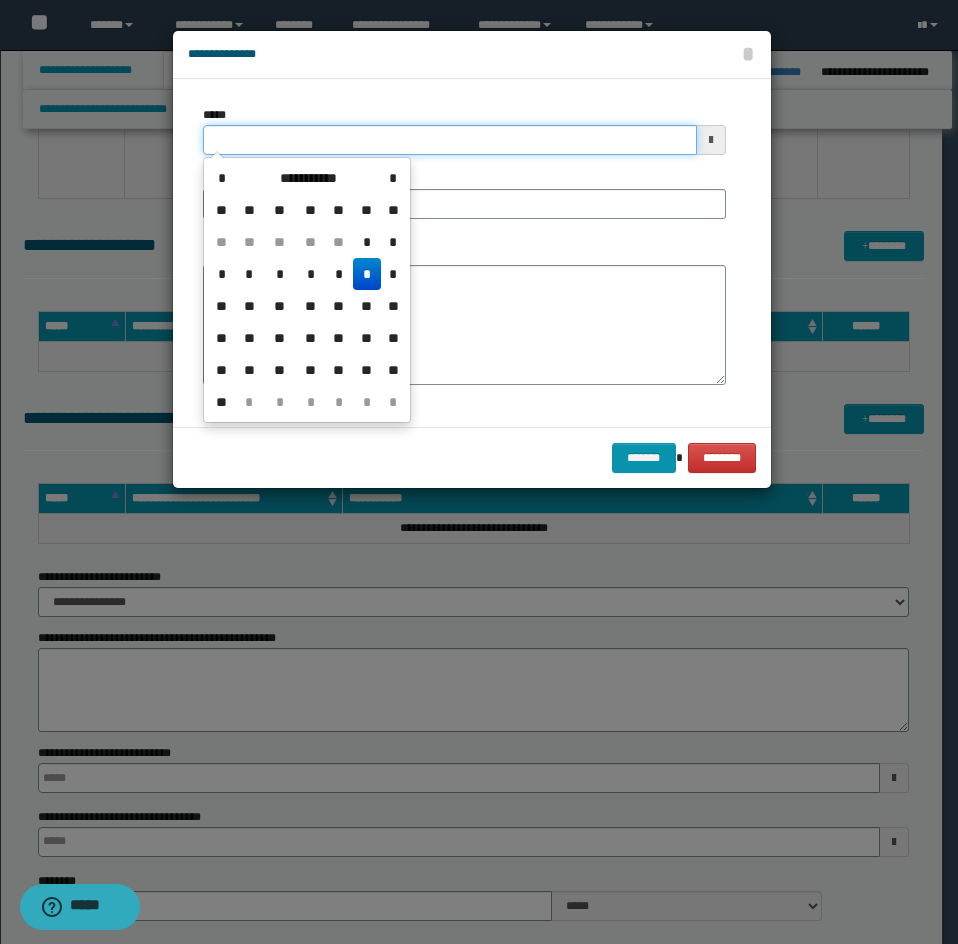 click on "*****" at bounding box center [450, 140] 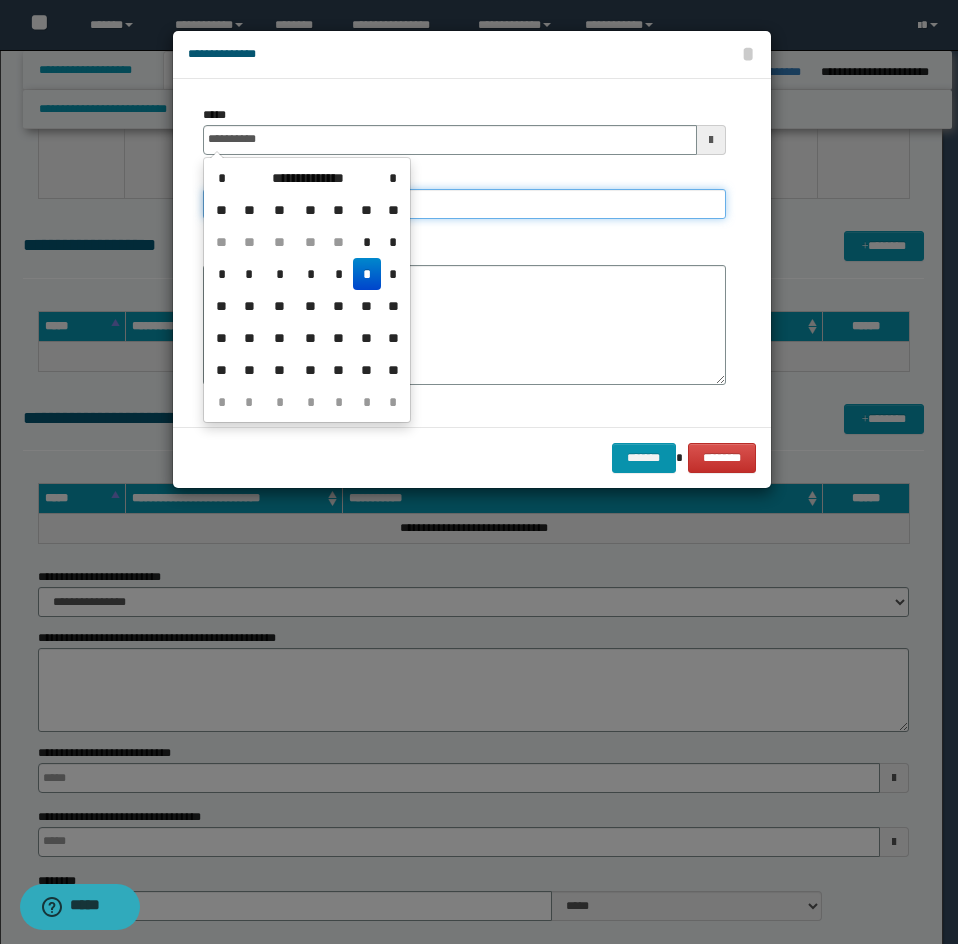 type on "**********" 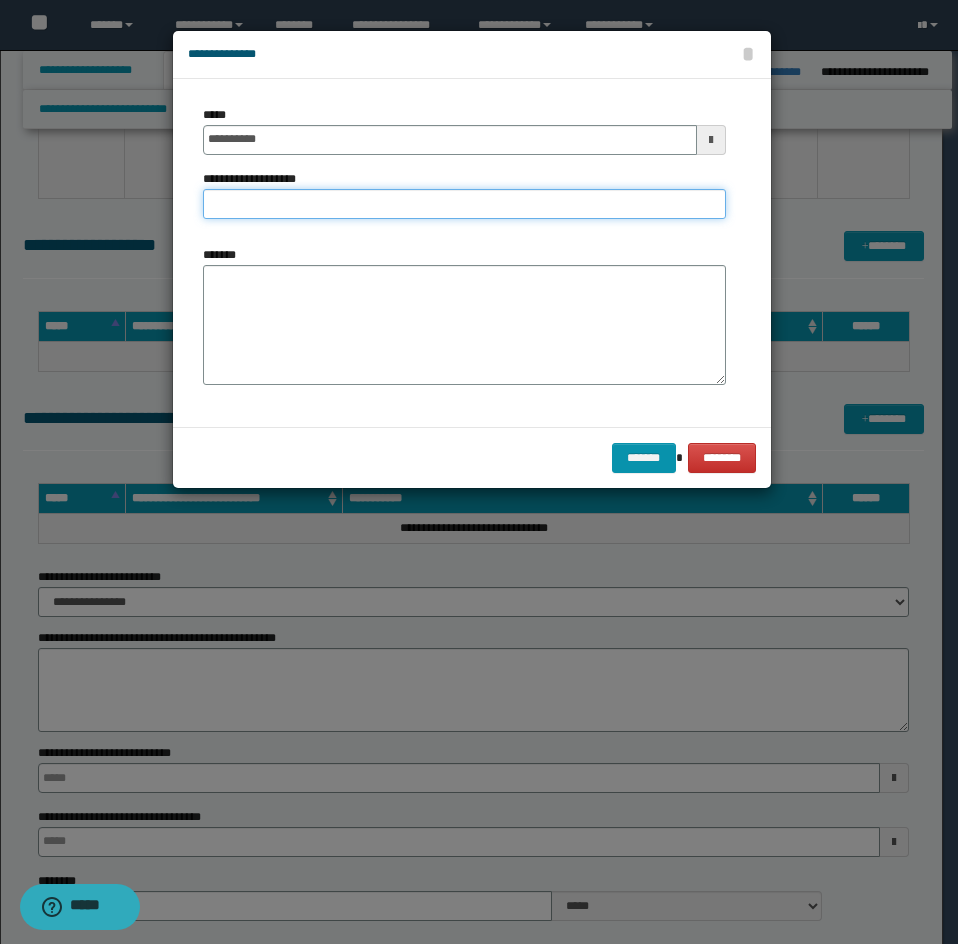 drag, startPoint x: 466, startPoint y: 198, endPoint x: 292, endPoint y: 270, distance: 188.30826 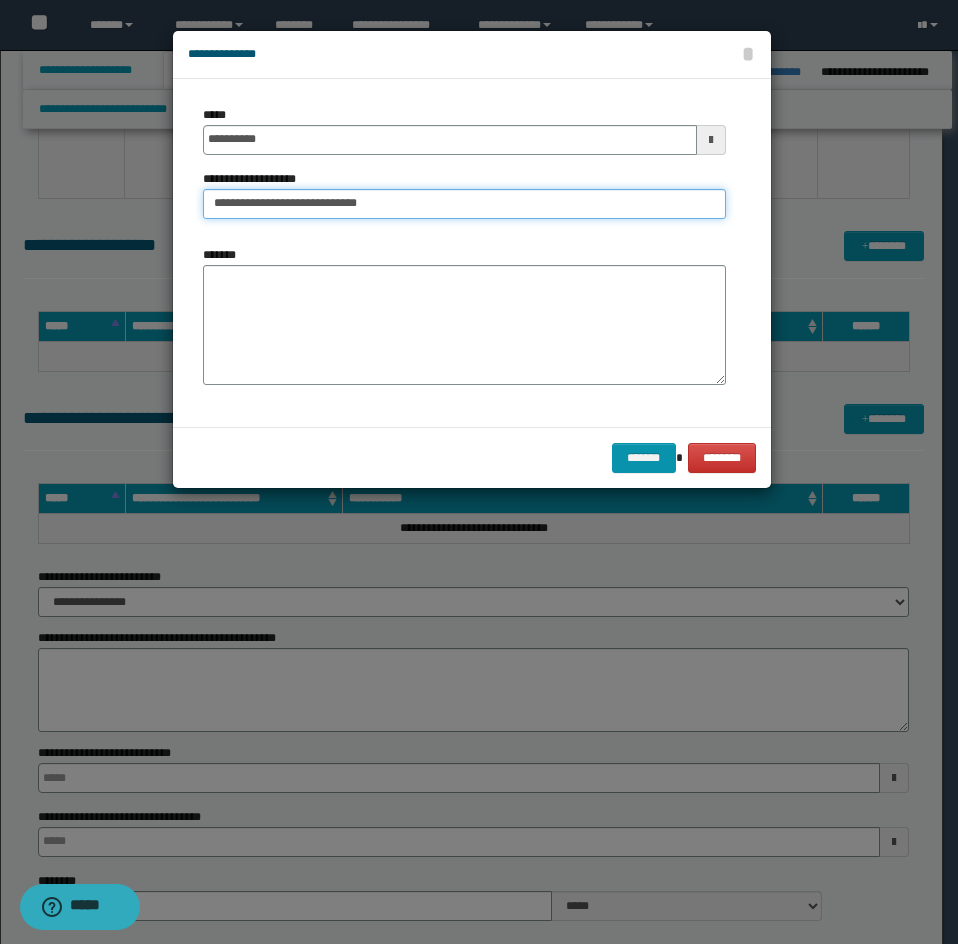 type on "**********" 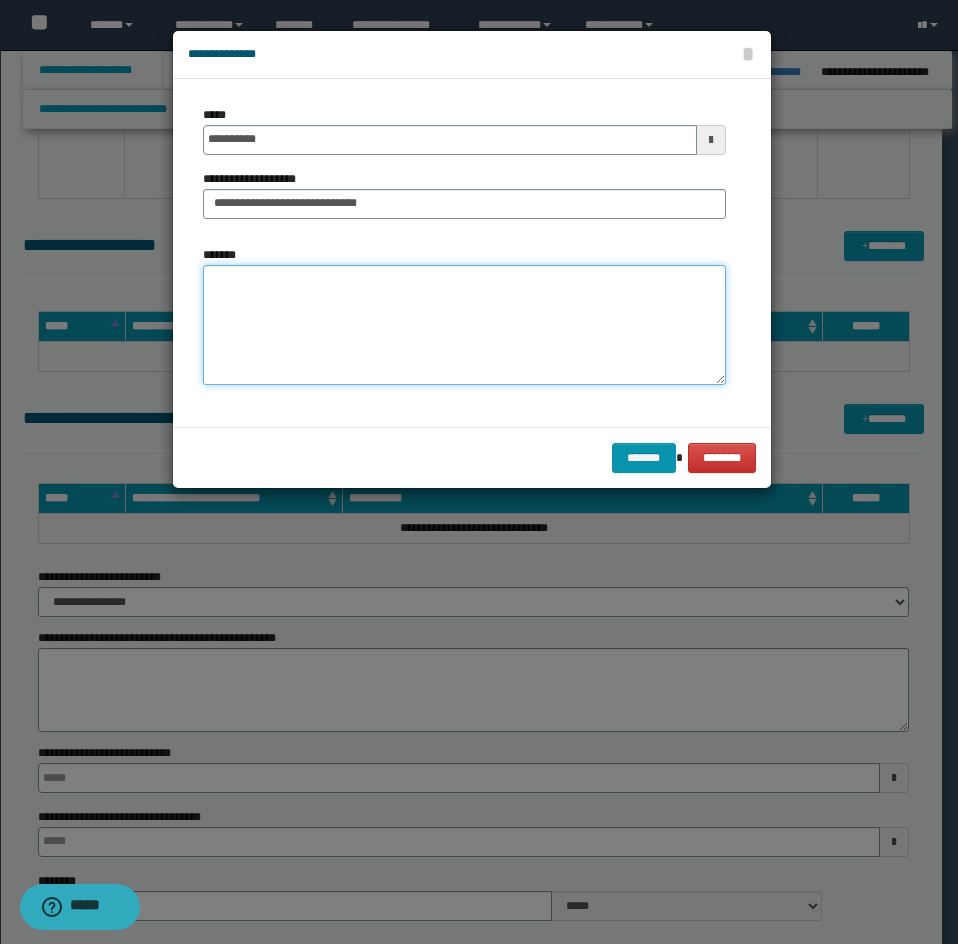 click on "*******" at bounding box center (464, 325) 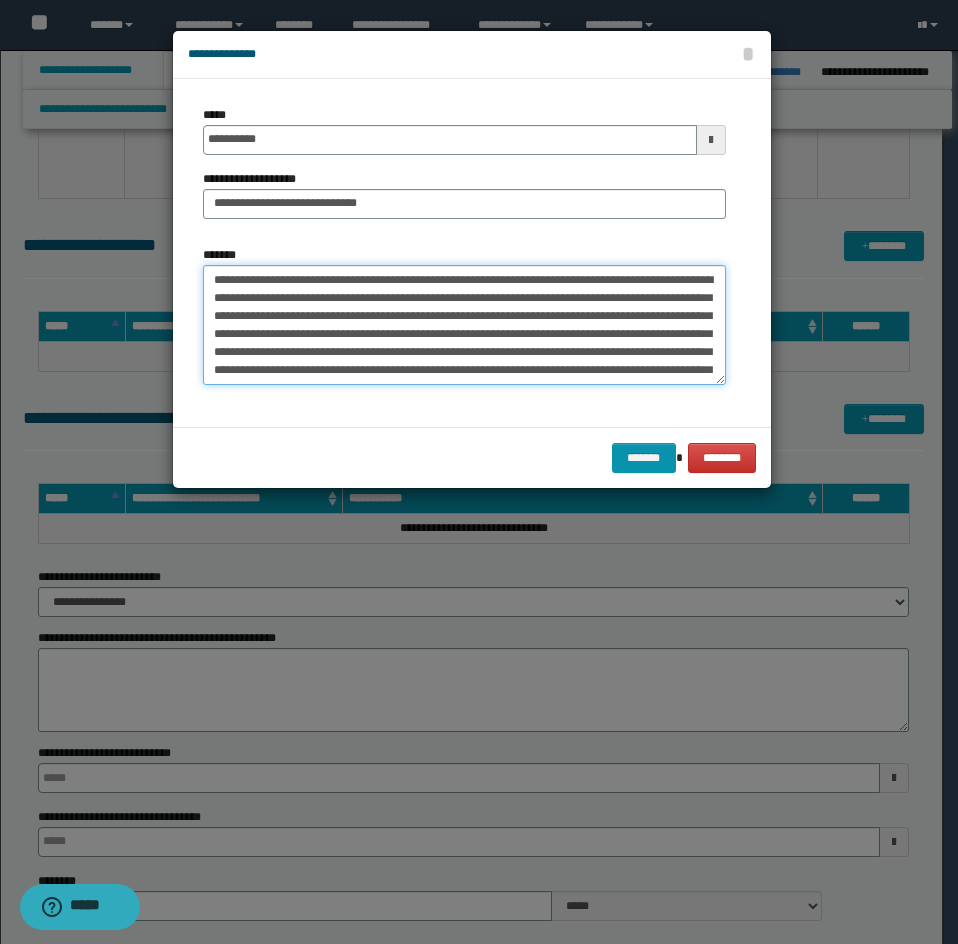 scroll, scrollTop: 102, scrollLeft: 0, axis: vertical 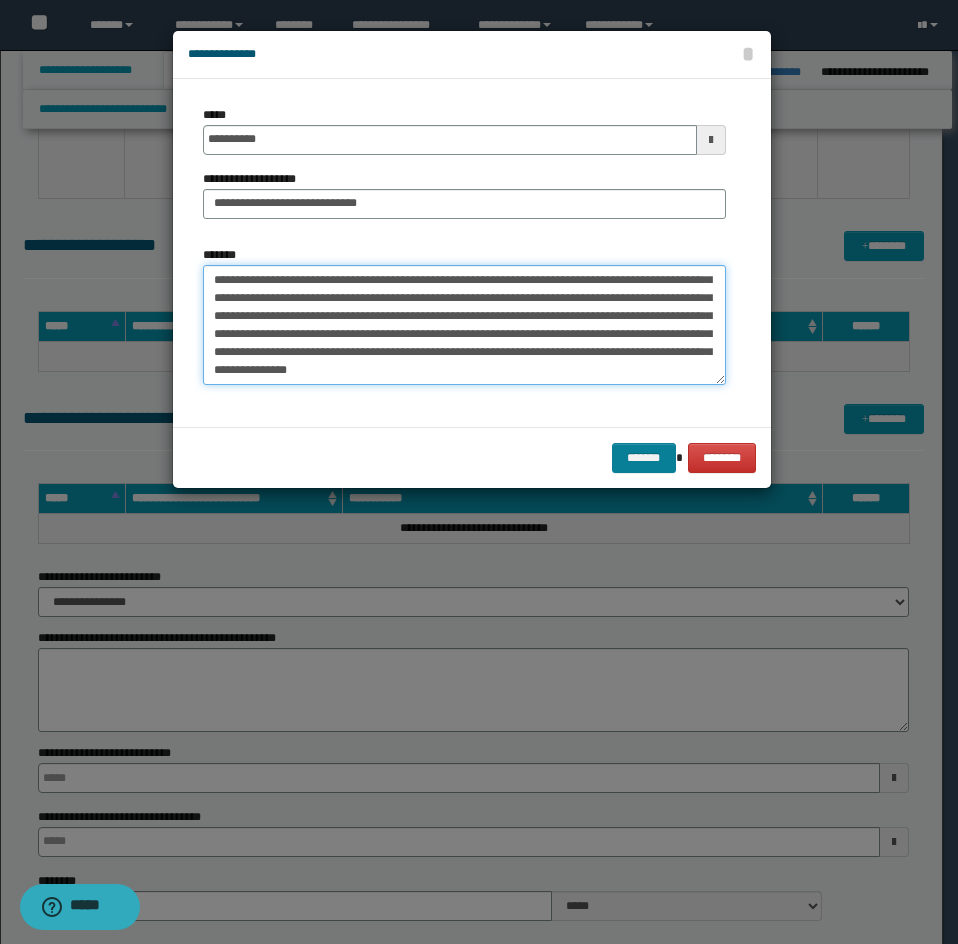 type on "**********" 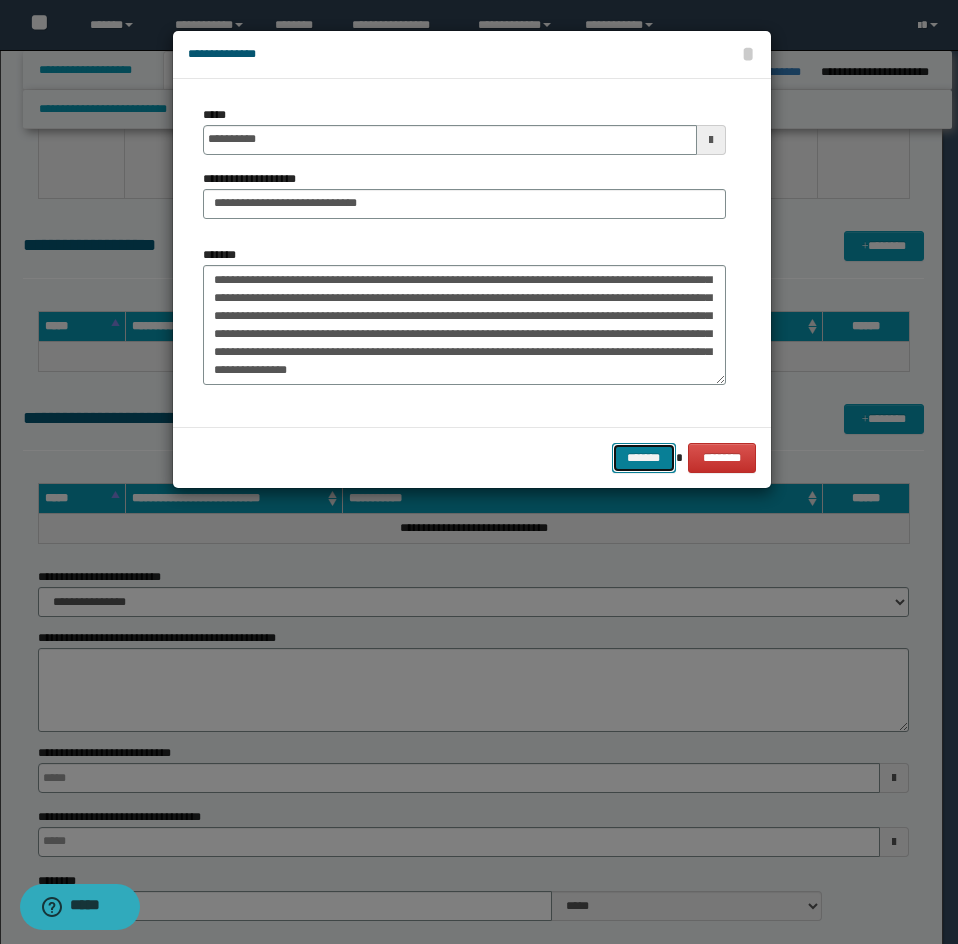click on "*******" at bounding box center [644, 458] 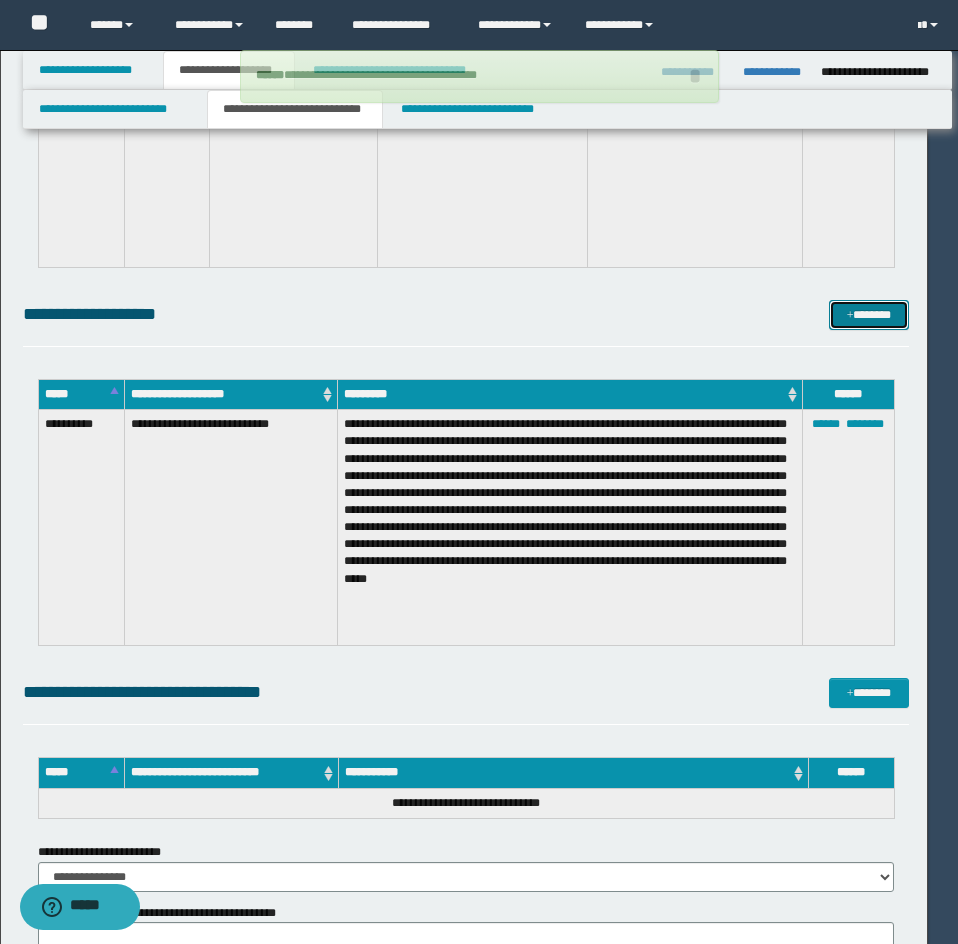type 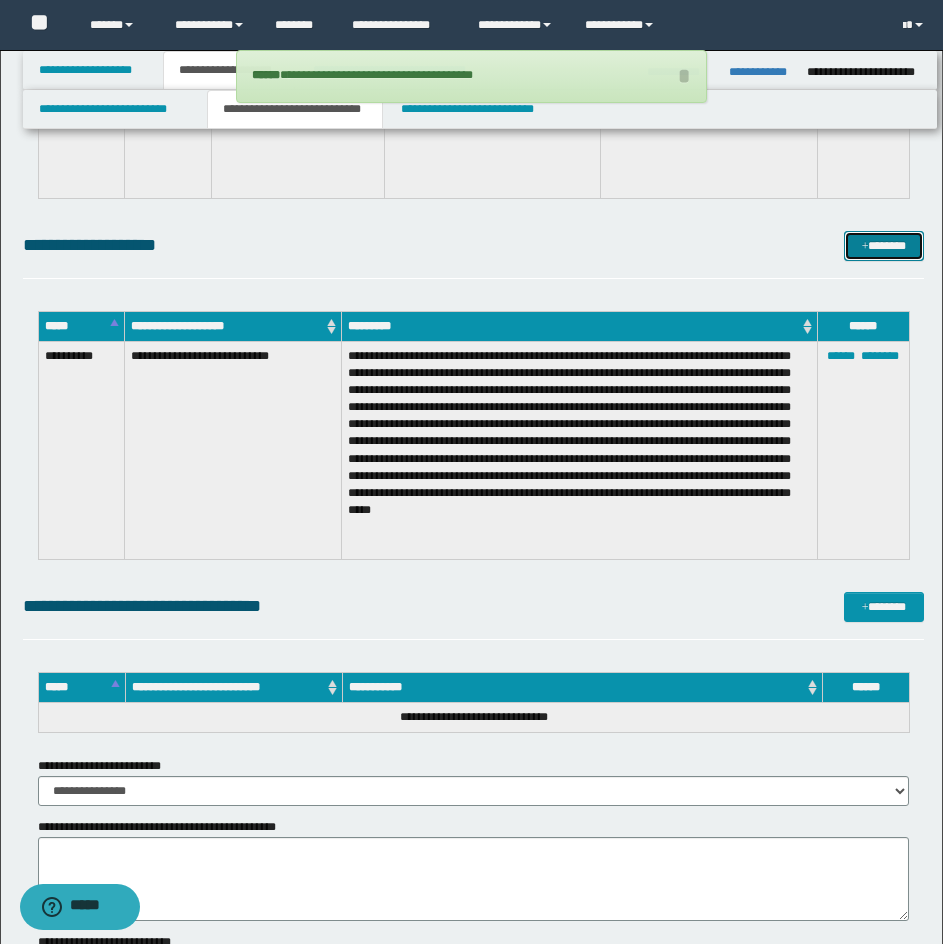 click on "*******" at bounding box center [884, 246] 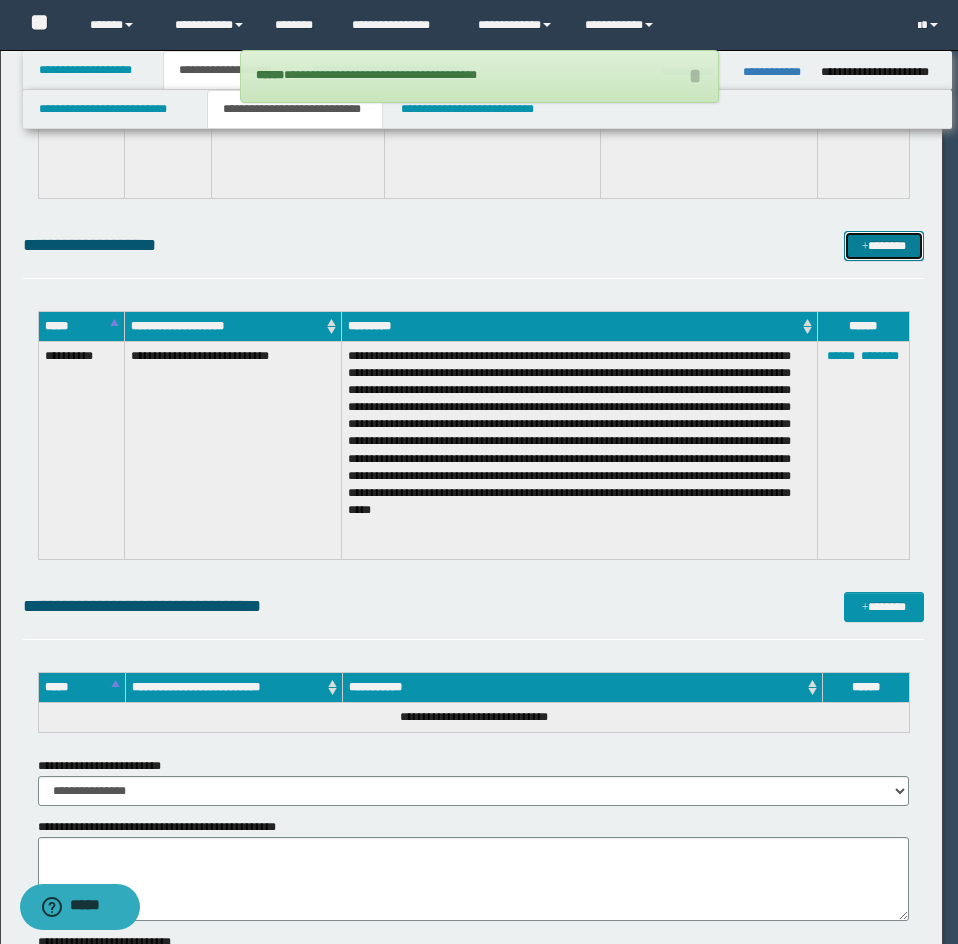 scroll, scrollTop: 0, scrollLeft: 0, axis: both 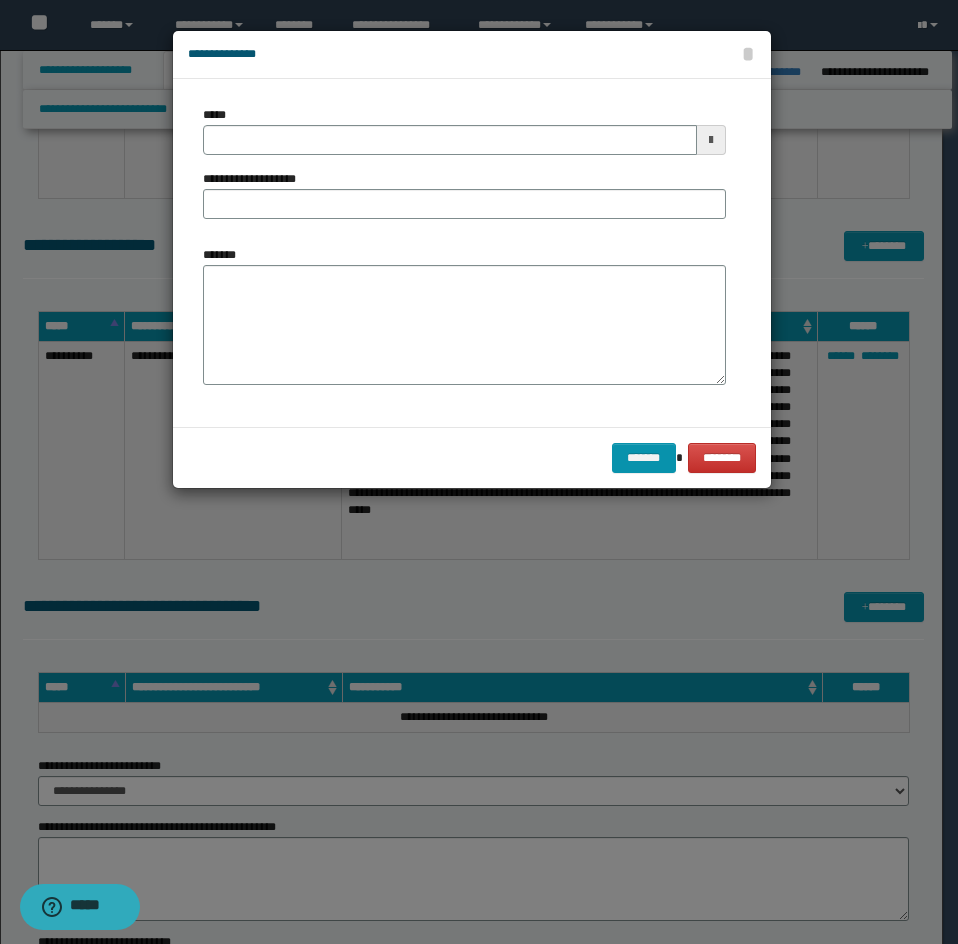 click on "*****" at bounding box center [464, 130] 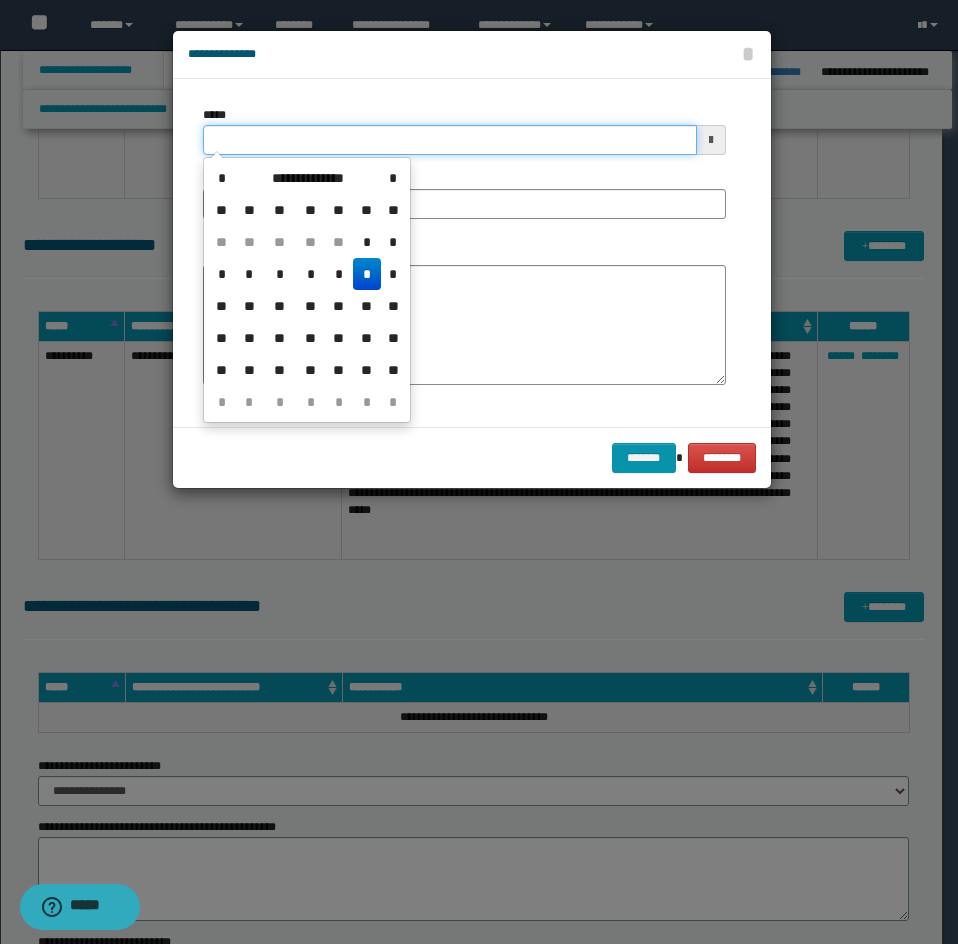 click on "*****" at bounding box center [450, 140] 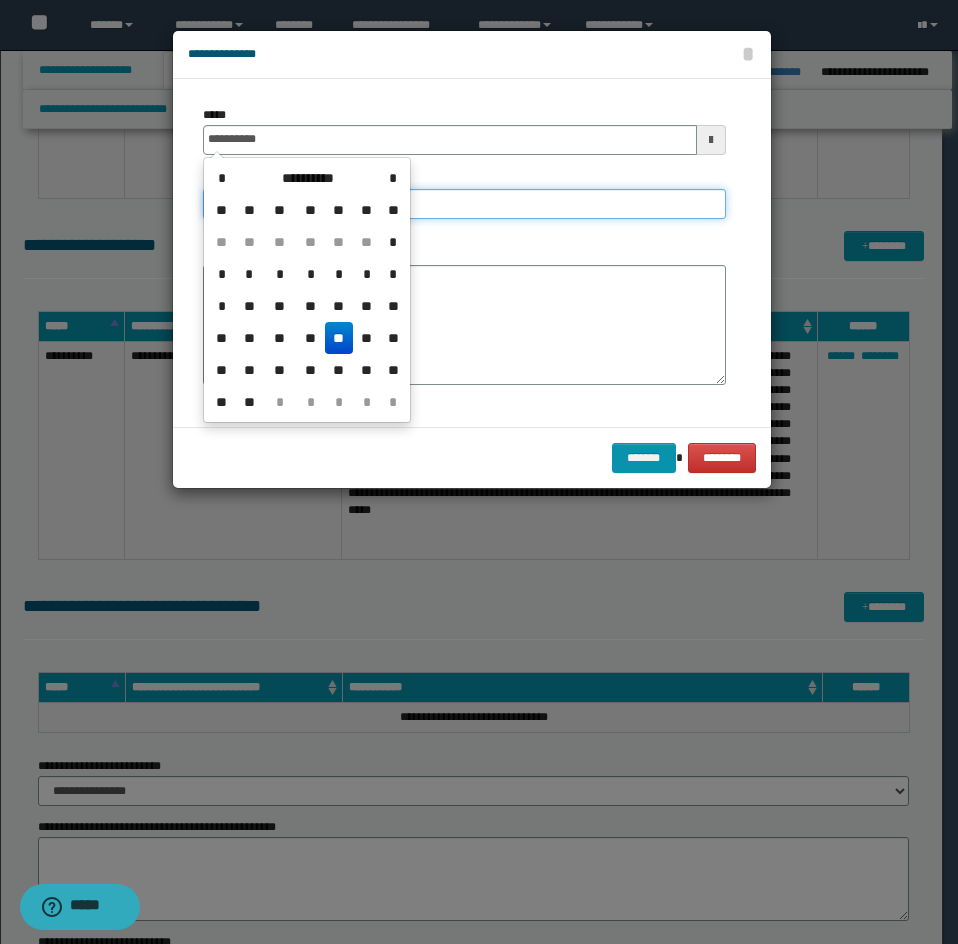 type on "**********" 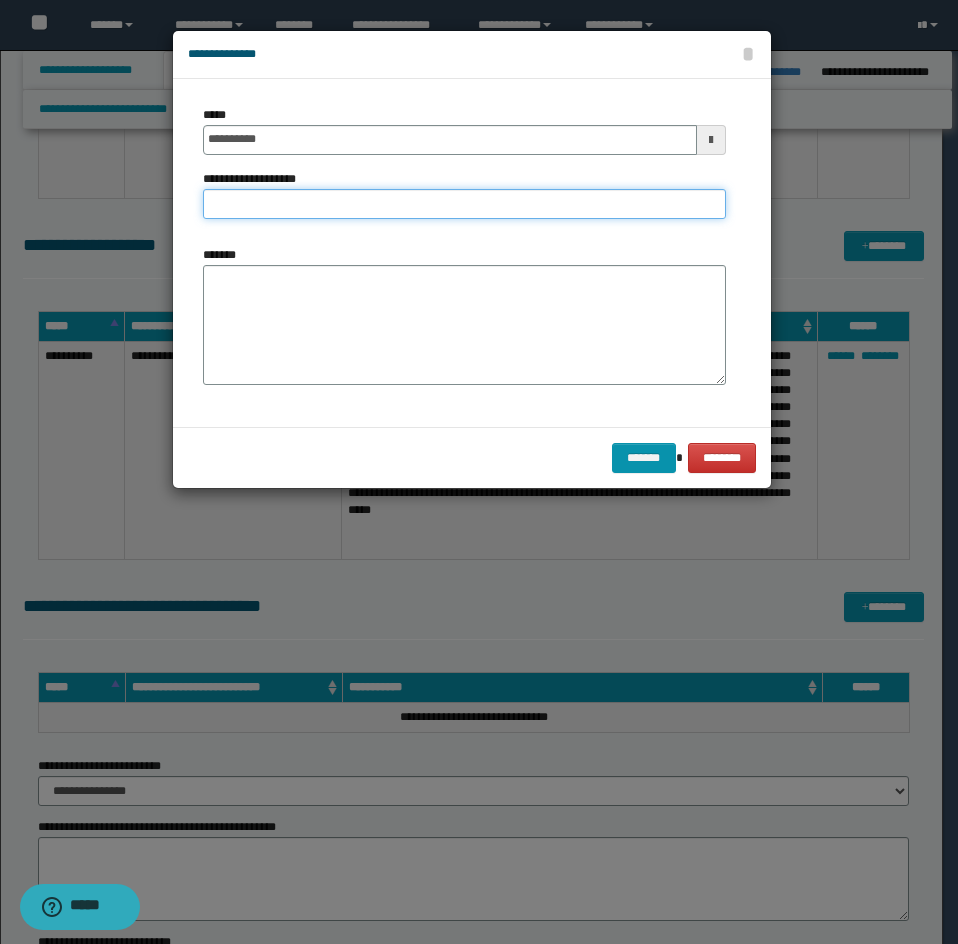click on "**********" at bounding box center [464, 204] 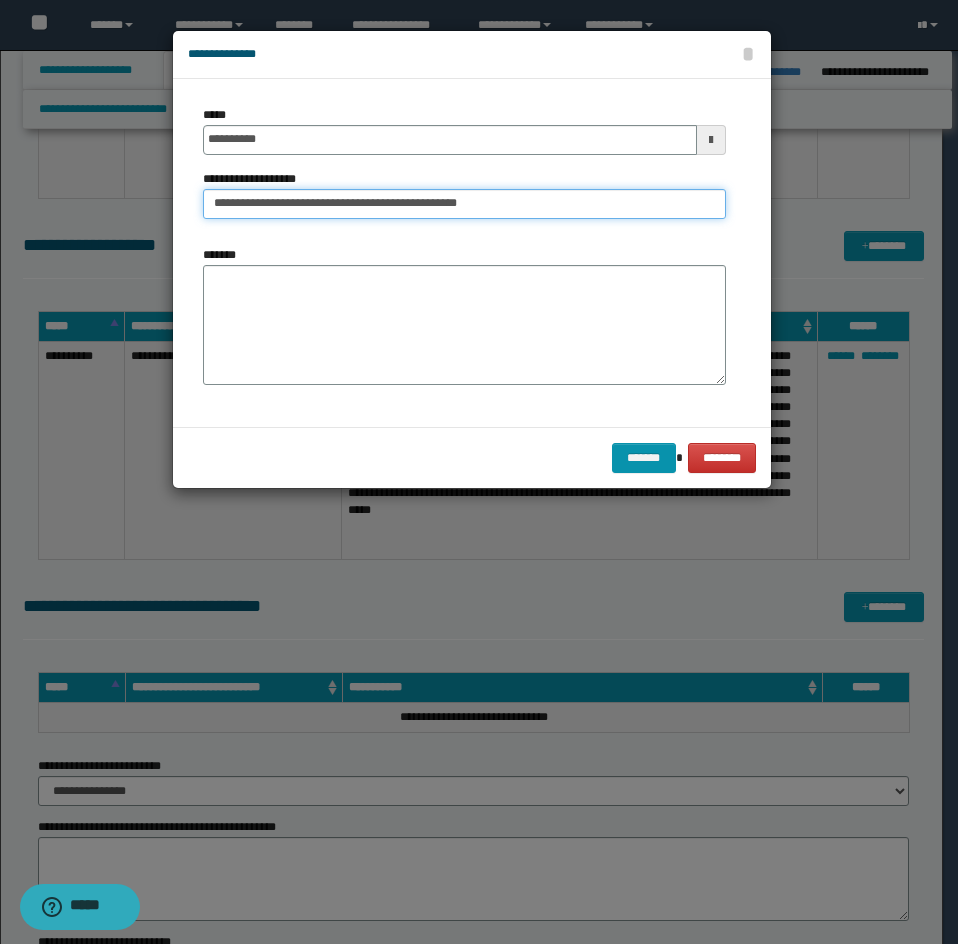 type on "**********" 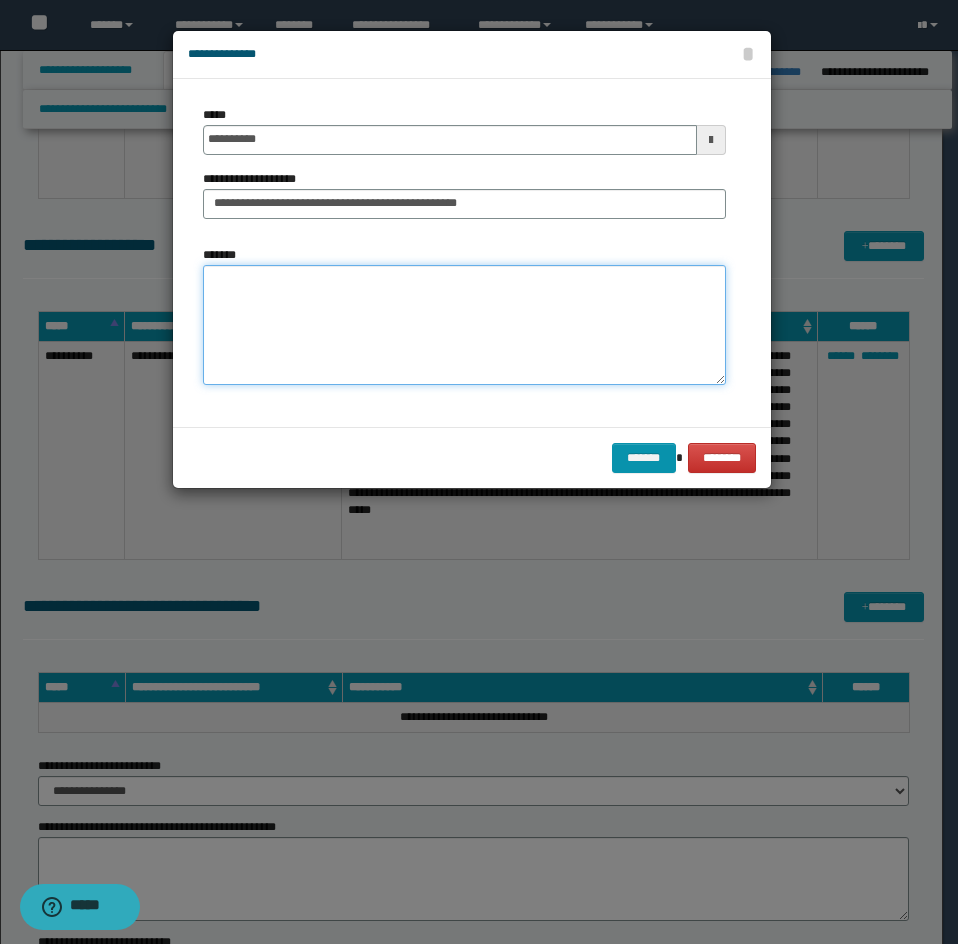 click on "*******" at bounding box center (464, 325) 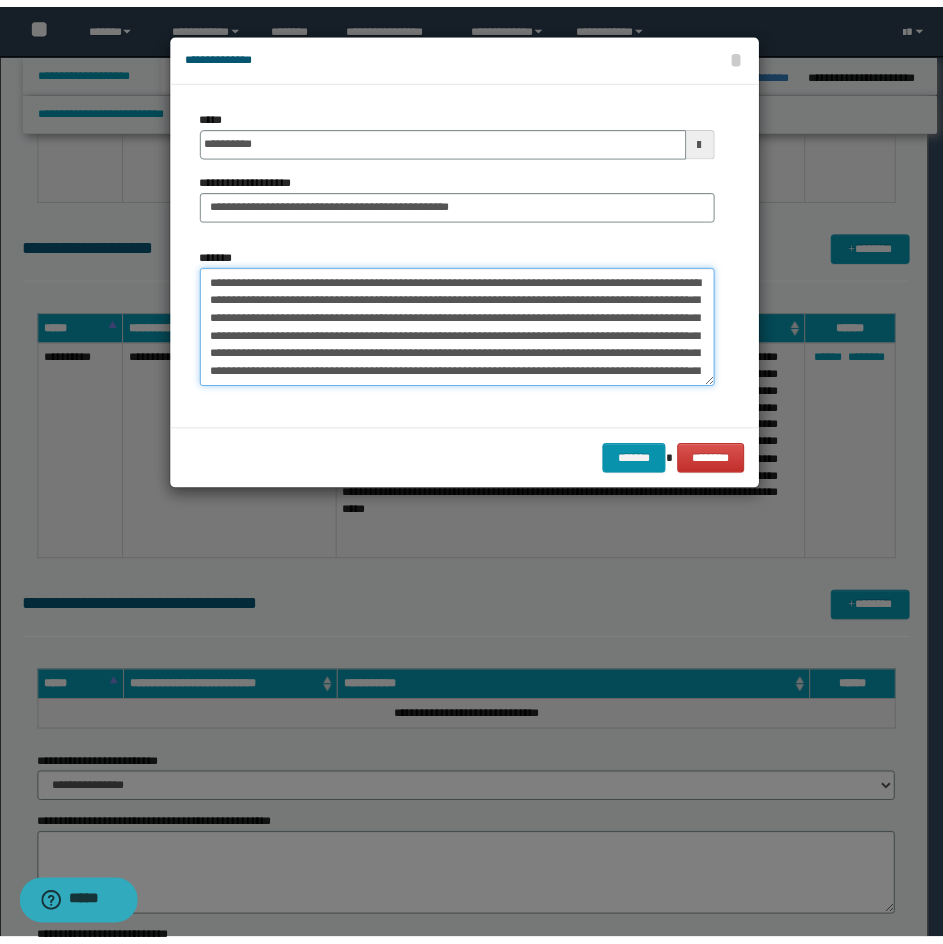 scroll, scrollTop: 156, scrollLeft: 0, axis: vertical 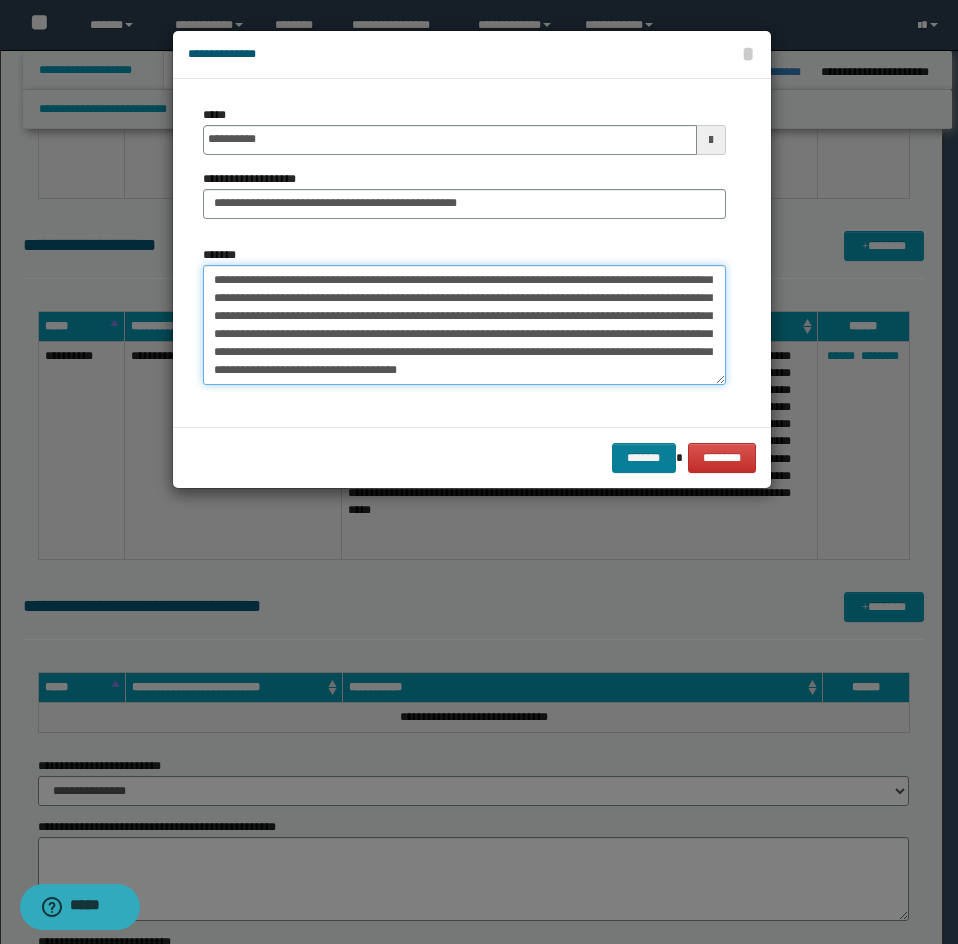 type on "**********" 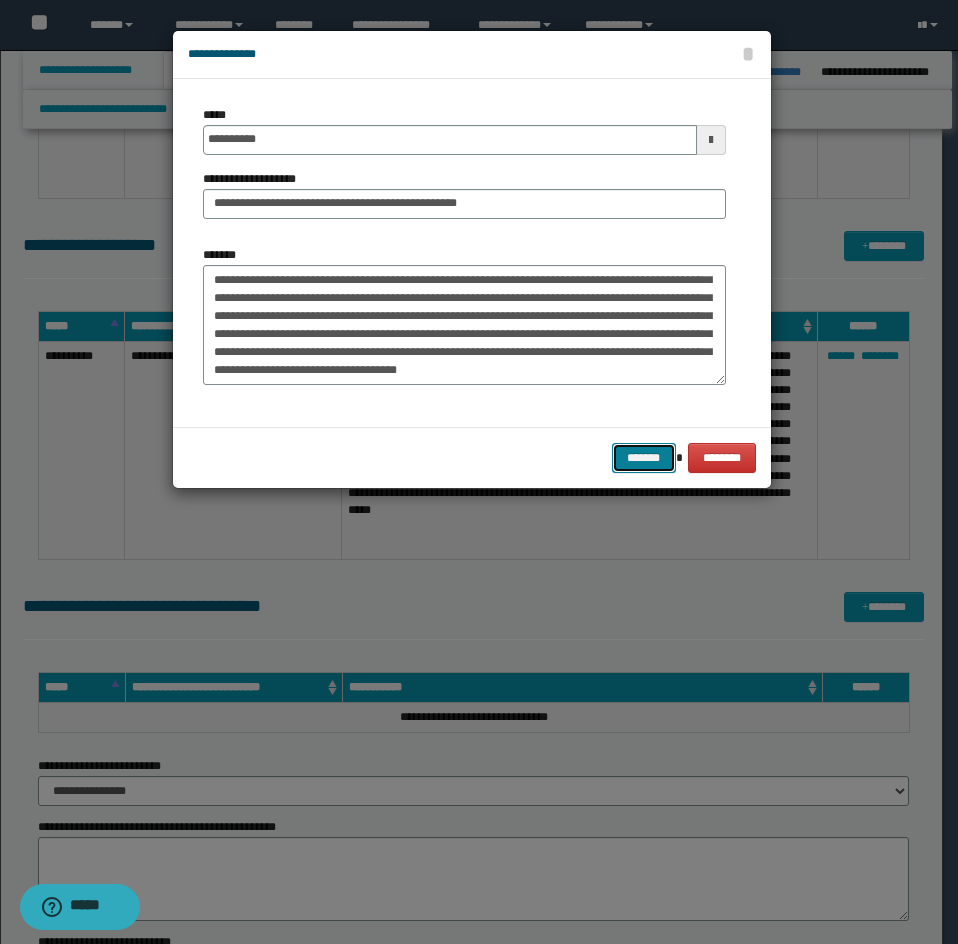 click on "*******" at bounding box center [644, 458] 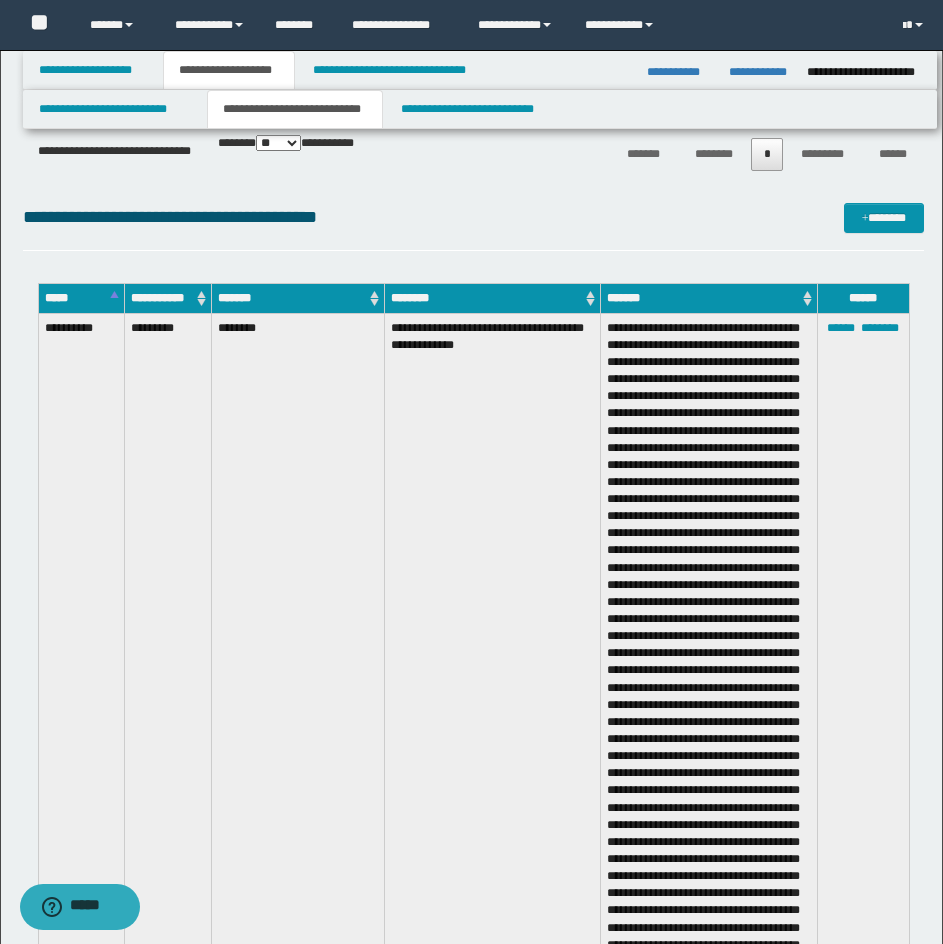 scroll, scrollTop: 4643, scrollLeft: 0, axis: vertical 